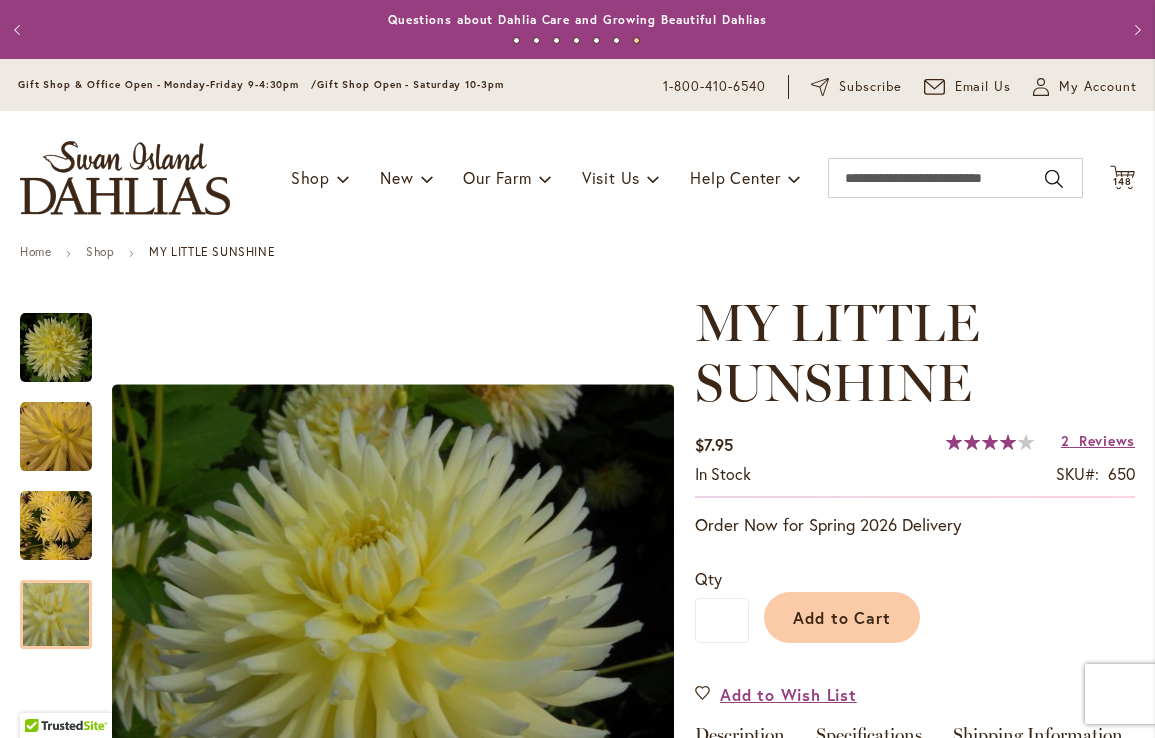 scroll, scrollTop: 0, scrollLeft: 0, axis: both 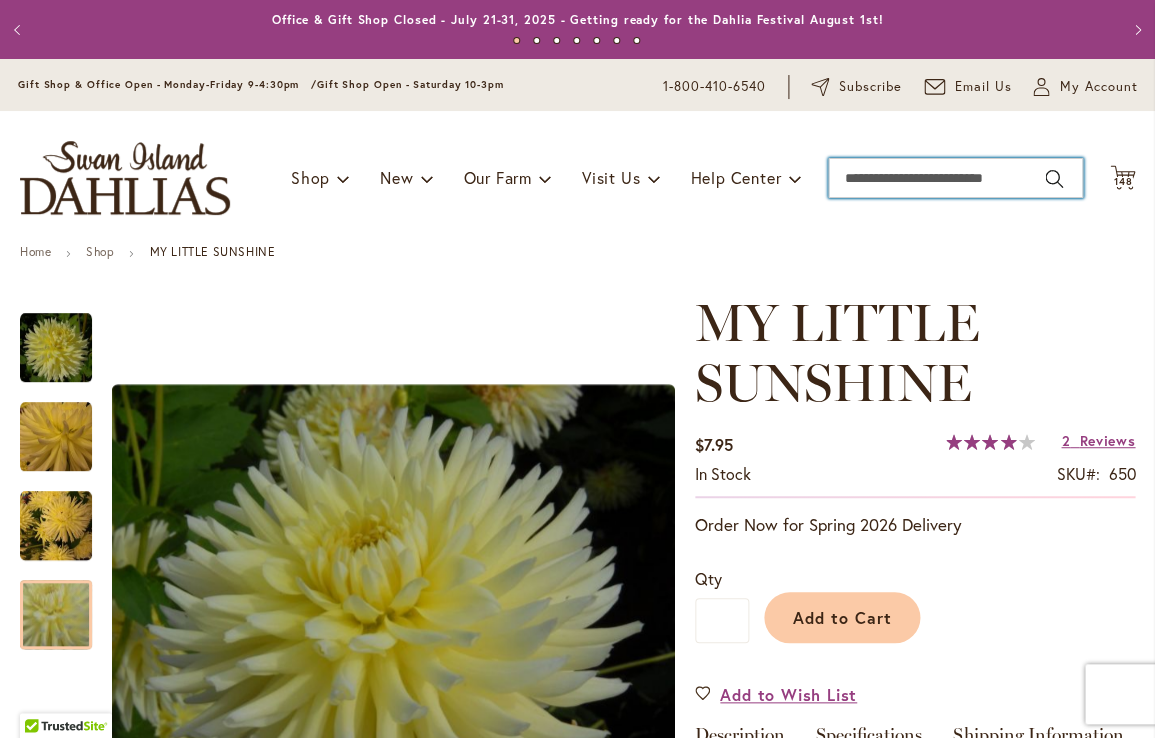 click on "Search" at bounding box center [955, 178] 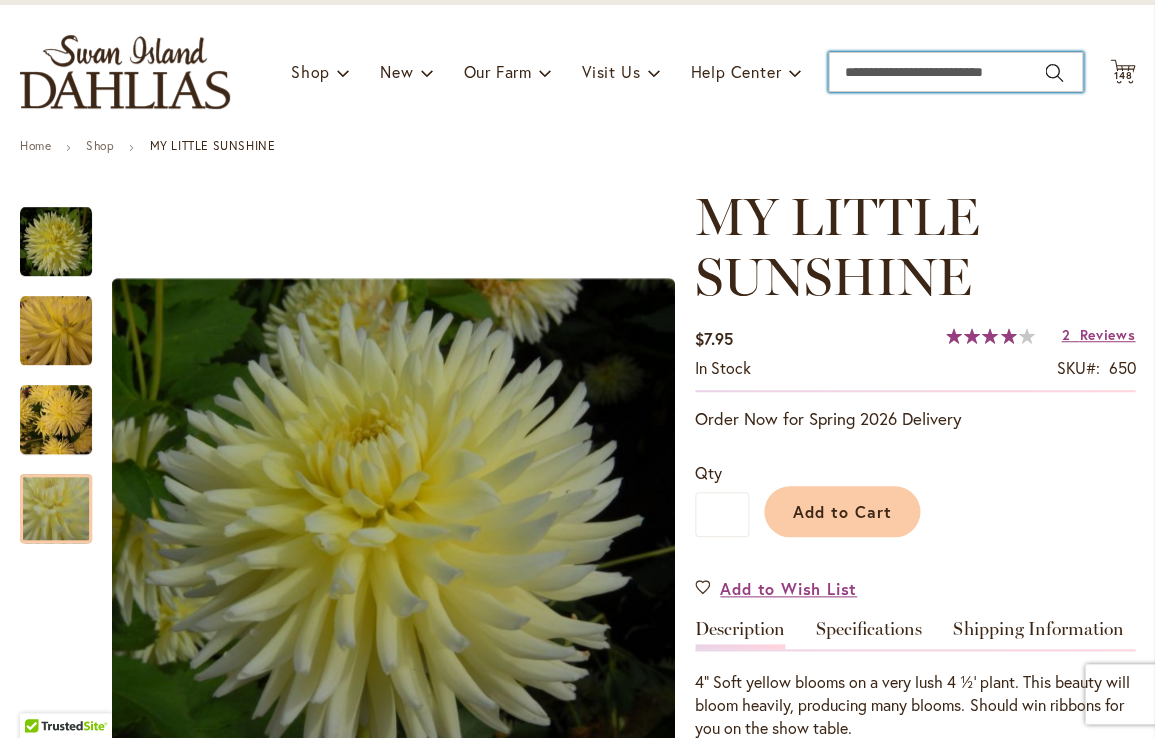 click on "Search" at bounding box center [955, 72] 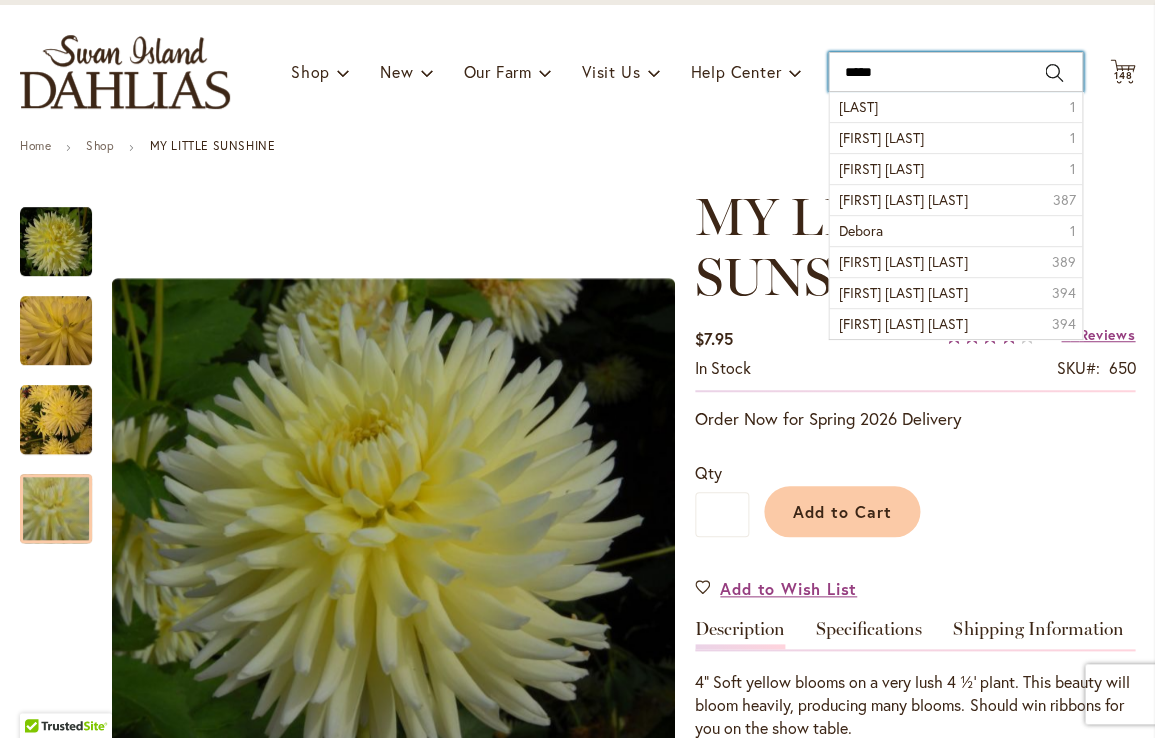 type on "******" 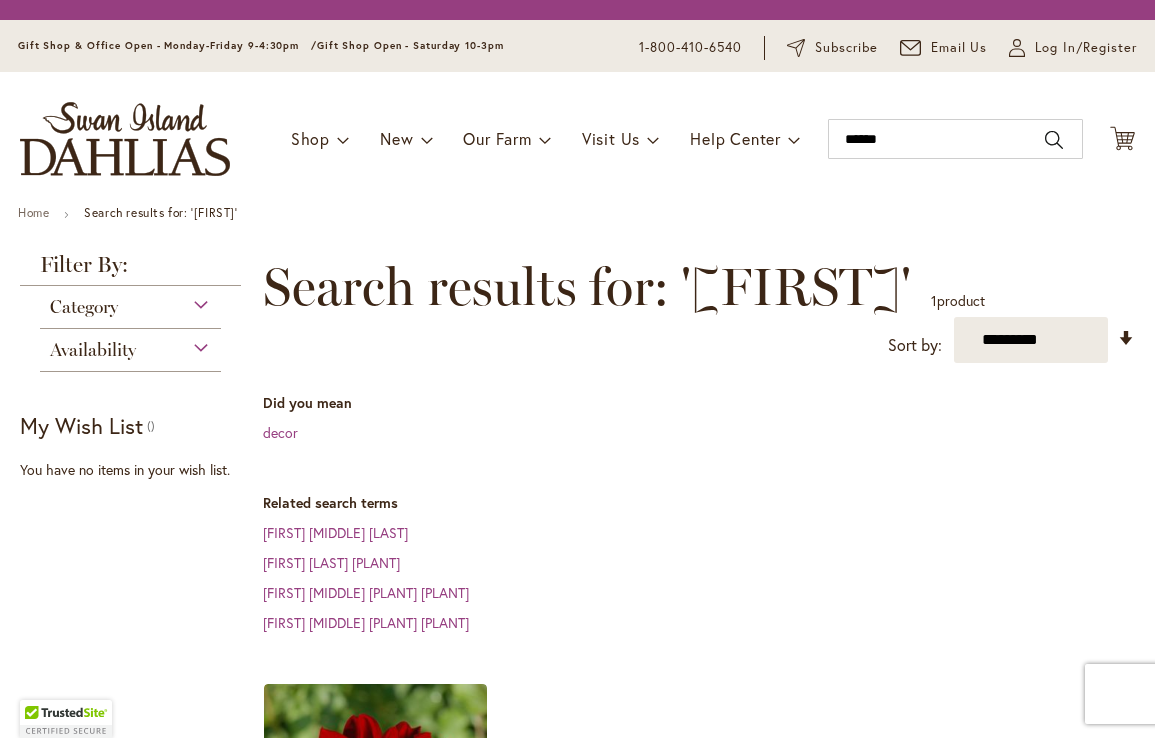 scroll, scrollTop: 0, scrollLeft: 0, axis: both 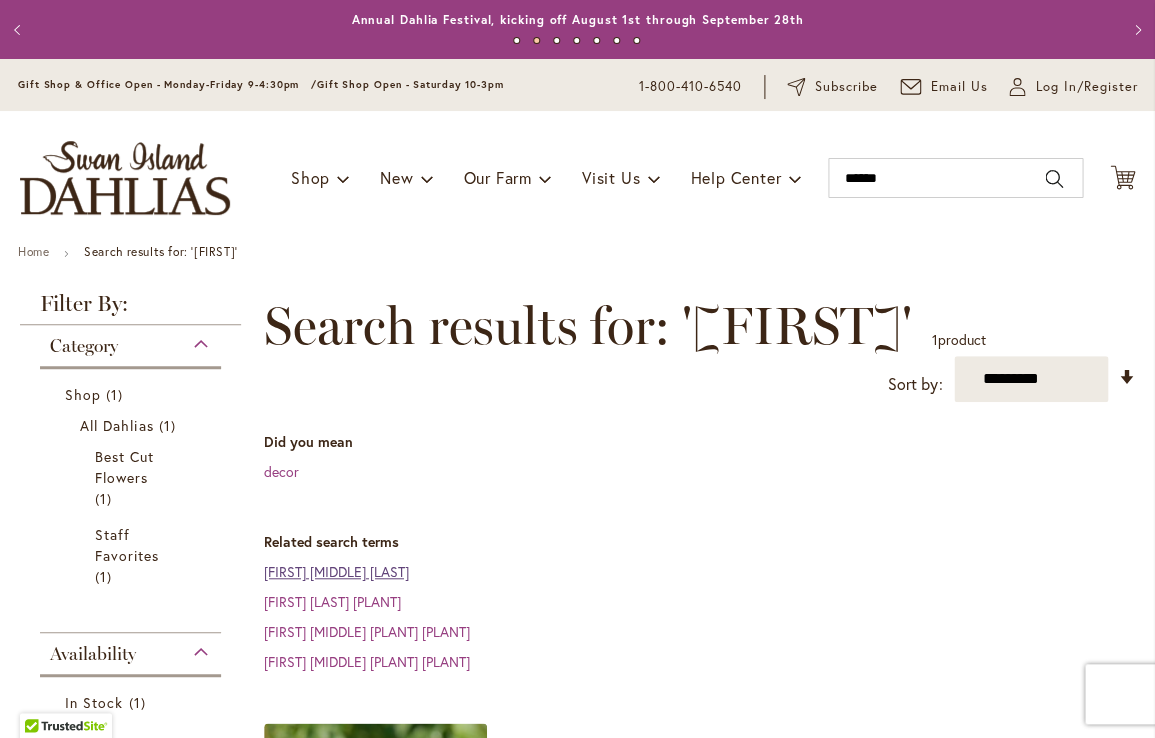 click on "debora renae dahlia" at bounding box center (335, 571) 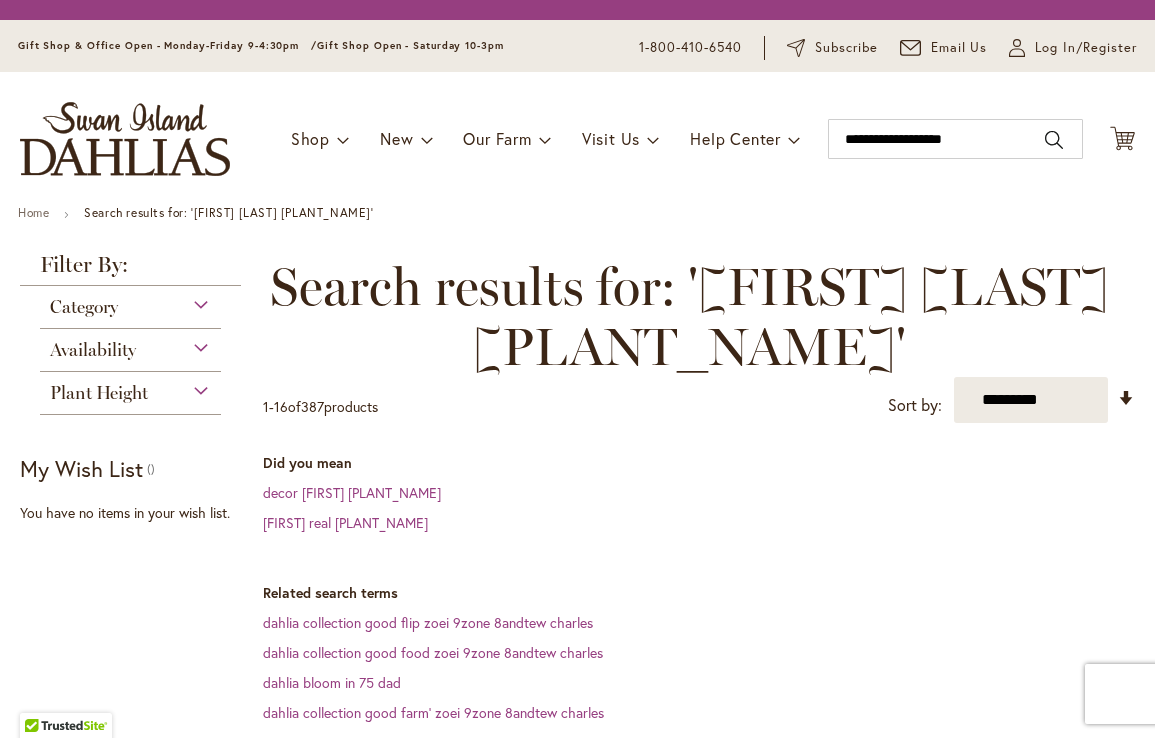 scroll, scrollTop: 0, scrollLeft: 0, axis: both 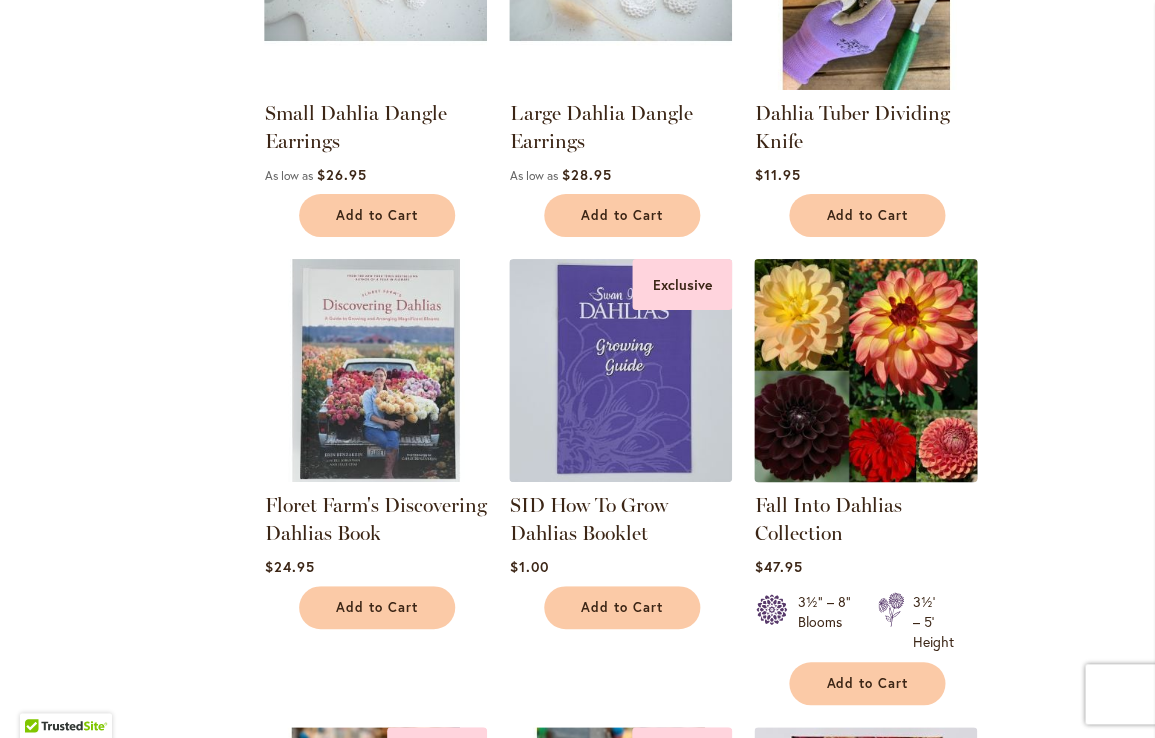 click at bounding box center [866, 371] 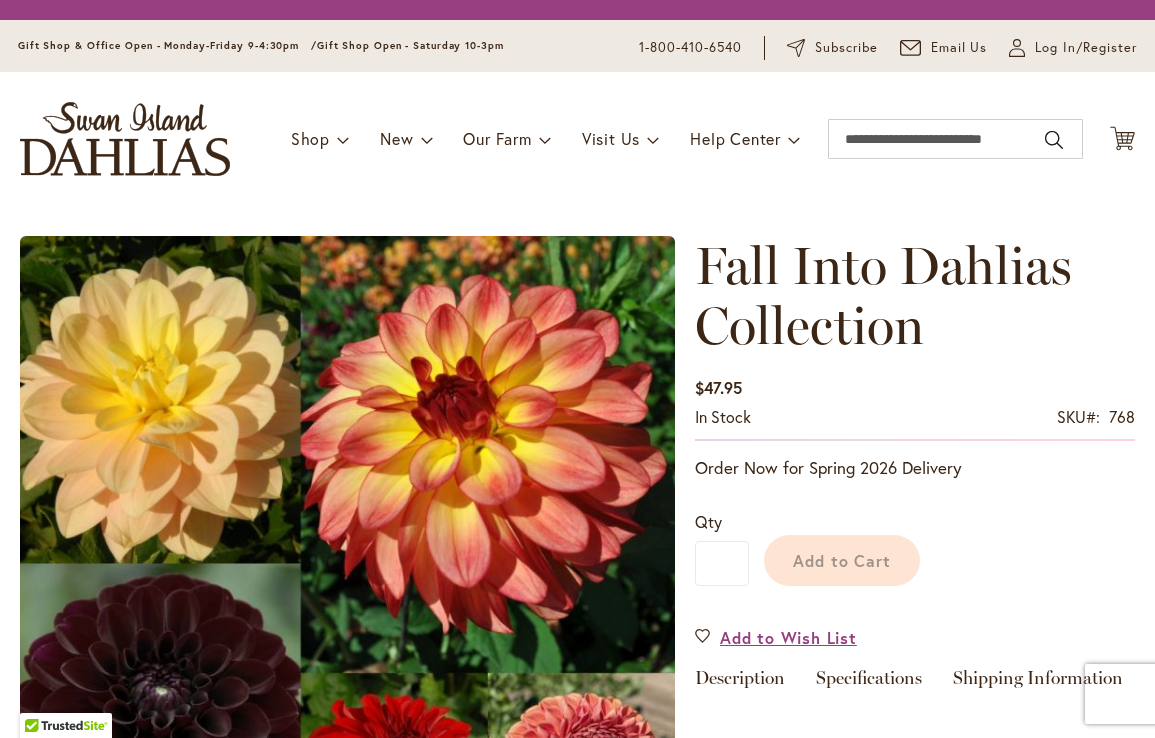 scroll, scrollTop: 0, scrollLeft: 0, axis: both 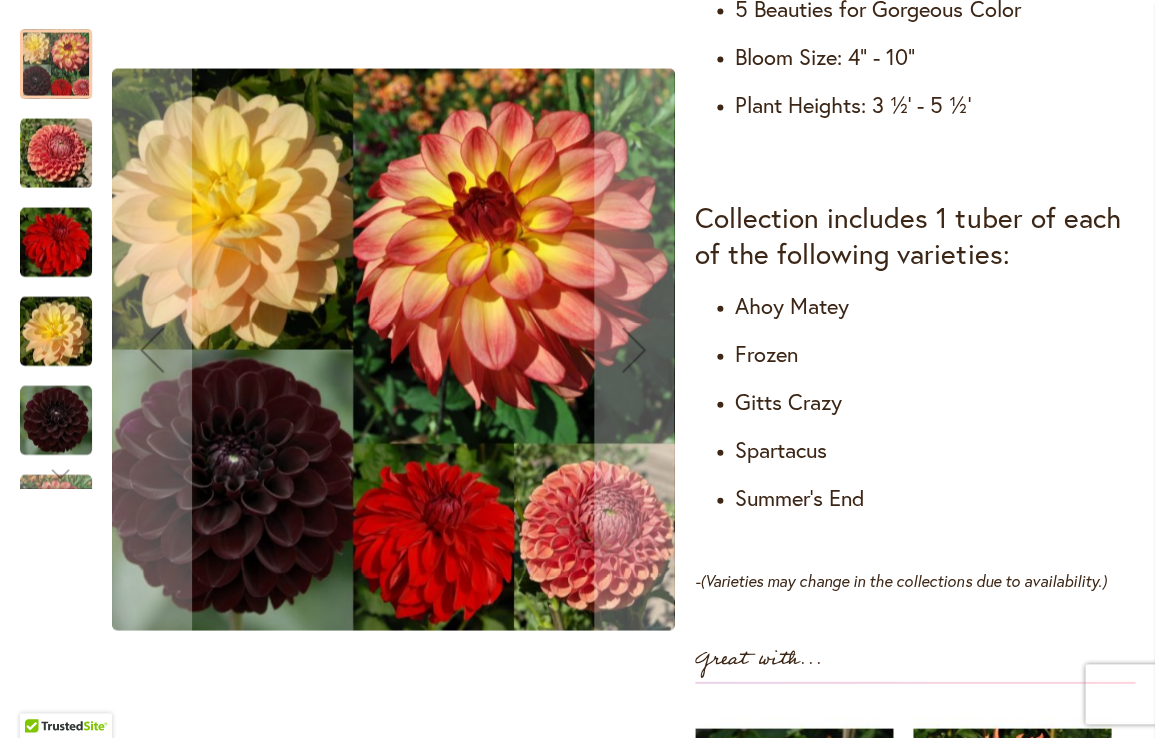 click at bounding box center [56, 243] 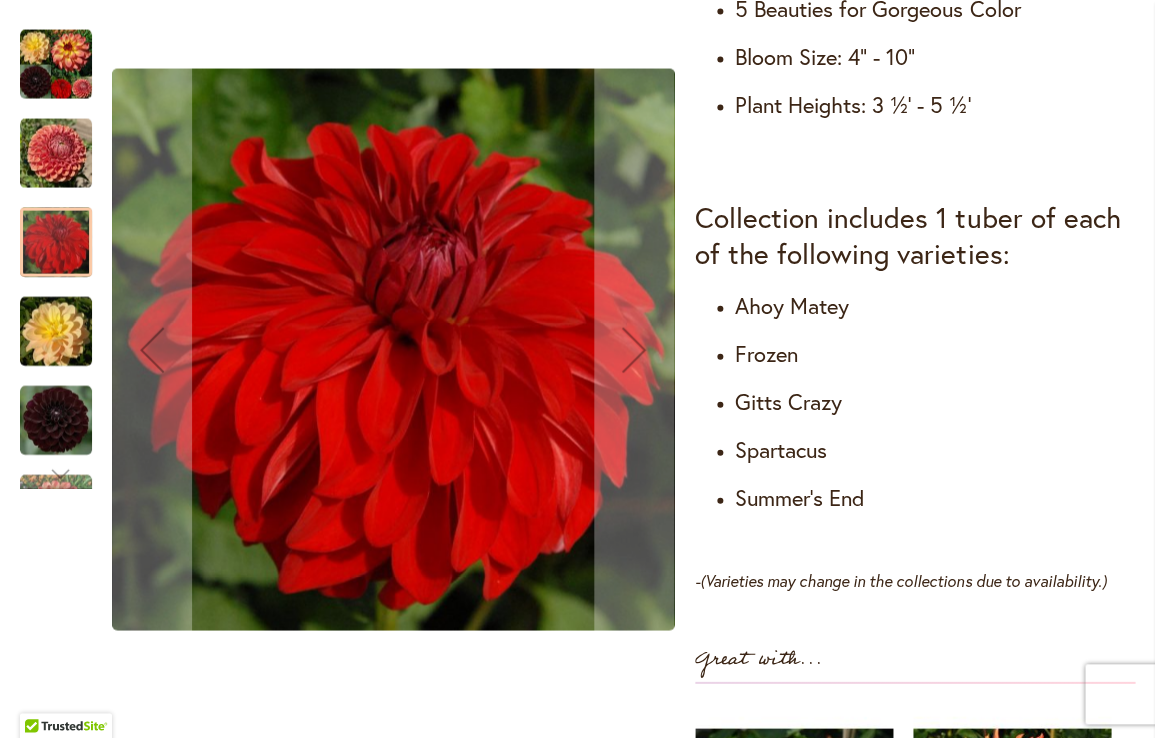 click at bounding box center [56, 154] 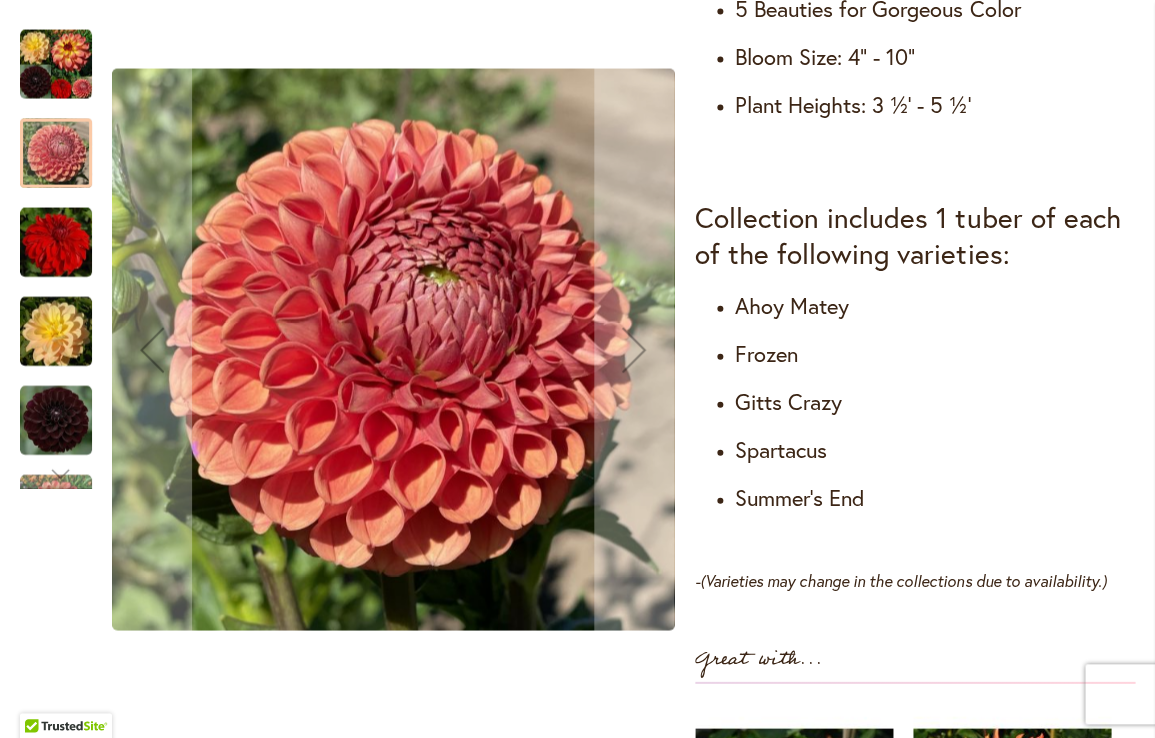 click at bounding box center (56, 65) 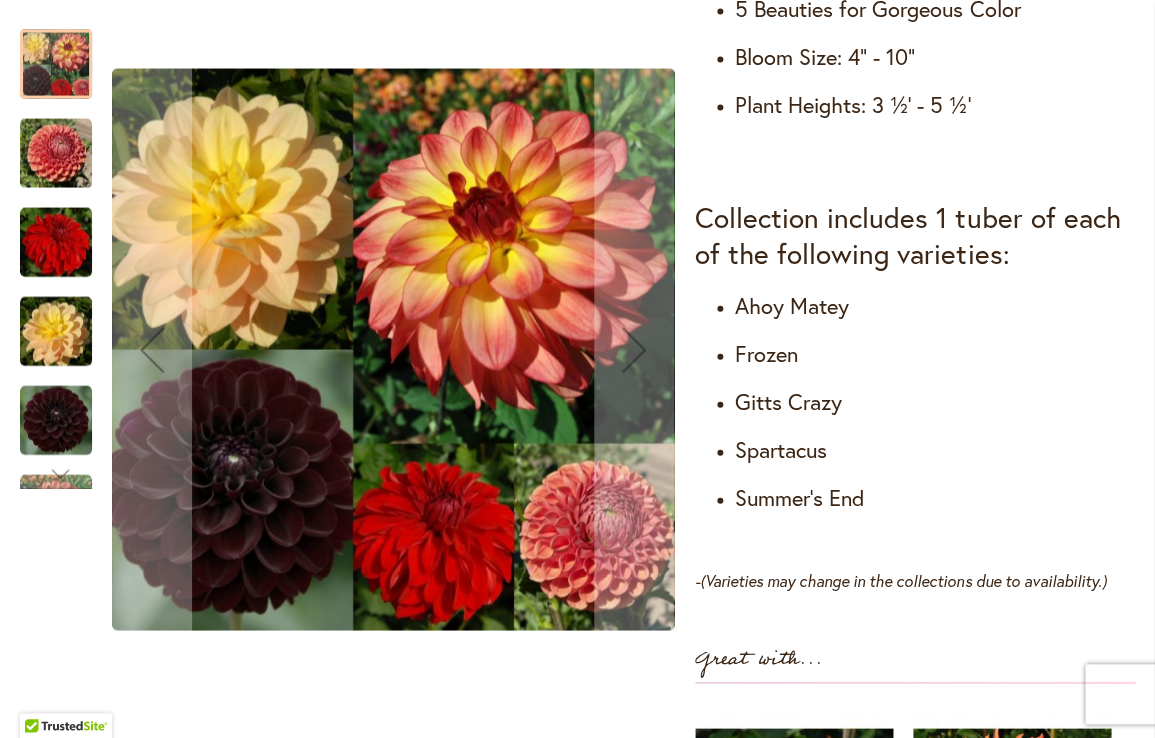 drag, startPoint x: 49, startPoint y: 320, endPoint x: 64, endPoint y: 320, distance: 15 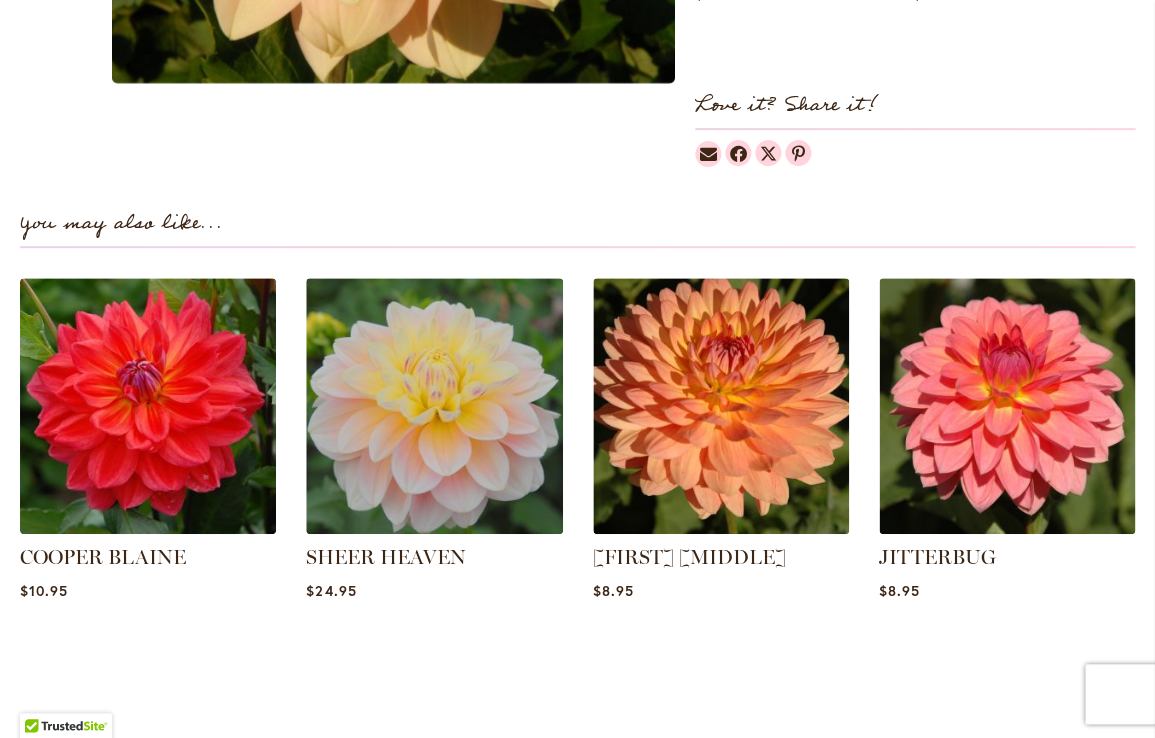 scroll, scrollTop: 1992, scrollLeft: 0, axis: vertical 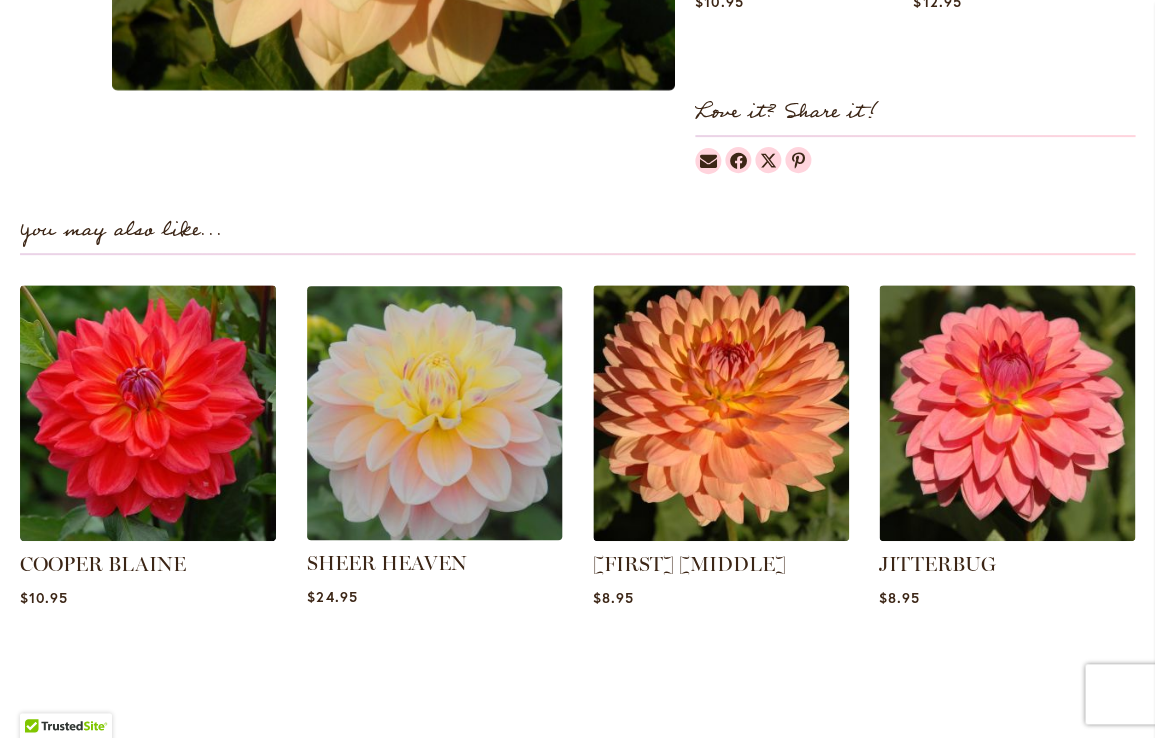 click at bounding box center [434, 413] 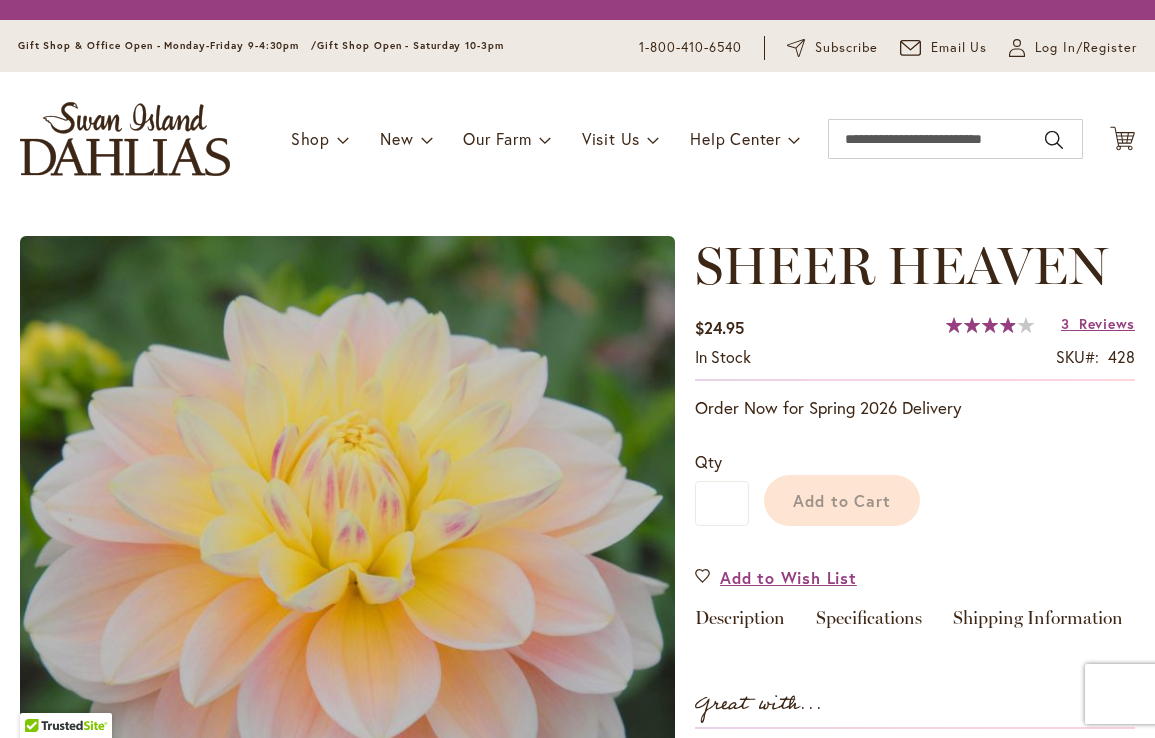 scroll, scrollTop: 0, scrollLeft: 0, axis: both 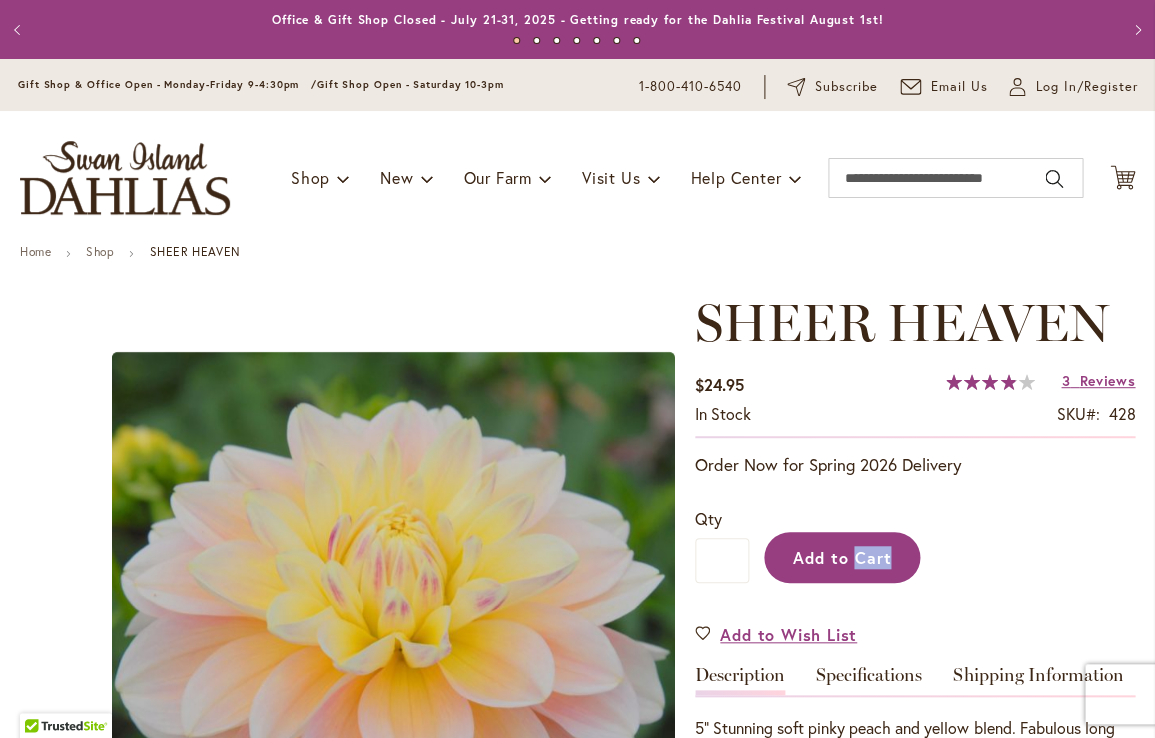 click on "Add to Cart" at bounding box center [842, 557] 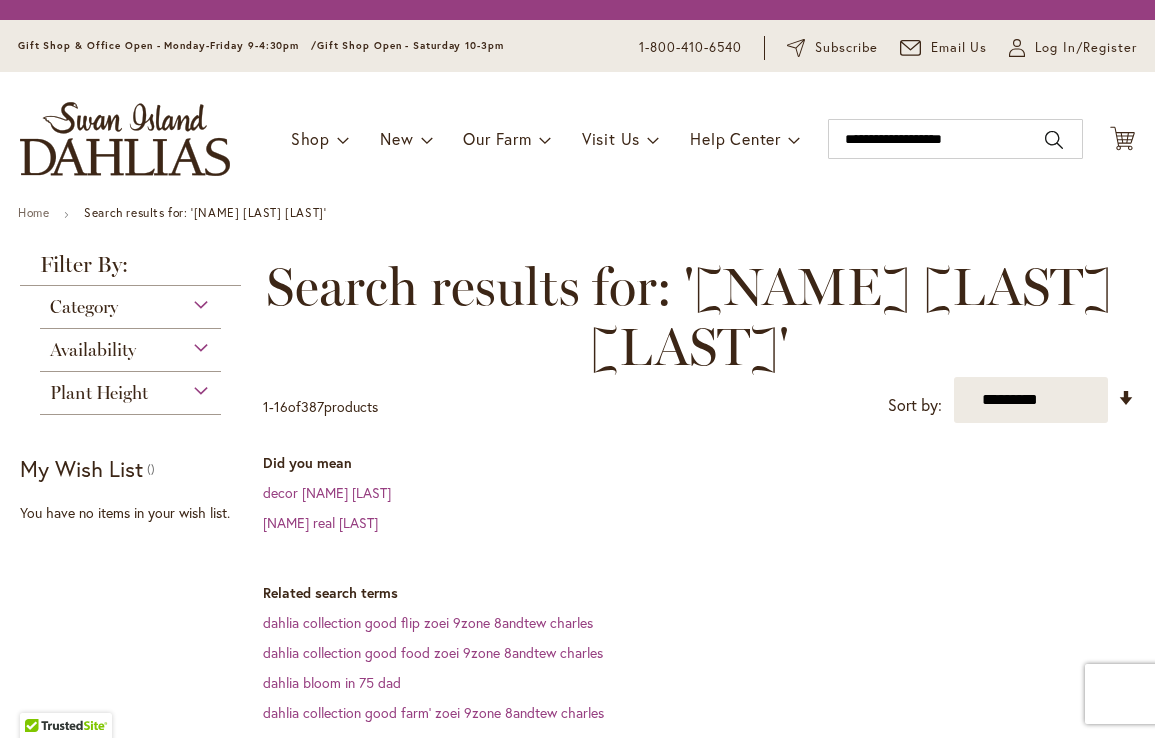 scroll, scrollTop: 0, scrollLeft: 0, axis: both 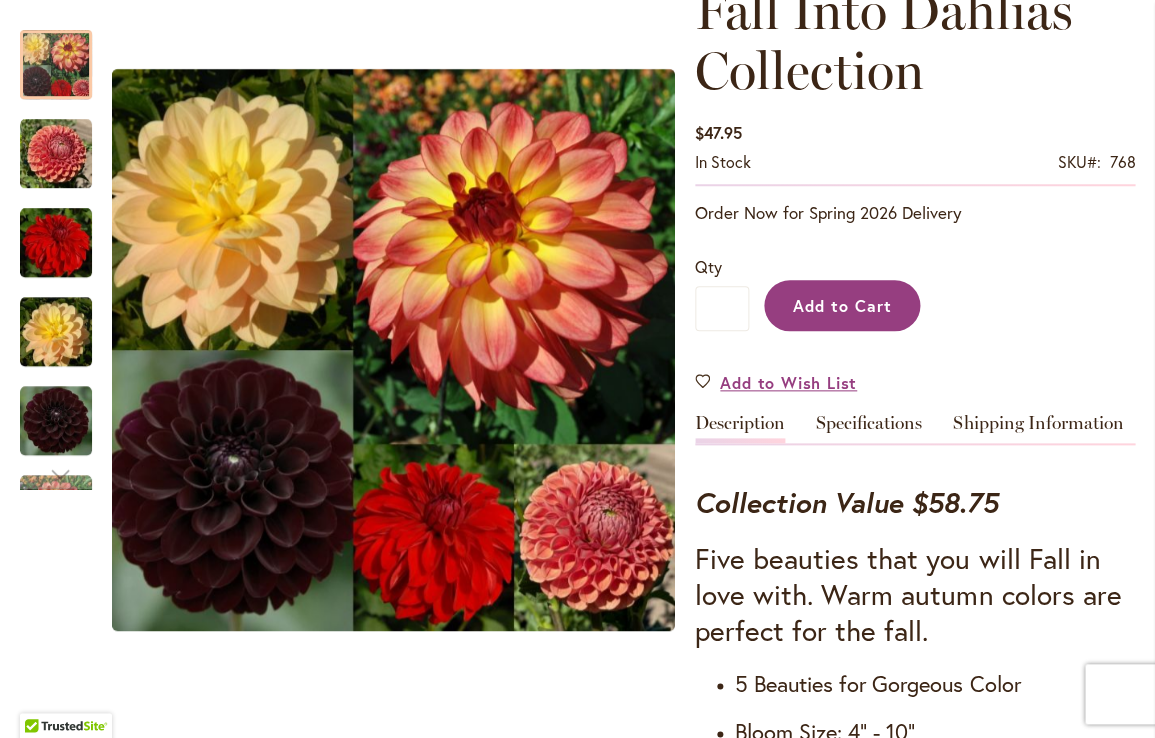 click on "Add to Cart" at bounding box center [842, 305] 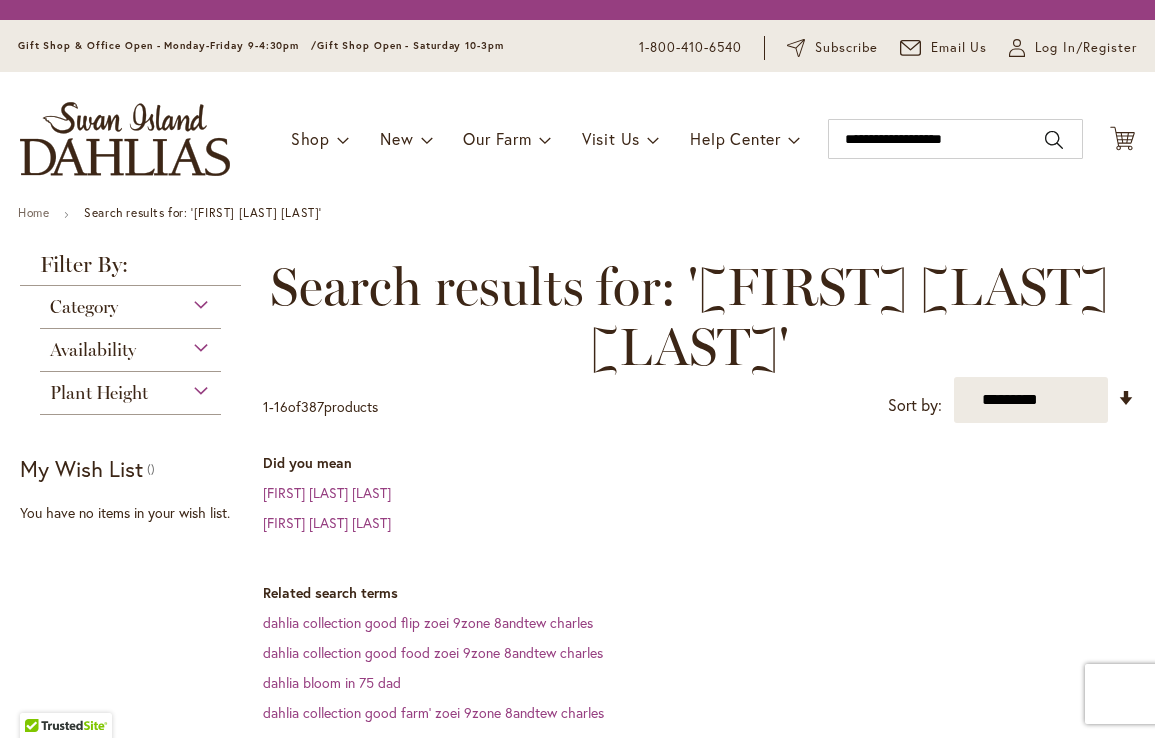 scroll, scrollTop: 0, scrollLeft: 0, axis: both 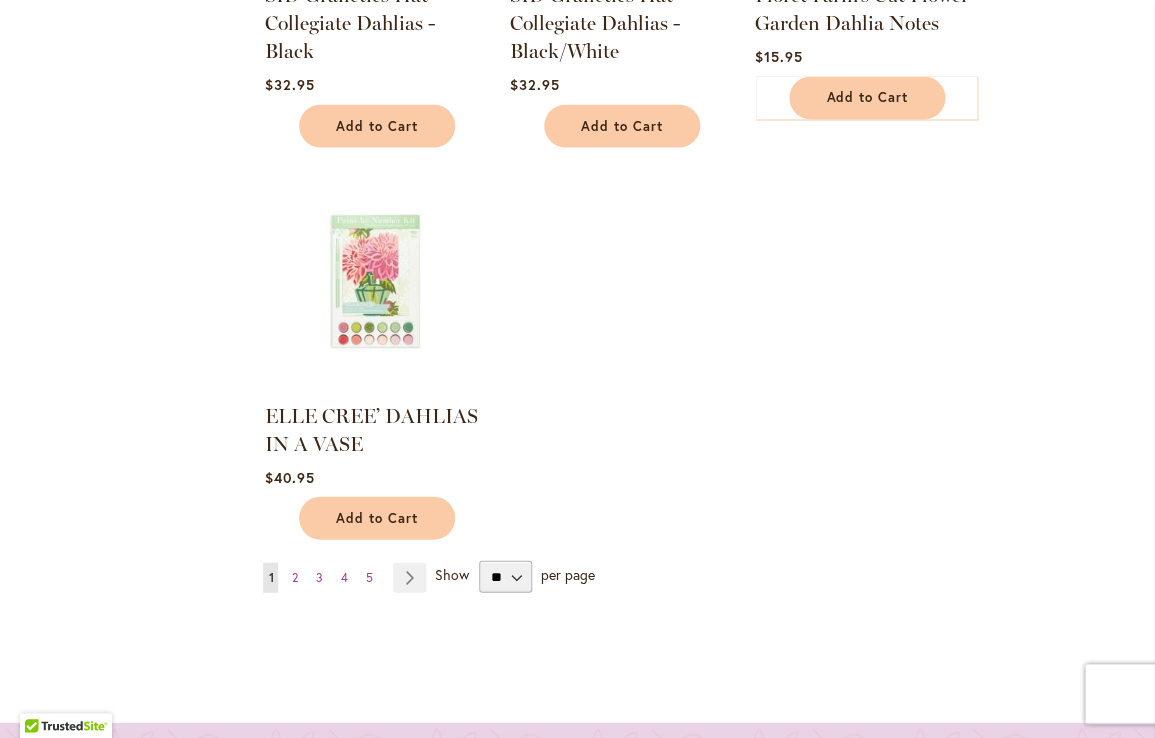 click at bounding box center (376, 281) 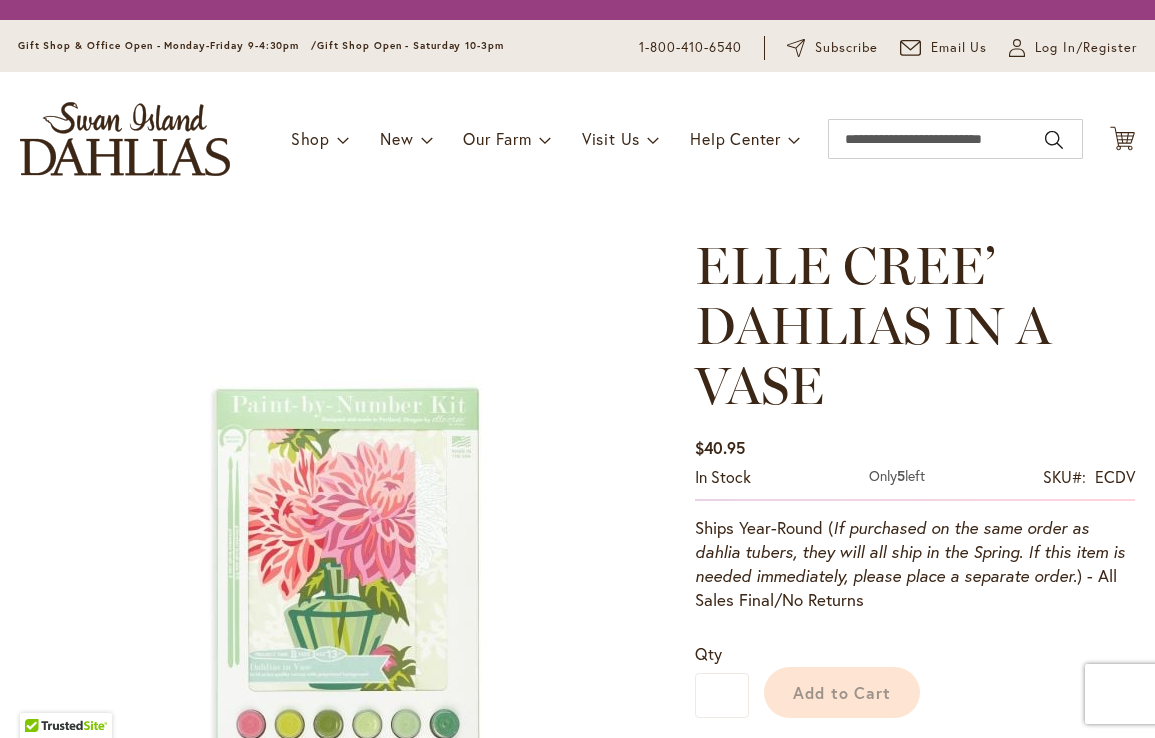 scroll, scrollTop: 0, scrollLeft: 0, axis: both 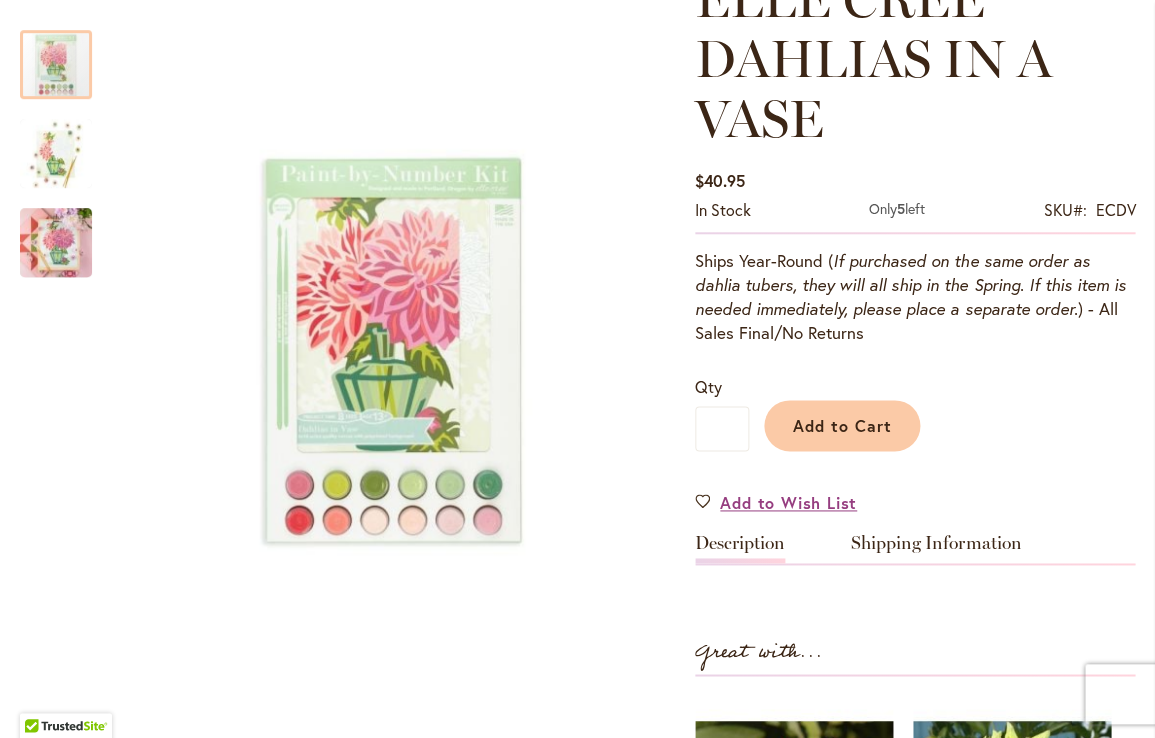 click on "Description" at bounding box center [740, 548] 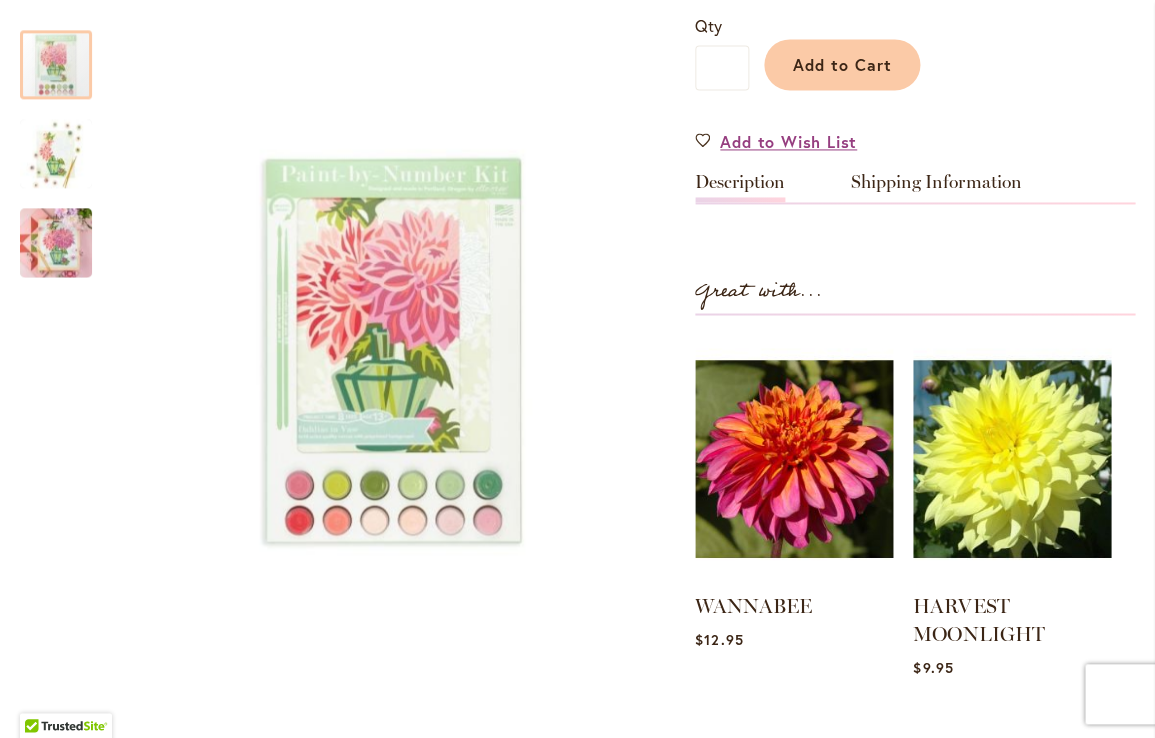 scroll, scrollTop: 682, scrollLeft: 0, axis: vertical 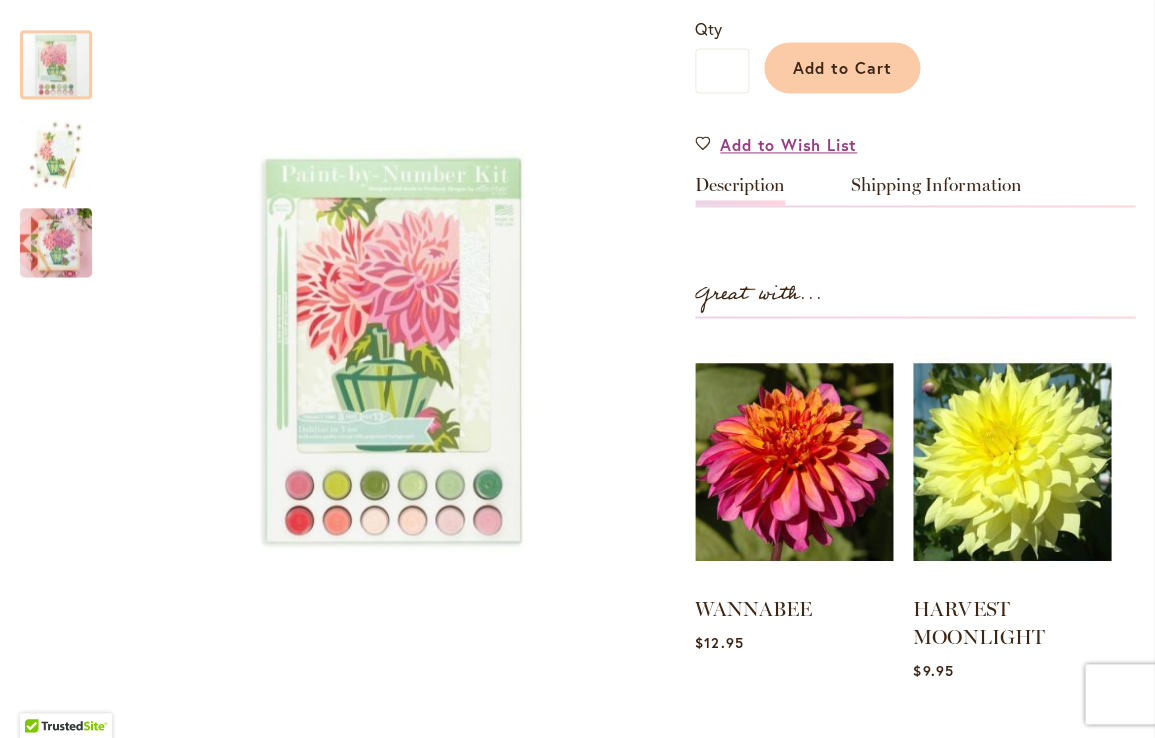 click on "Description" at bounding box center (740, 190) 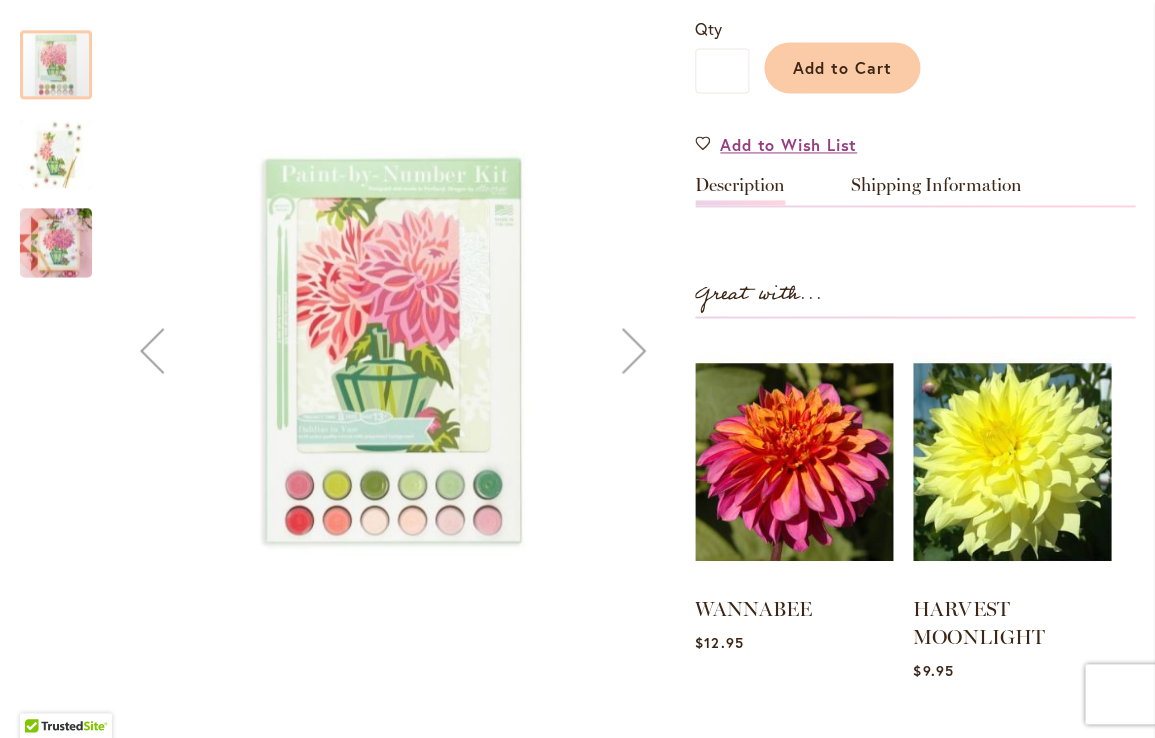 click at bounding box center [634, 350] 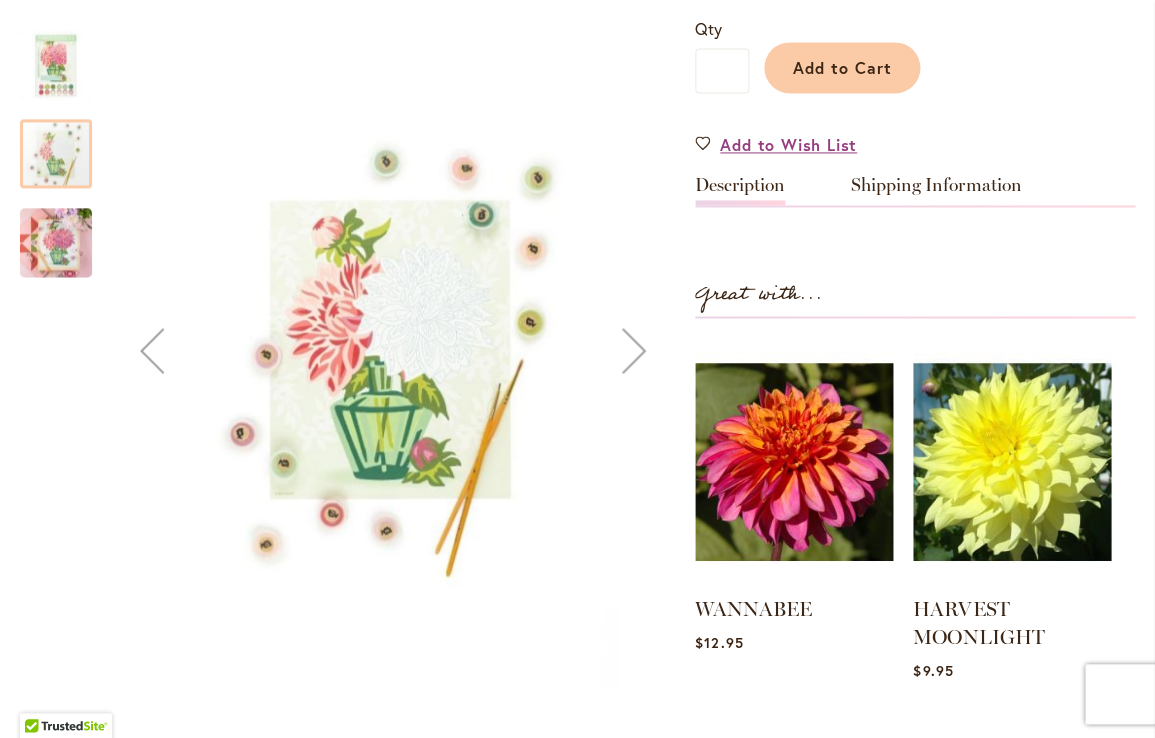click at bounding box center (634, 350) 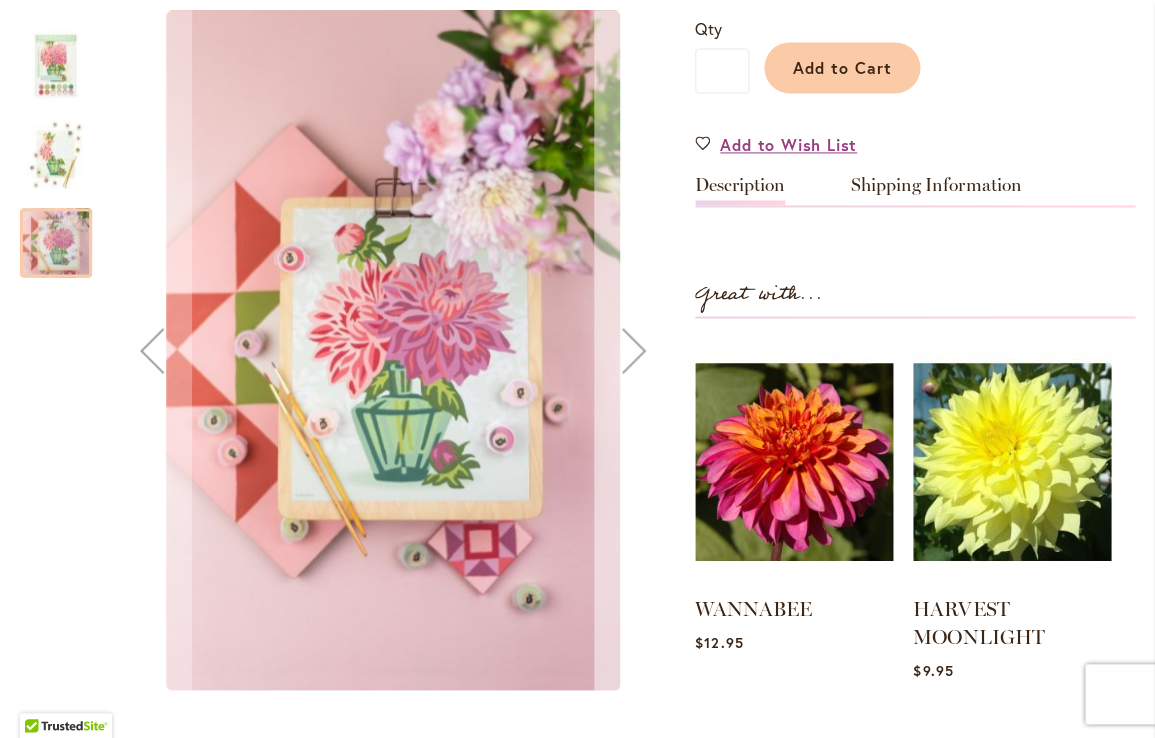 click at bounding box center (634, 350) 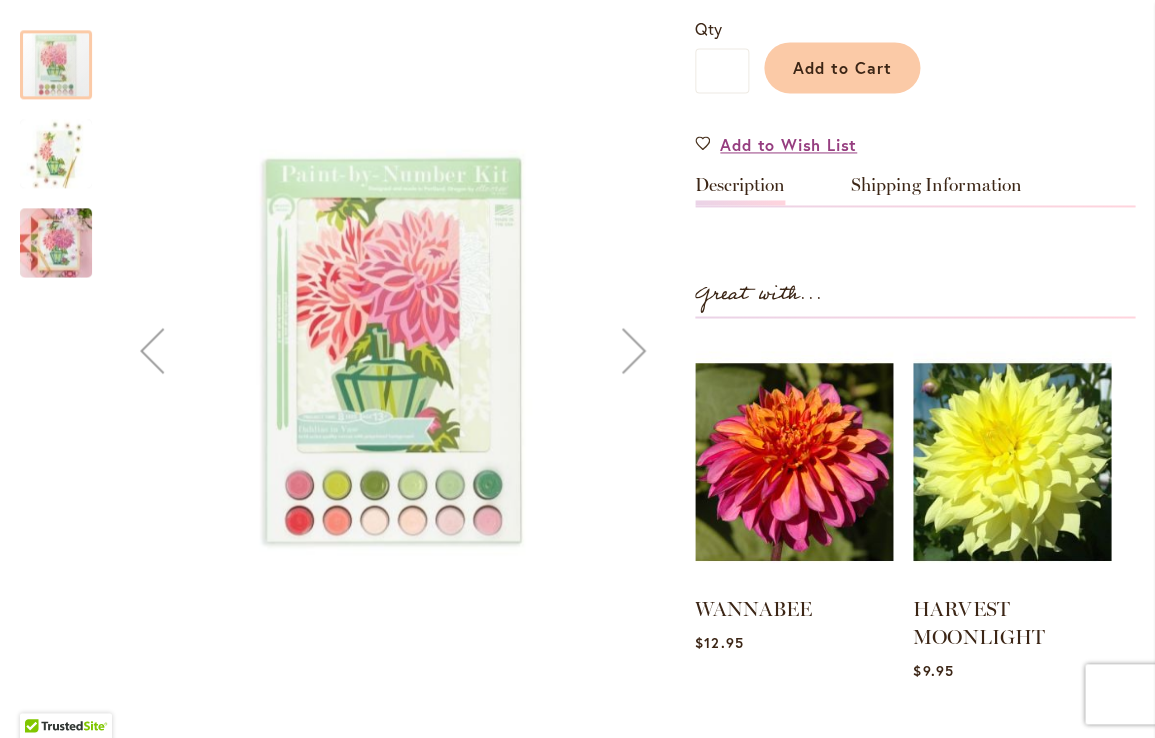 click at bounding box center [634, 350] 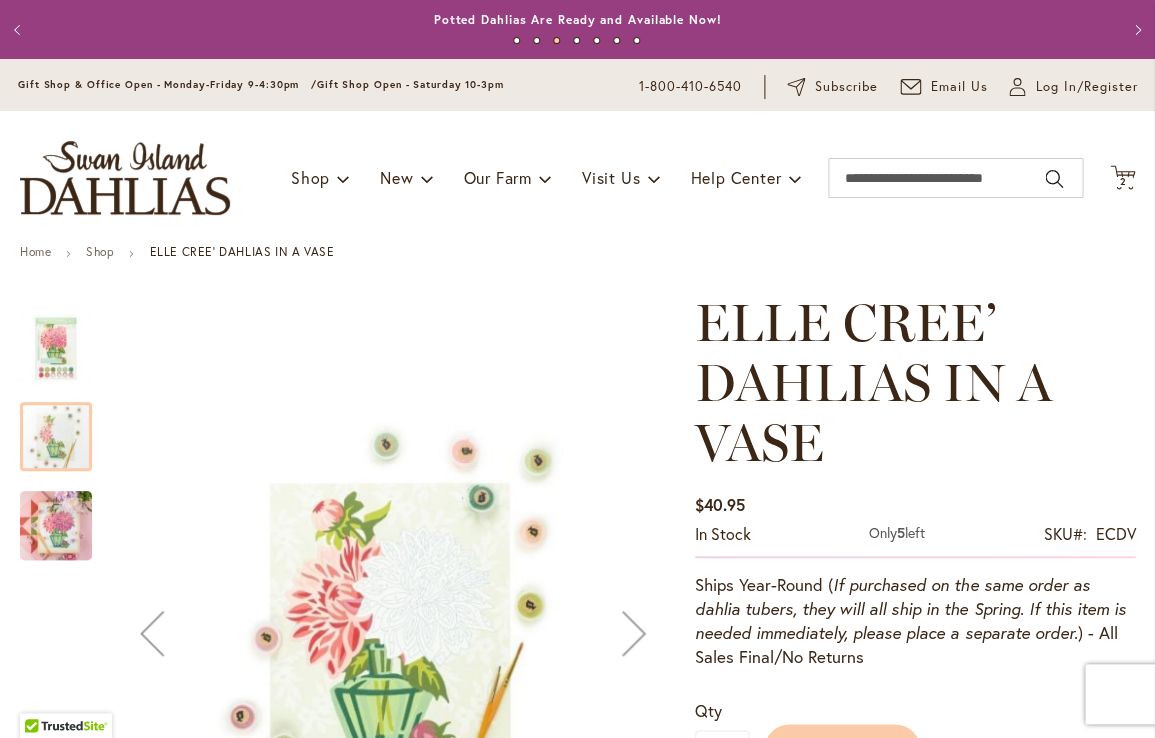 scroll, scrollTop: 0, scrollLeft: 0, axis: both 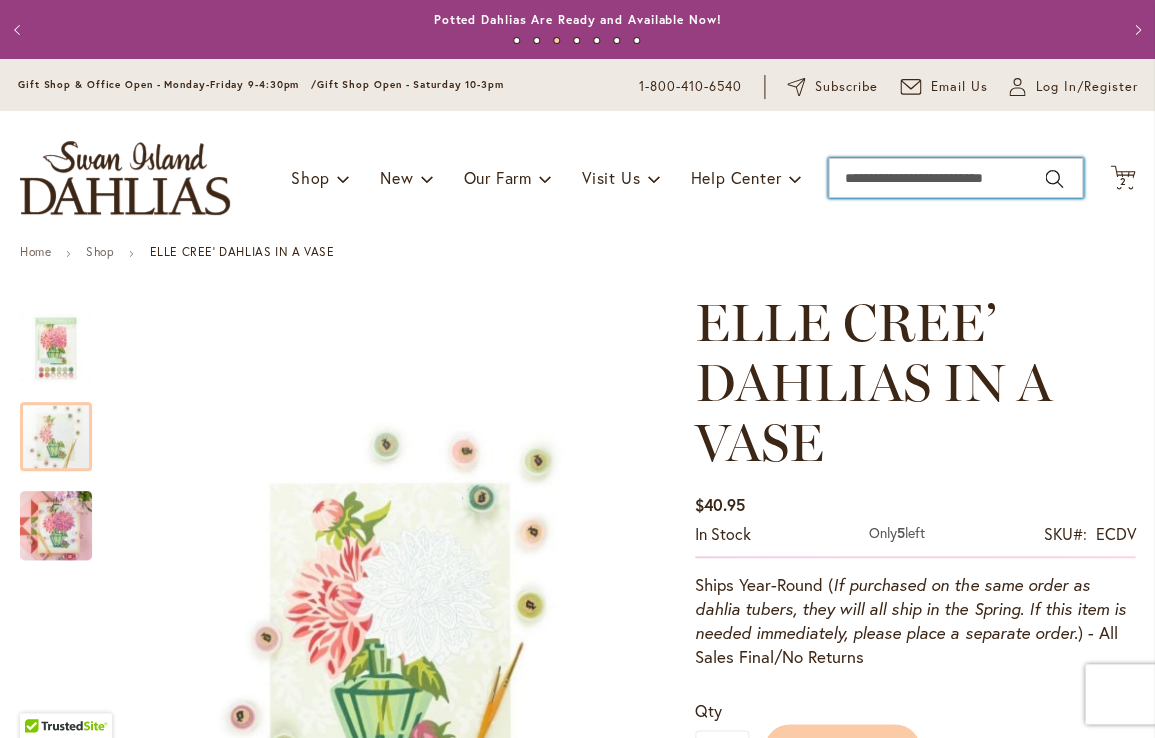 click on "Search" at bounding box center [955, 178] 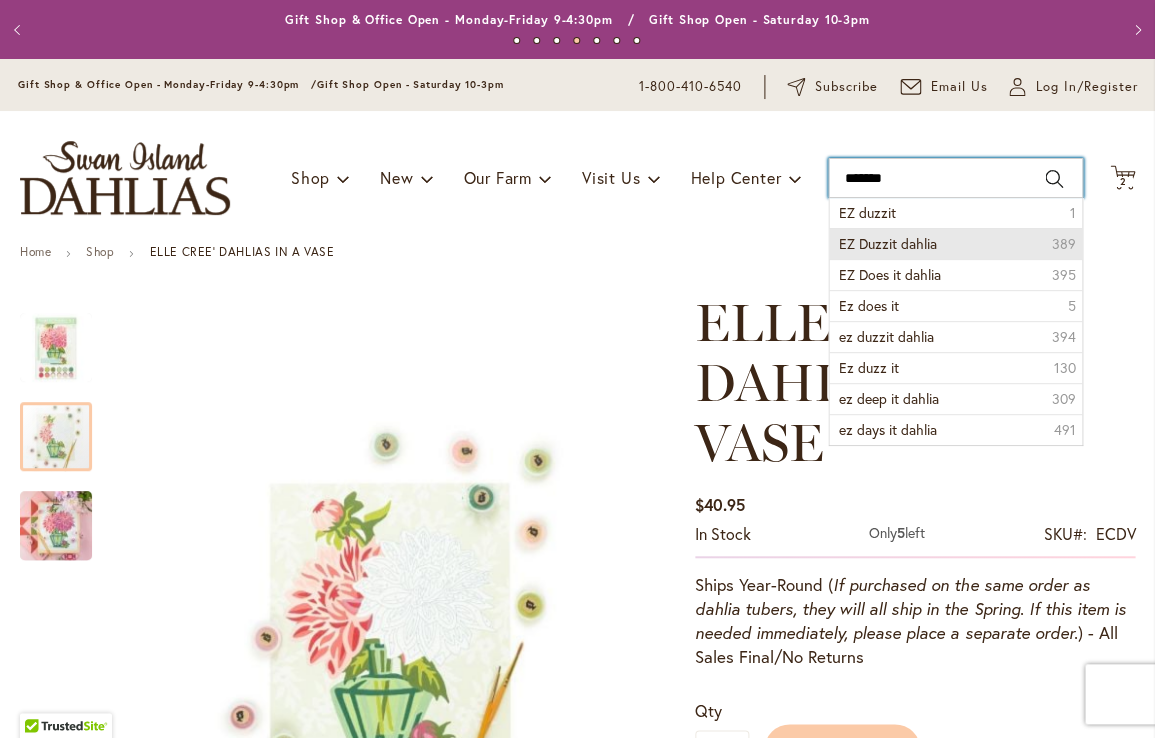 type on "*******" 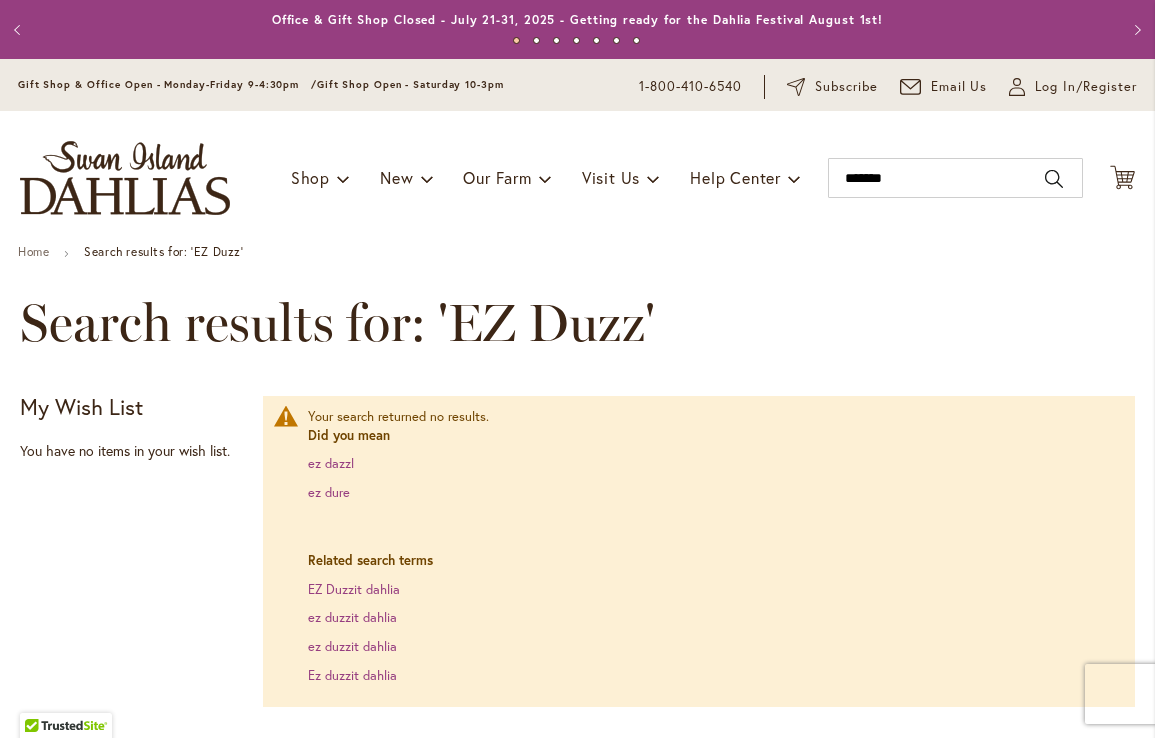 scroll, scrollTop: 0, scrollLeft: 0, axis: both 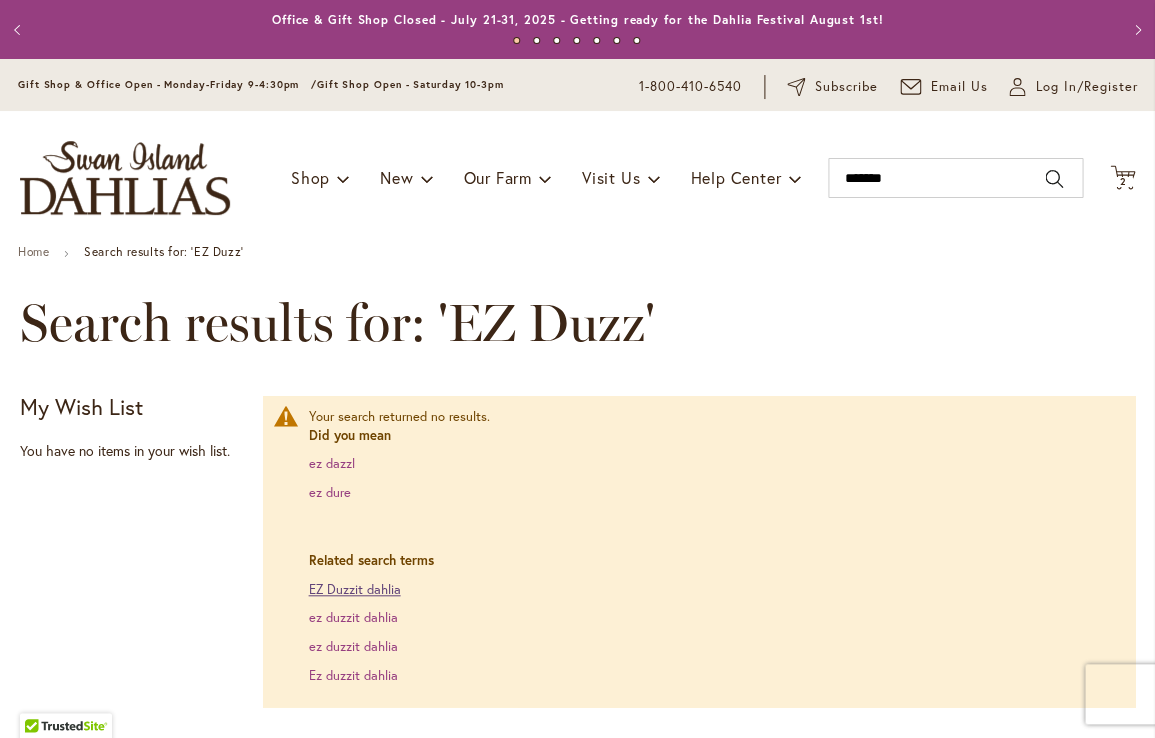 click on "EZ Duzzit dahlia" at bounding box center (354, 589) 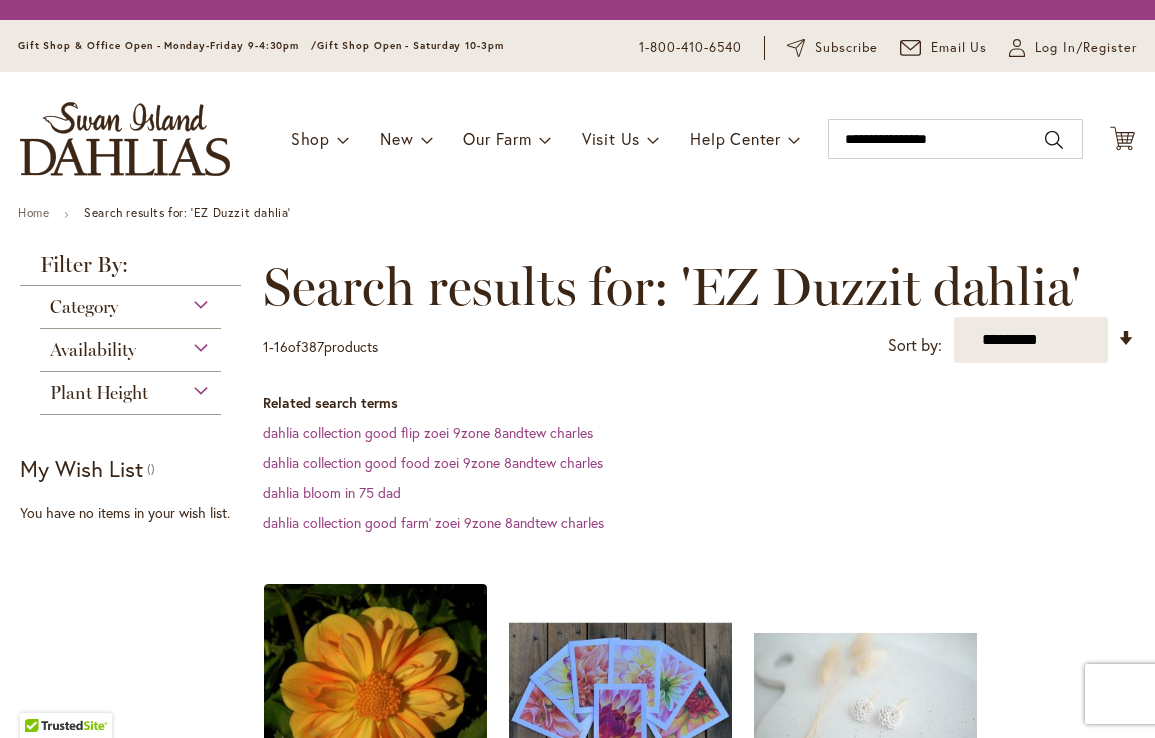 scroll, scrollTop: 0, scrollLeft: 0, axis: both 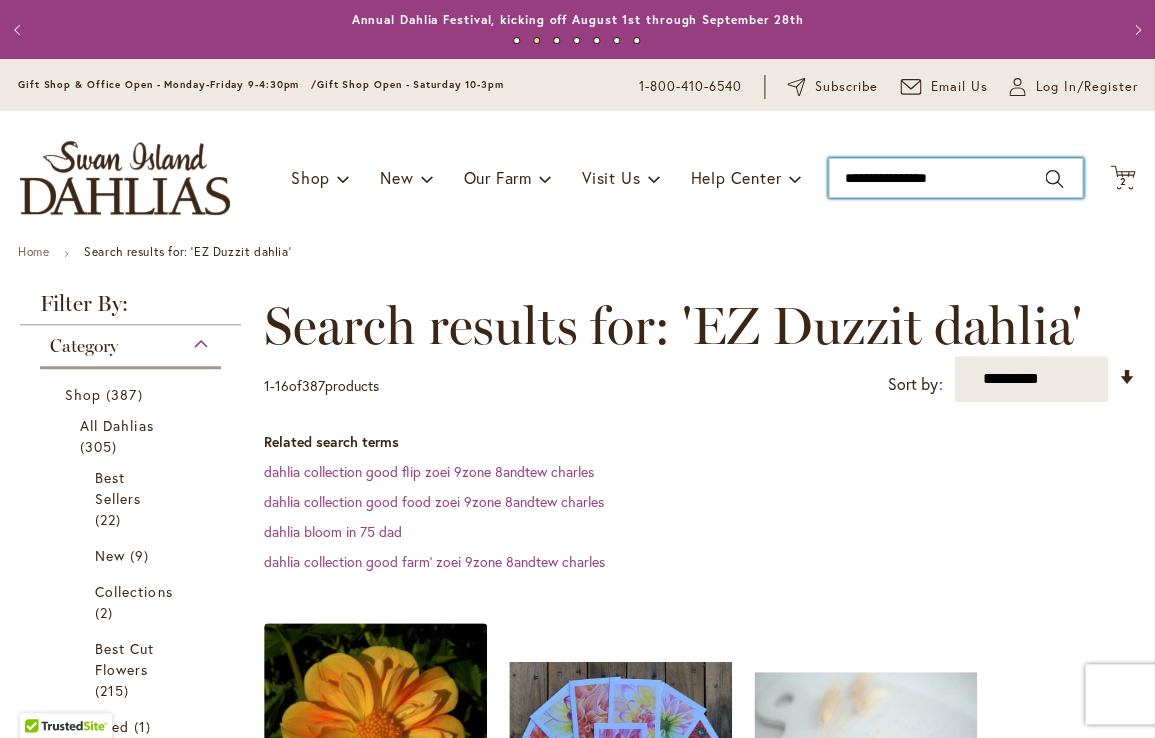 click on "**********" at bounding box center (955, 178) 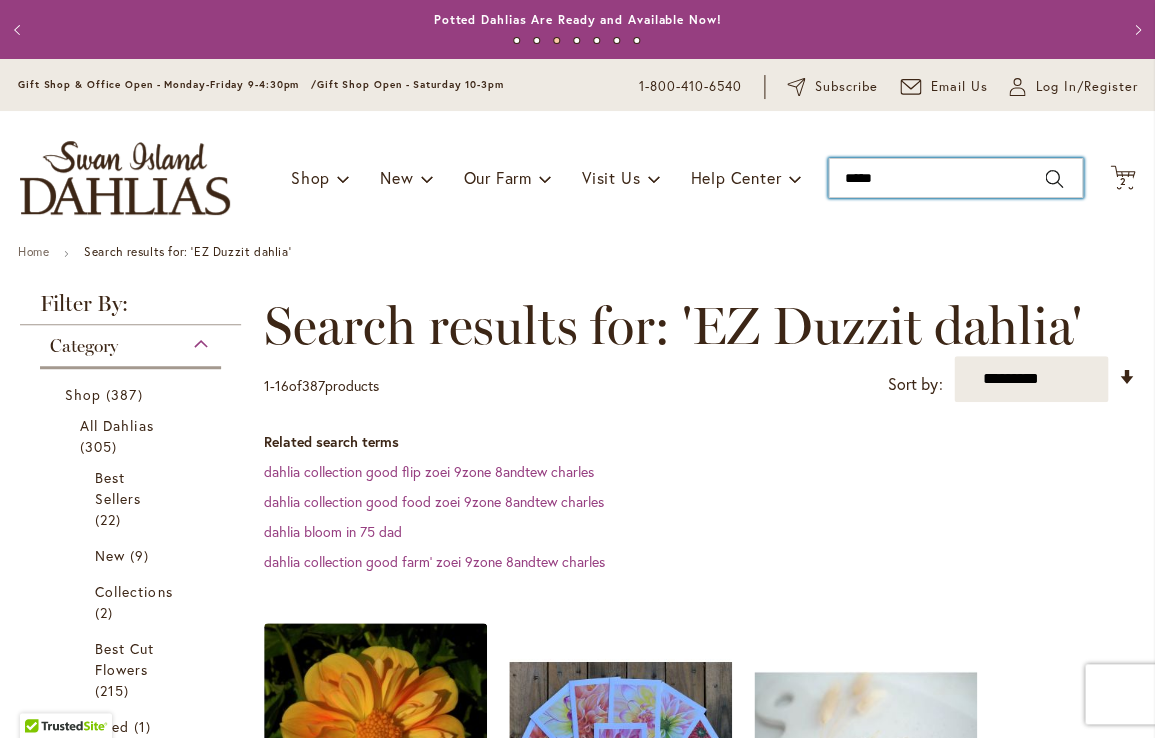 type on "******" 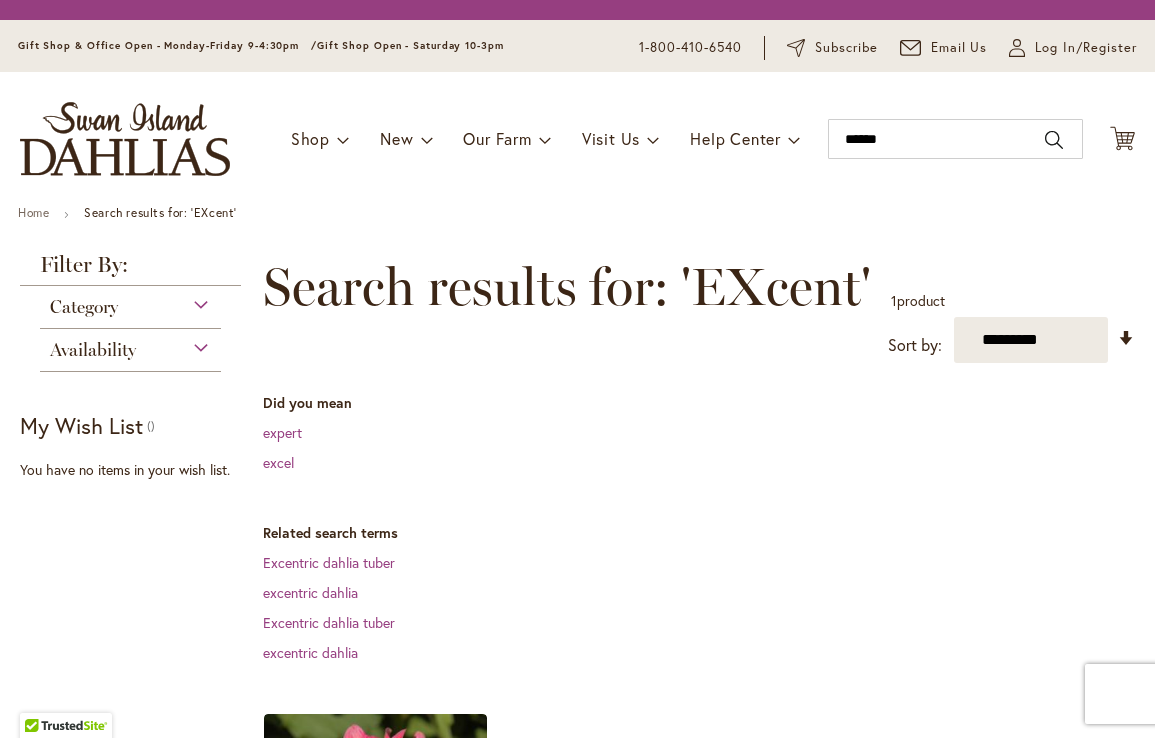 scroll, scrollTop: 0, scrollLeft: 0, axis: both 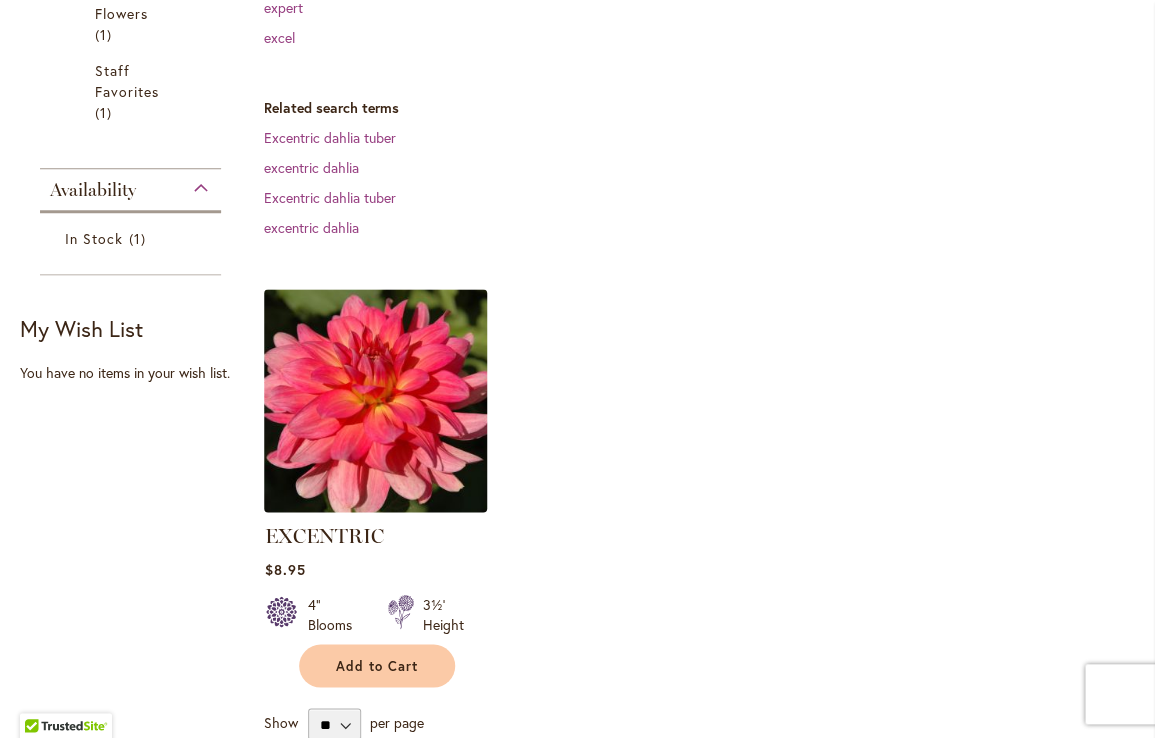 click at bounding box center [376, 401] 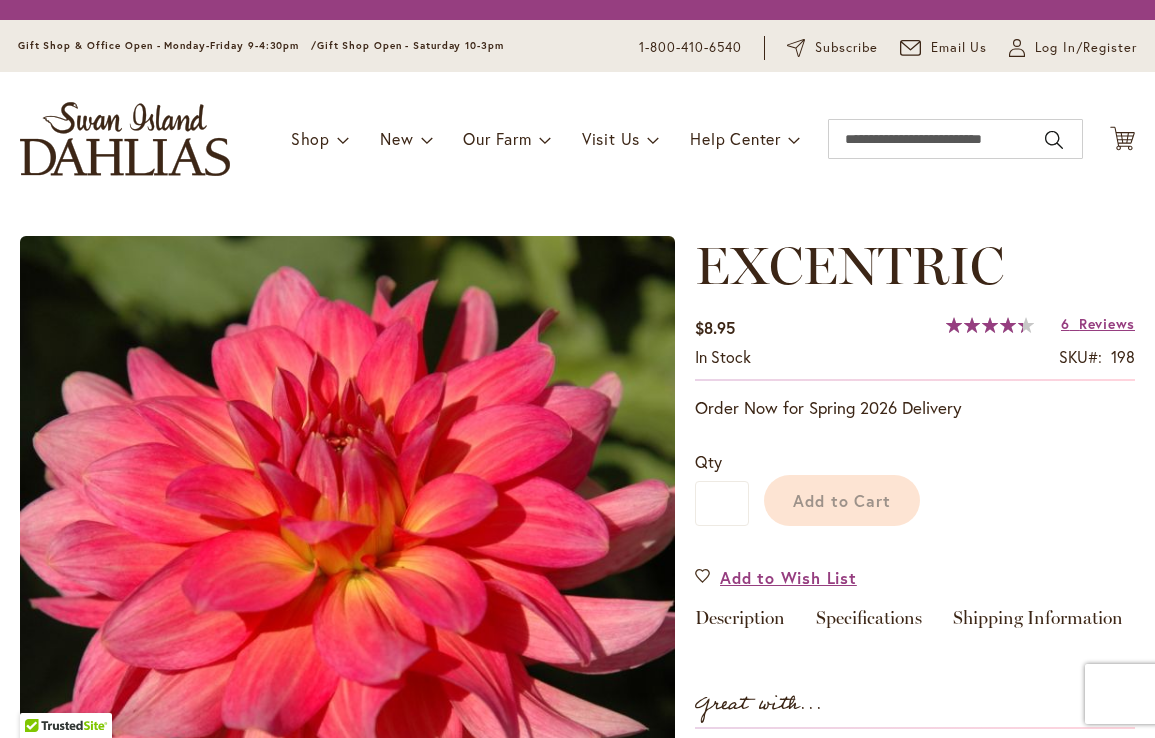 scroll, scrollTop: 0, scrollLeft: 0, axis: both 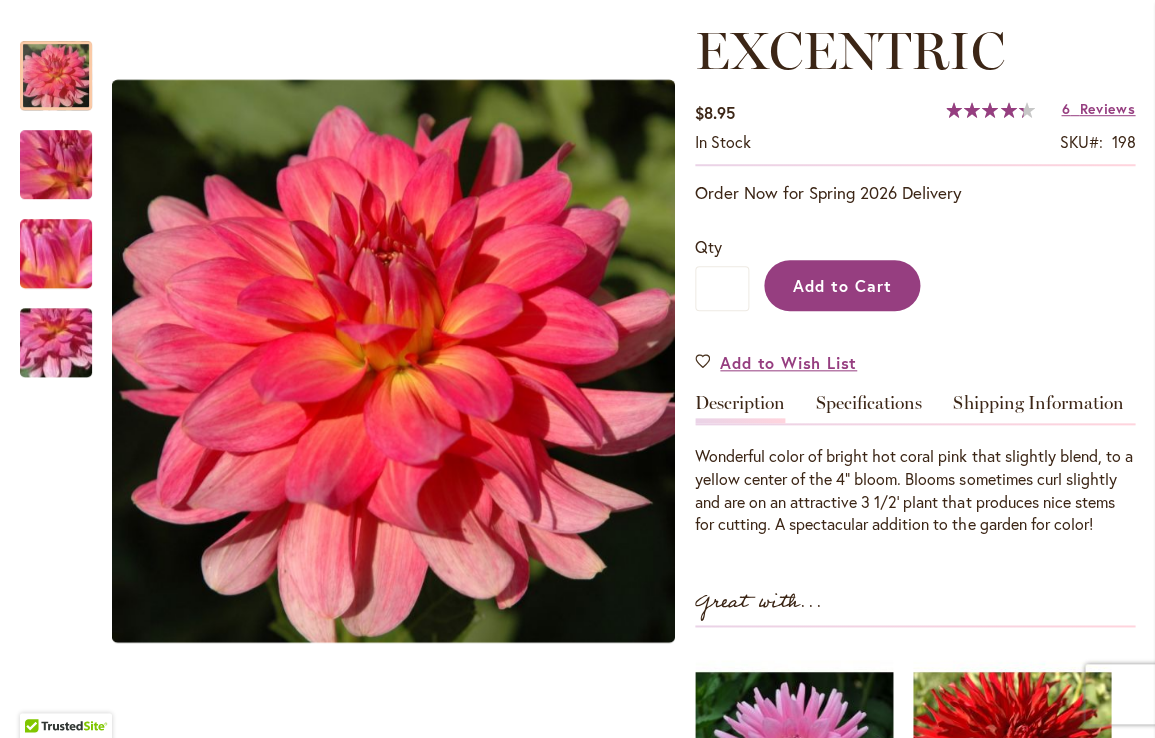 click on "Add to Cart" at bounding box center (842, 285) 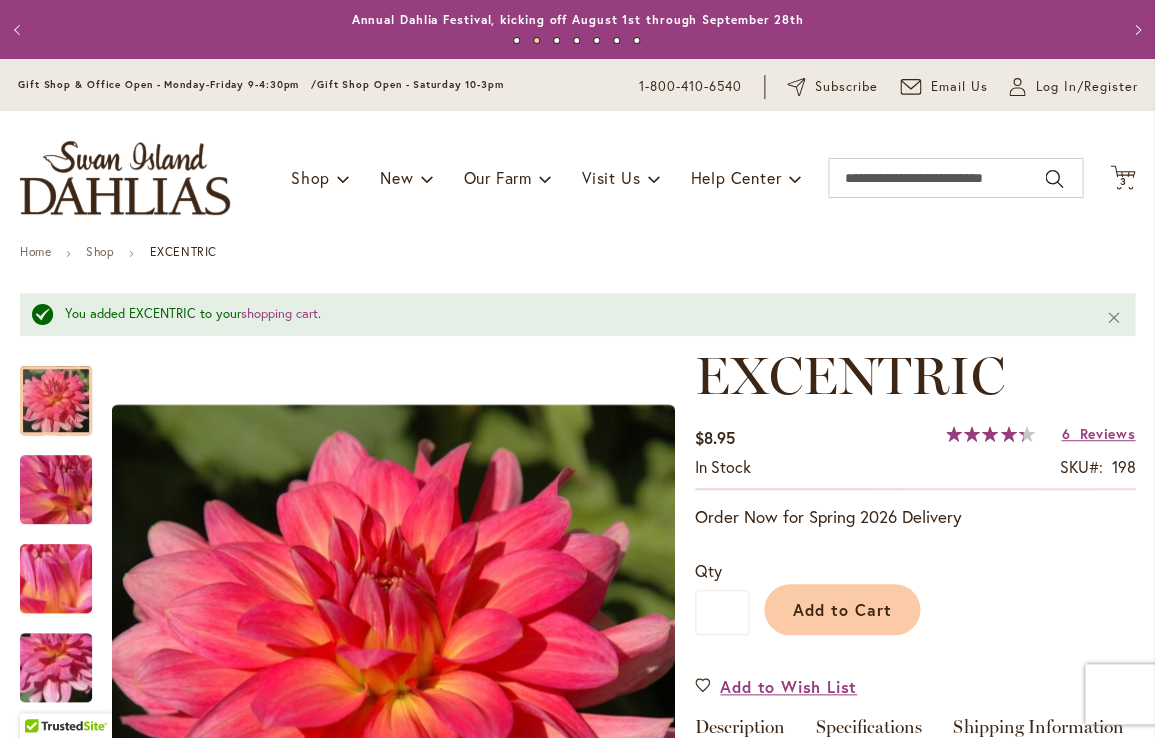 scroll, scrollTop: 0, scrollLeft: 0, axis: both 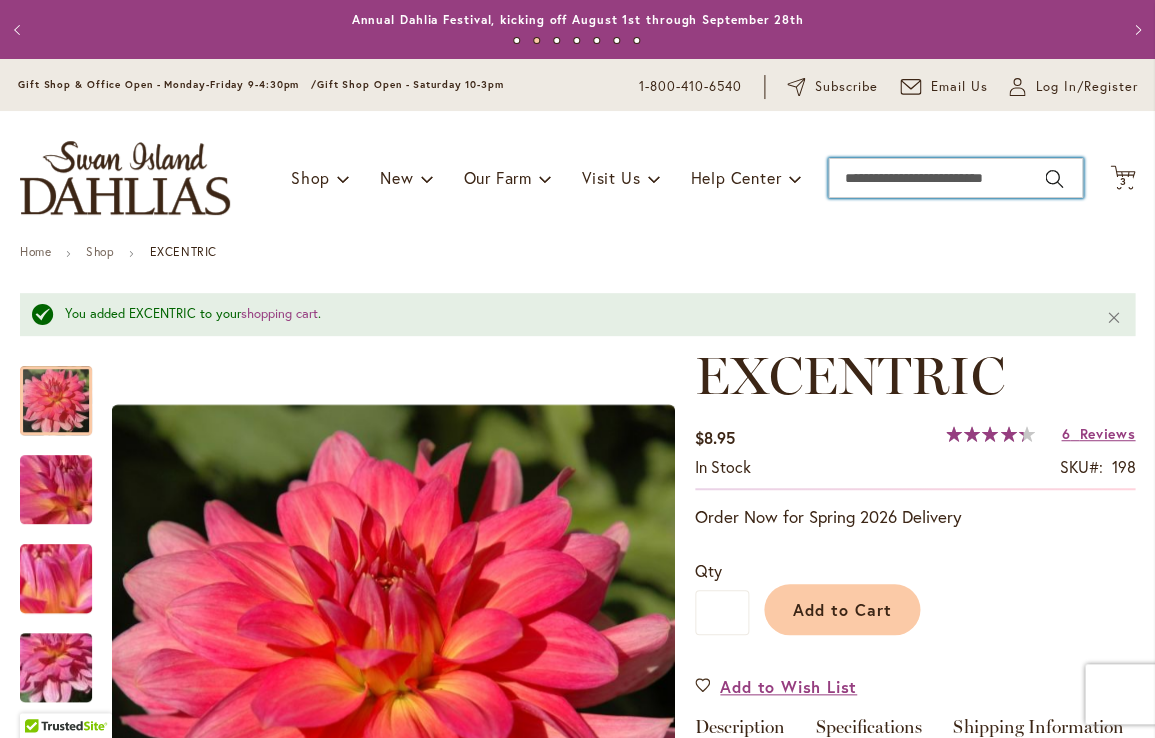 click on "Search" at bounding box center [955, 178] 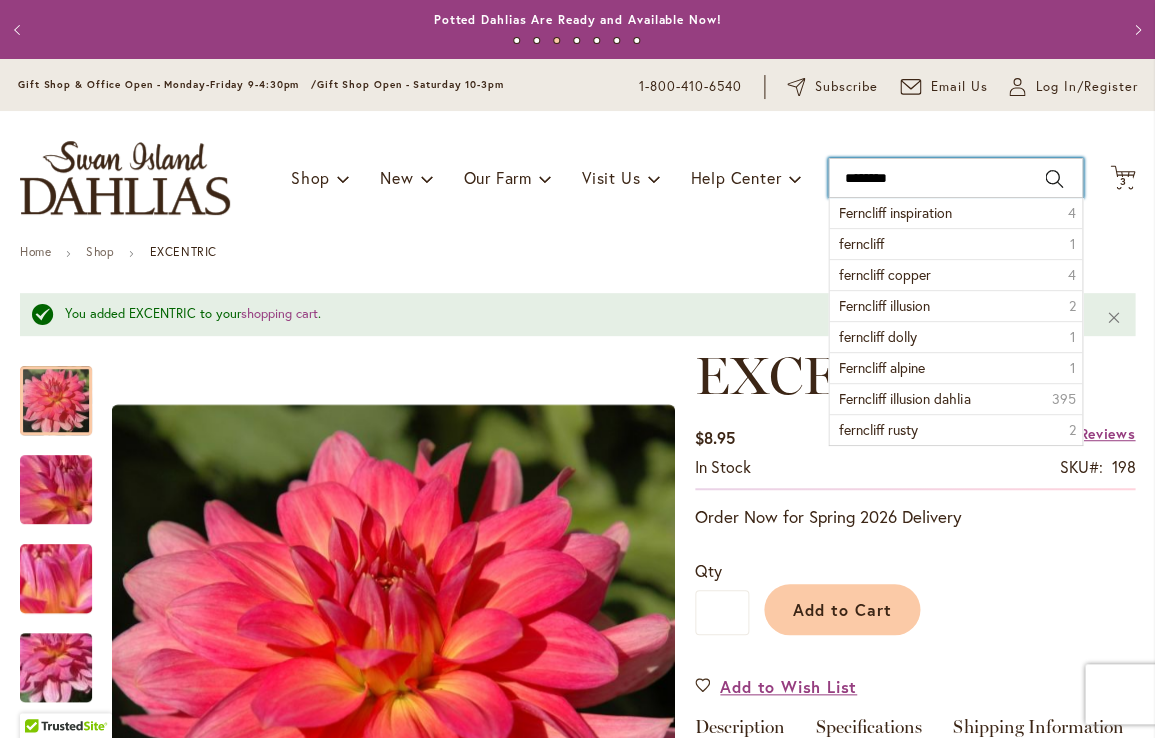 type on "*********" 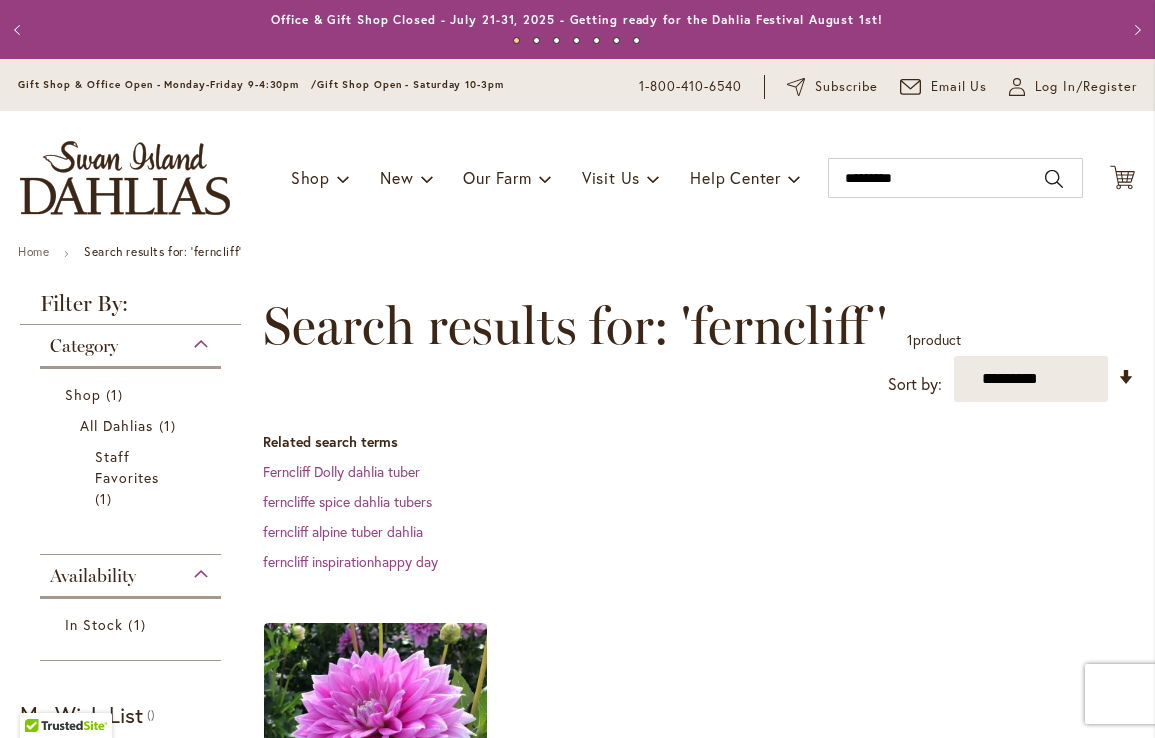 scroll, scrollTop: 0, scrollLeft: 0, axis: both 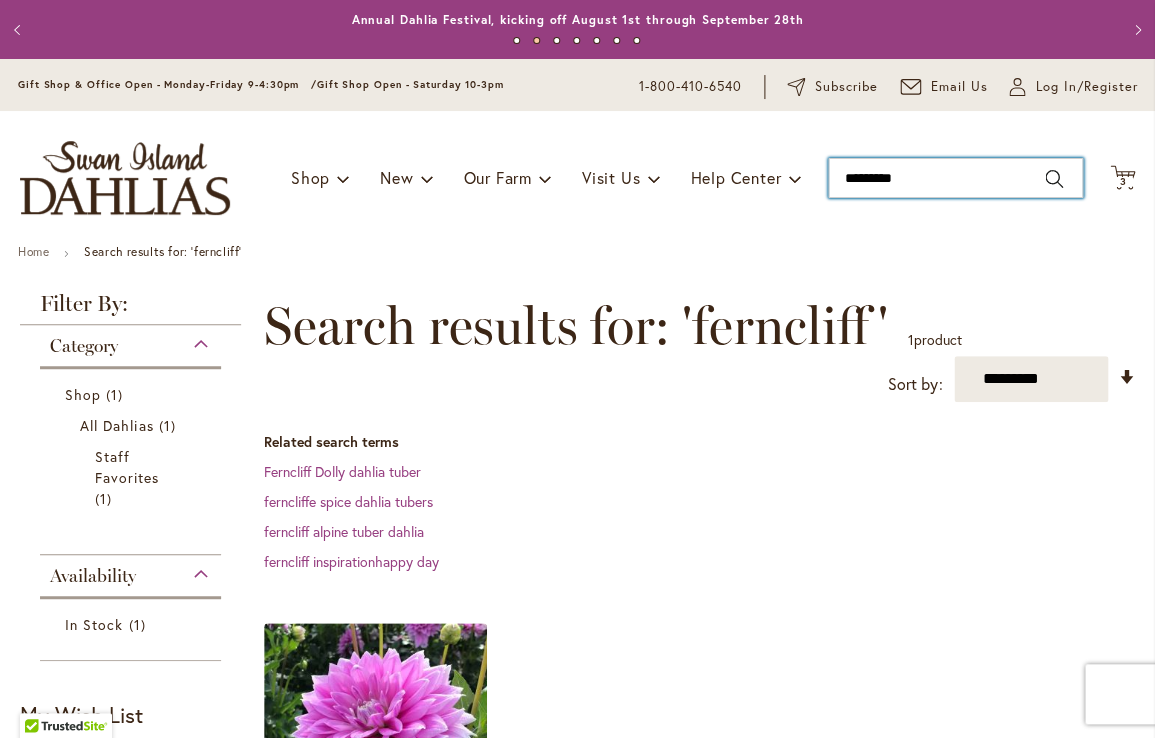 click on "*********" at bounding box center (955, 178) 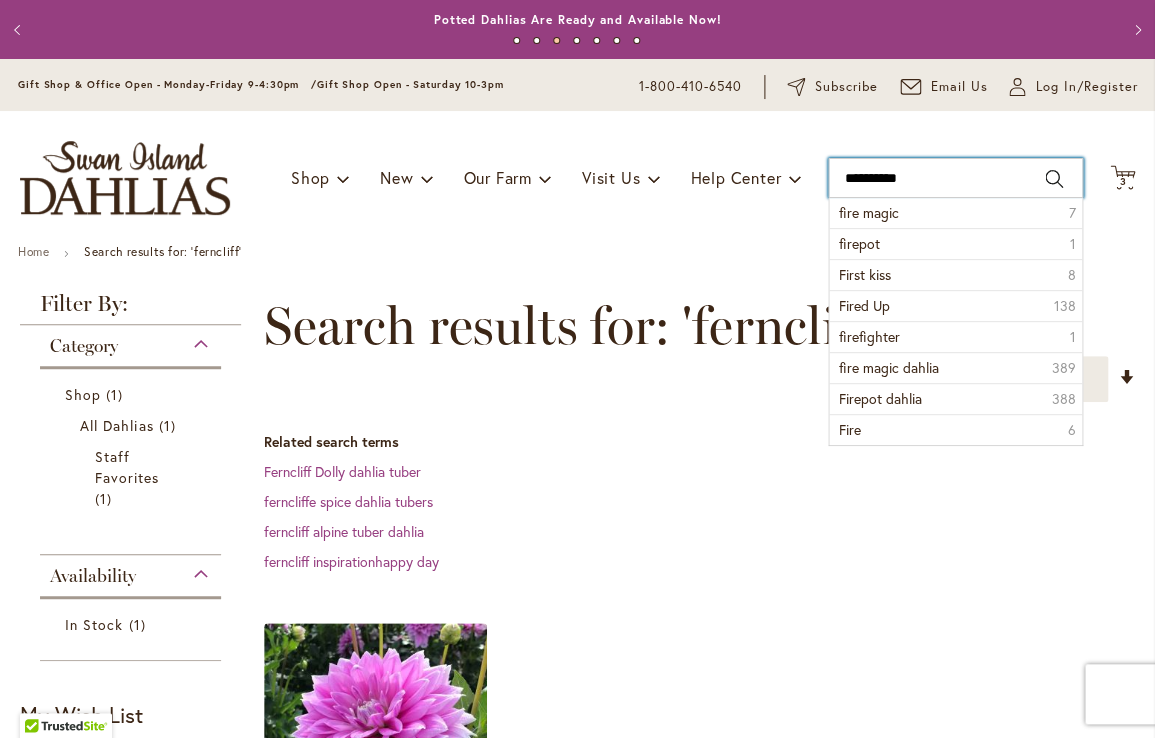 type on "**********" 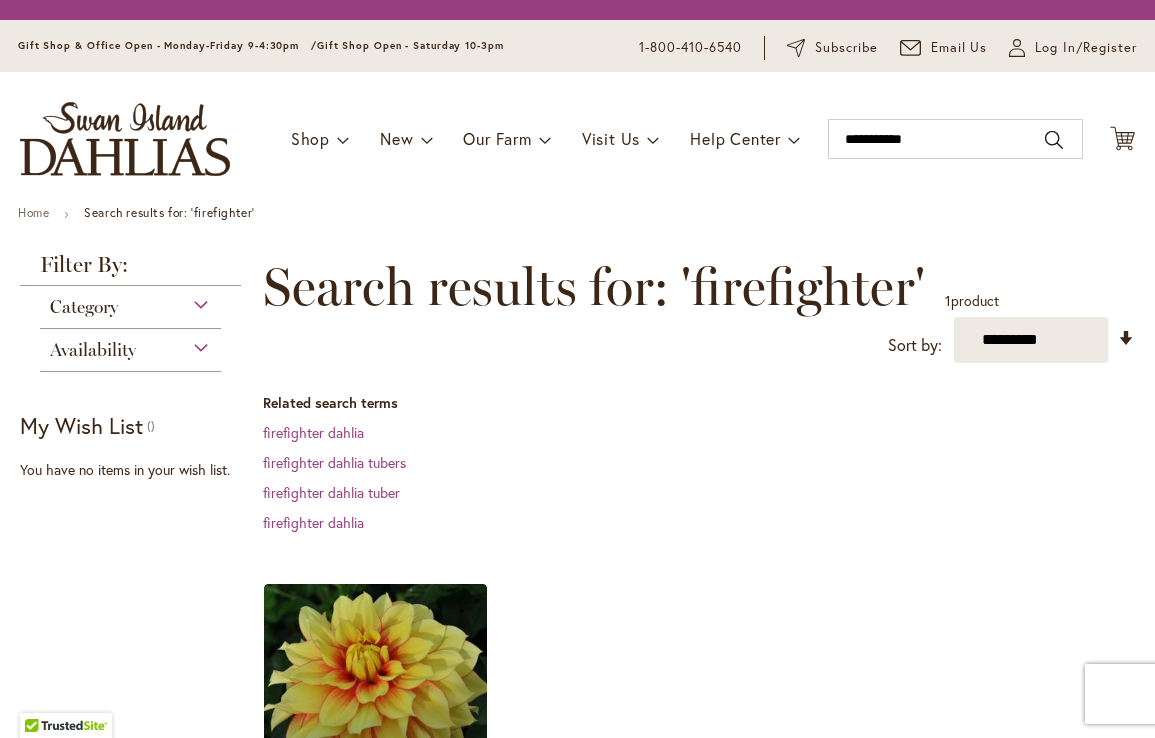 scroll, scrollTop: 0, scrollLeft: 0, axis: both 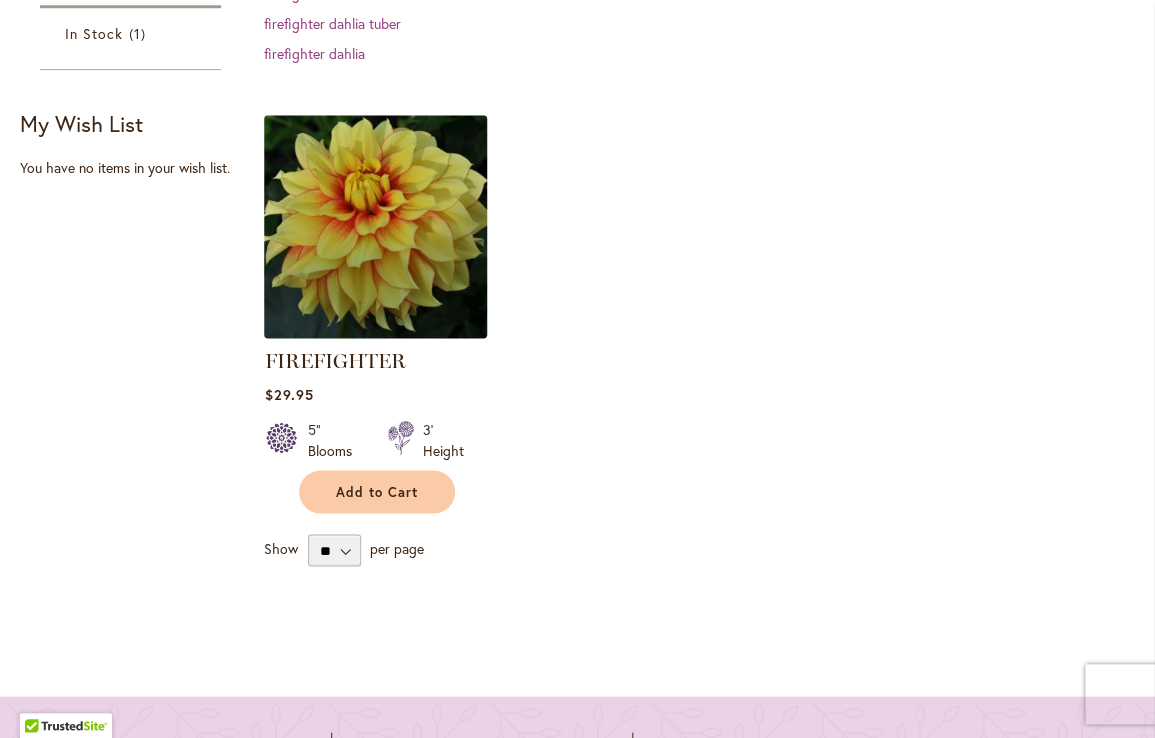 click at bounding box center (376, 227) 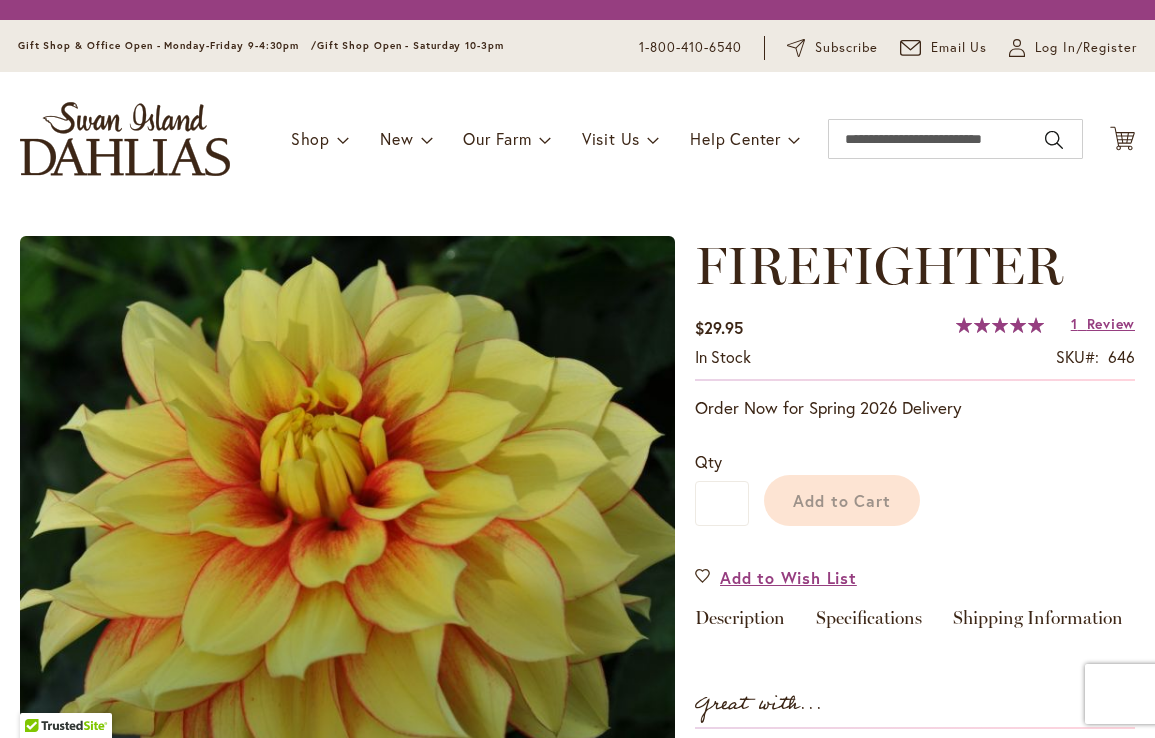 scroll, scrollTop: 0, scrollLeft: 0, axis: both 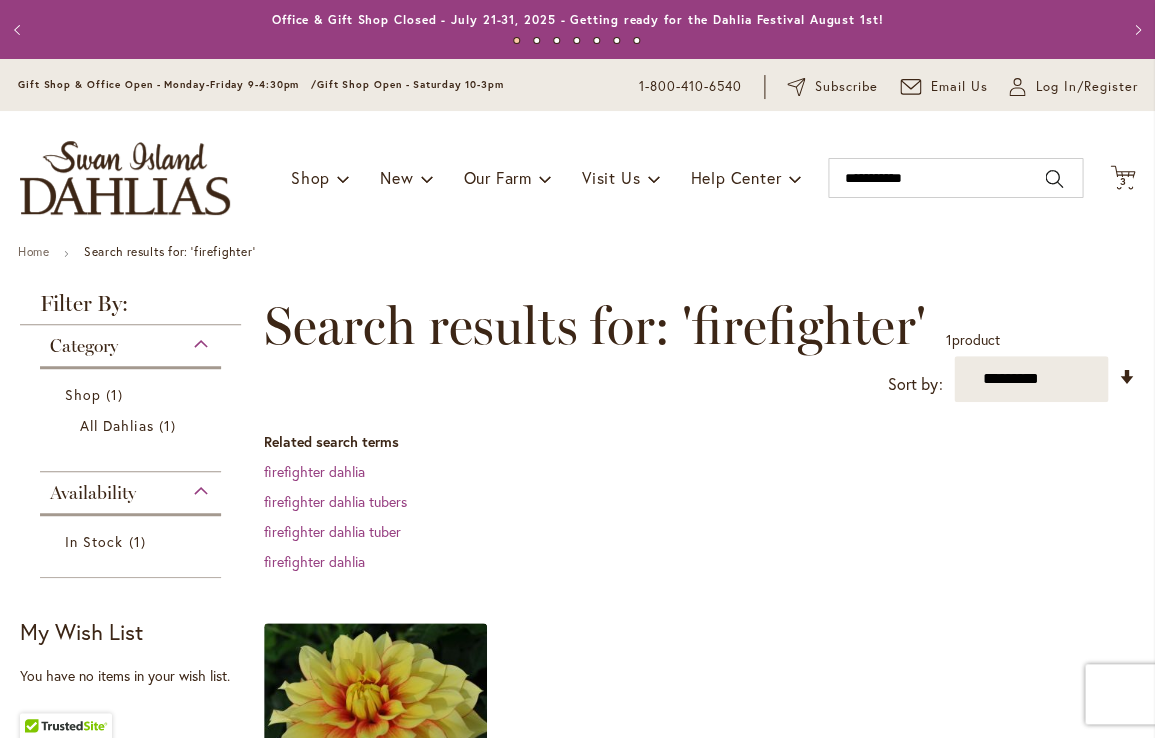 click on "Toggle Nav
Shop
Dahlia Tubers
Collections
Fresh Cut Dahlias
Gardening Supplies
Gift Cards
Request a Catalog
Gifts, Clothing & Specialty Items" at bounding box center (577, 178) 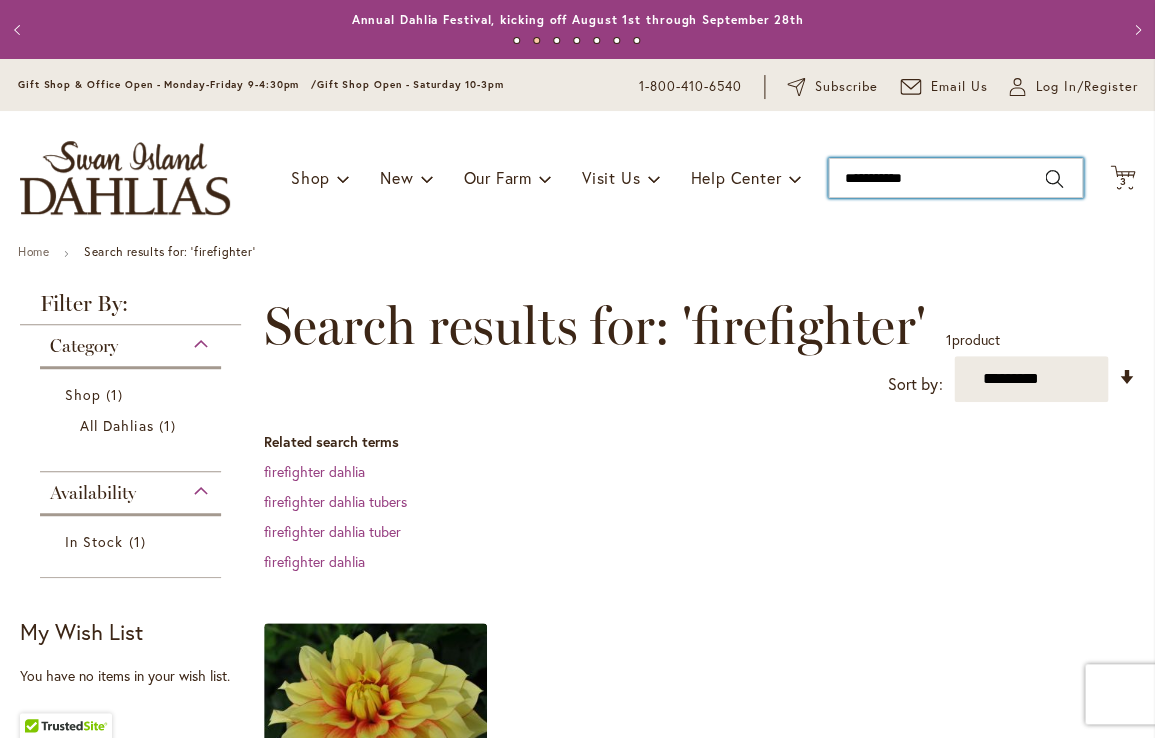 drag, startPoint x: 950, startPoint y: 190, endPoint x: 939, endPoint y: 191, distance: 11.045361 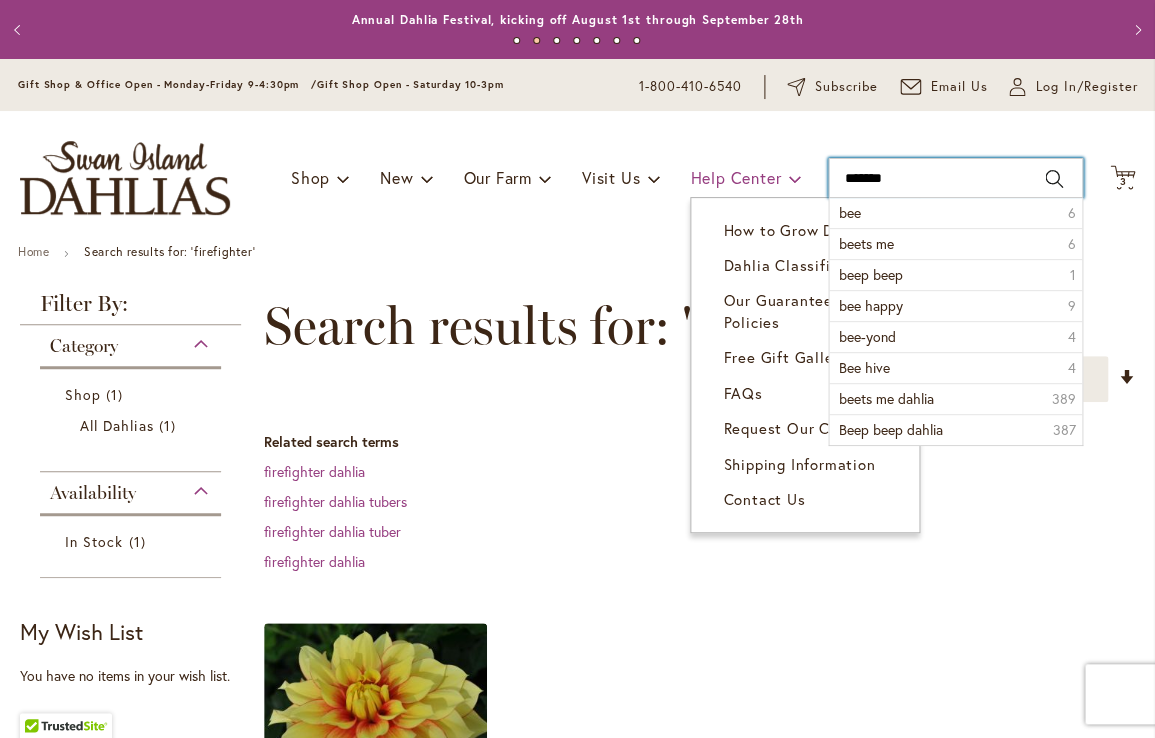 type on "********" 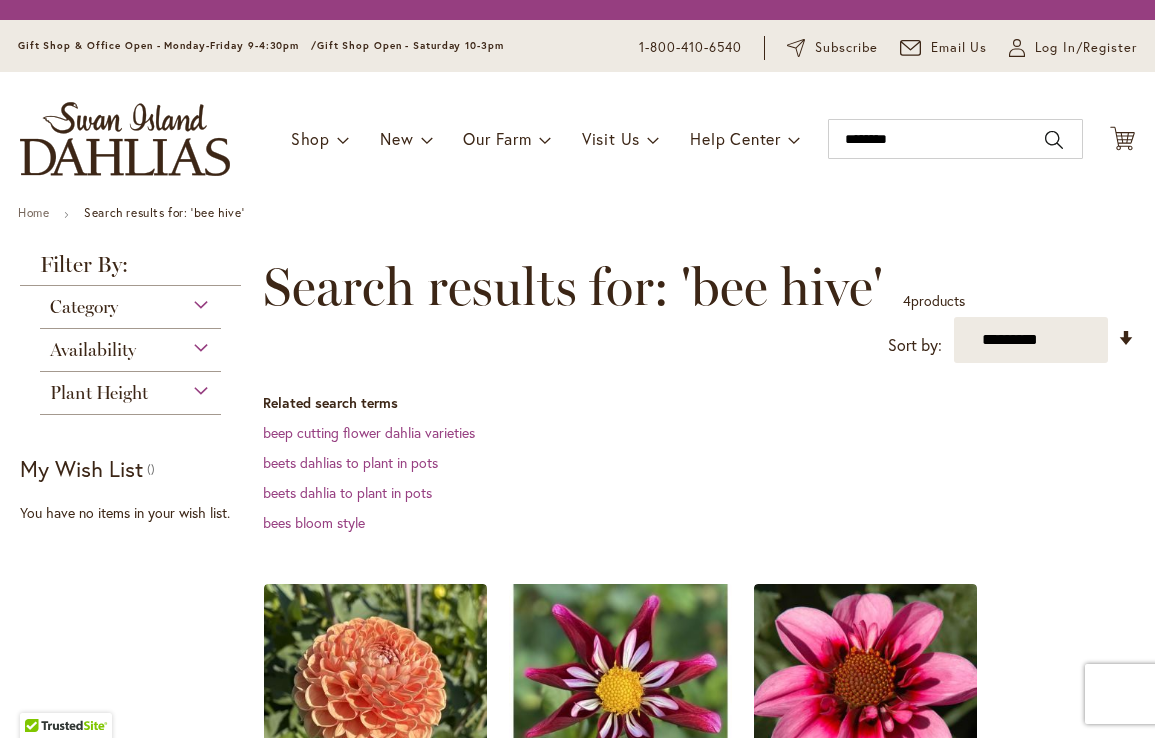 scroll, scrollTop: 0, scrollLeft: 0, axis: both 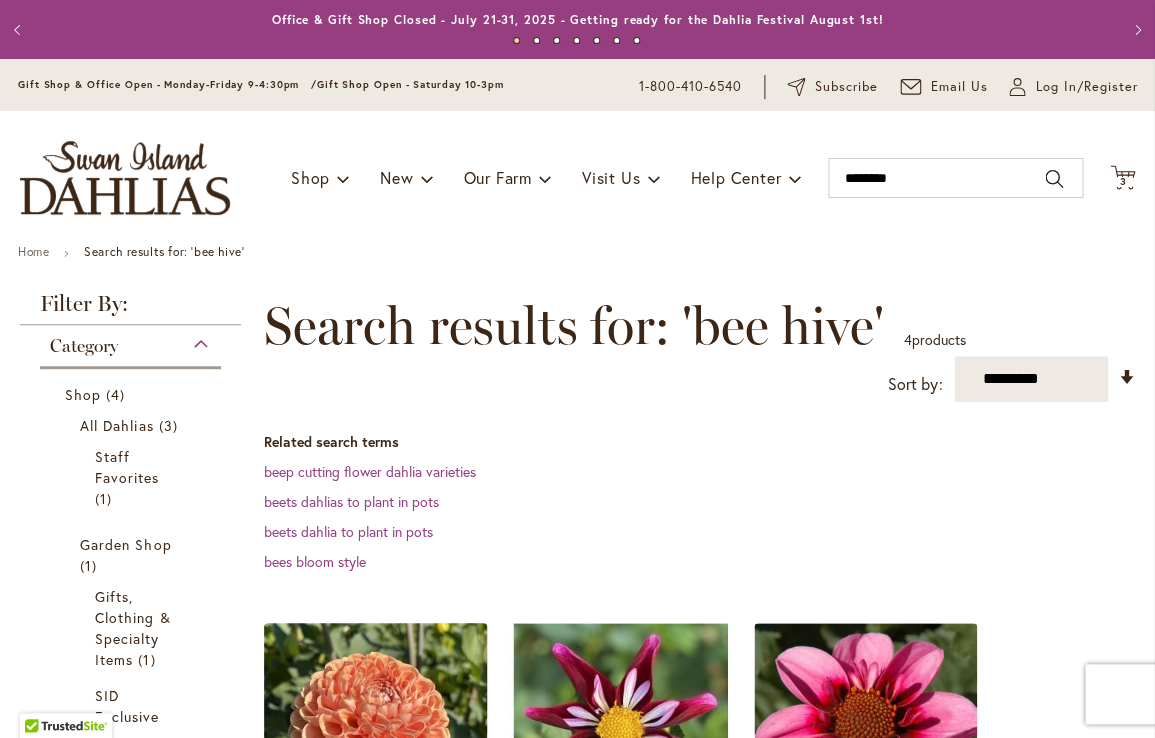 click at bounding box center (376, 735) 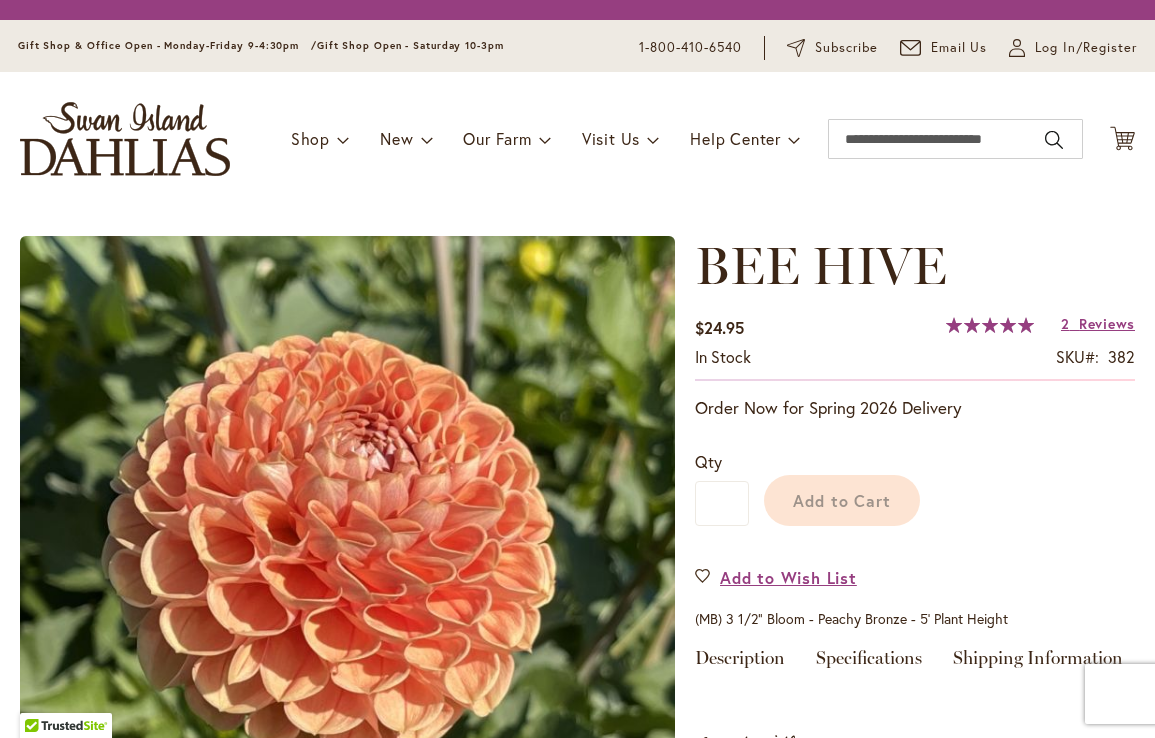 scroll, scrollTop: 0, scrollLeft: 0, axis: both 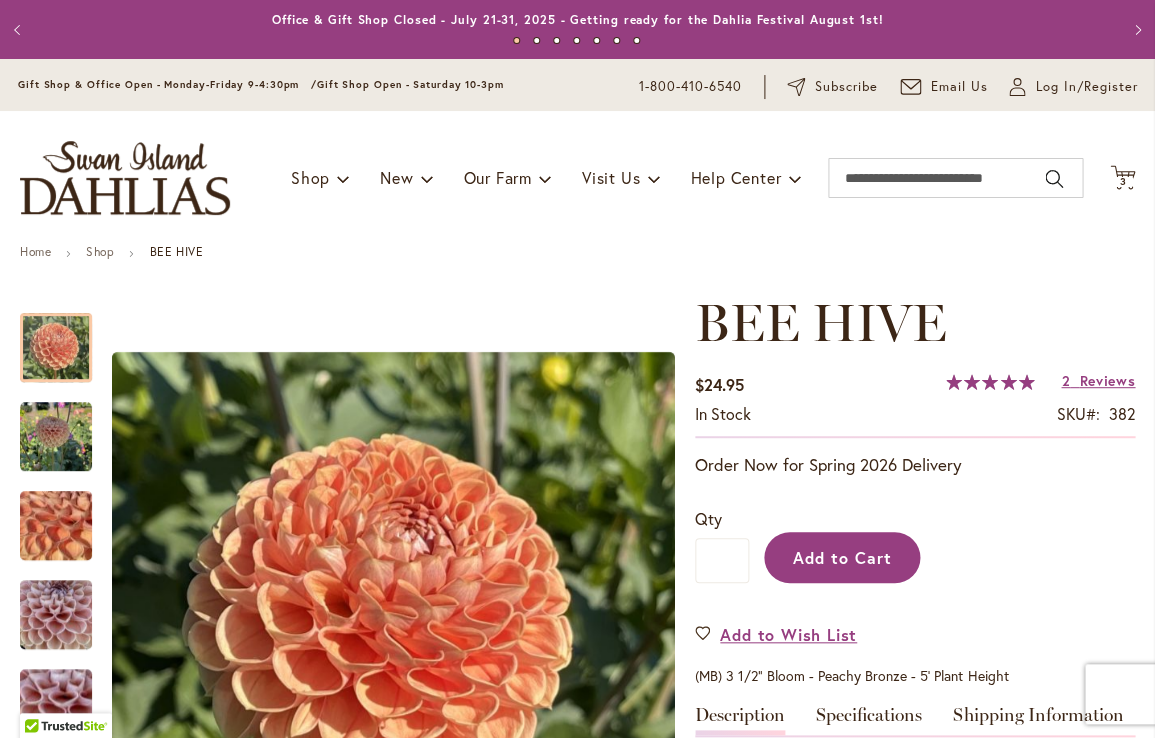 click on "Add to Cart" at bounding box center [842, 557] 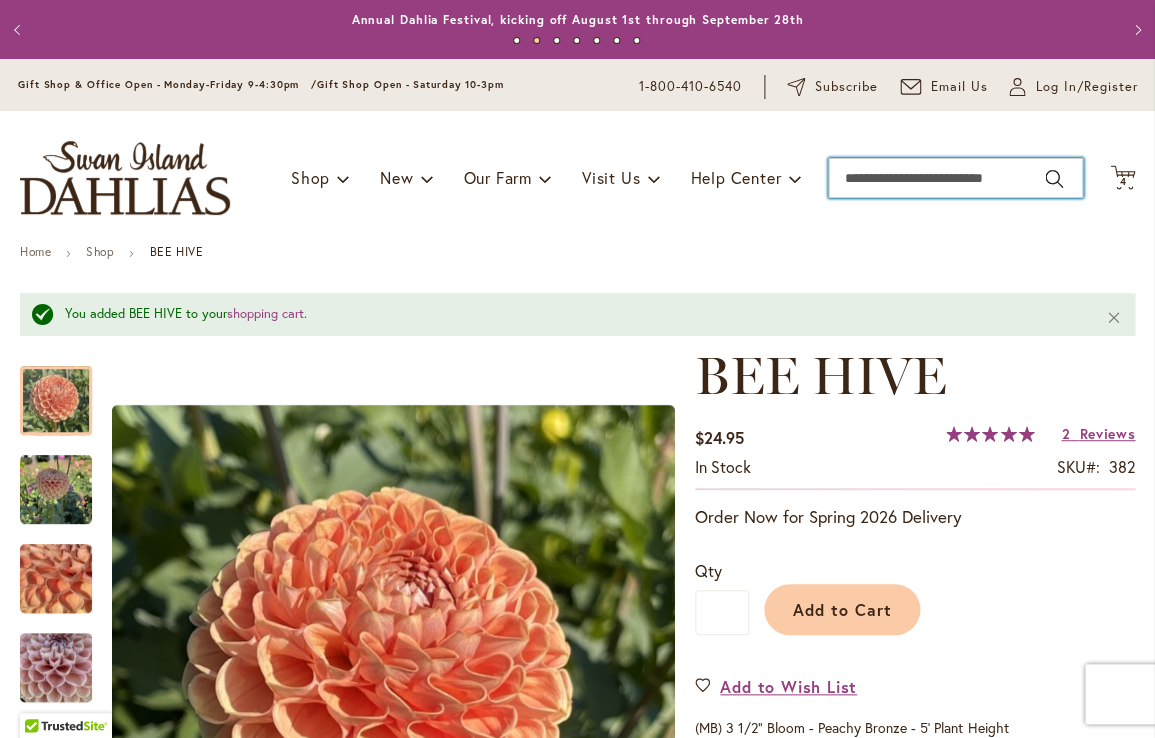 click on "Search" at bounding box center (955, 178) 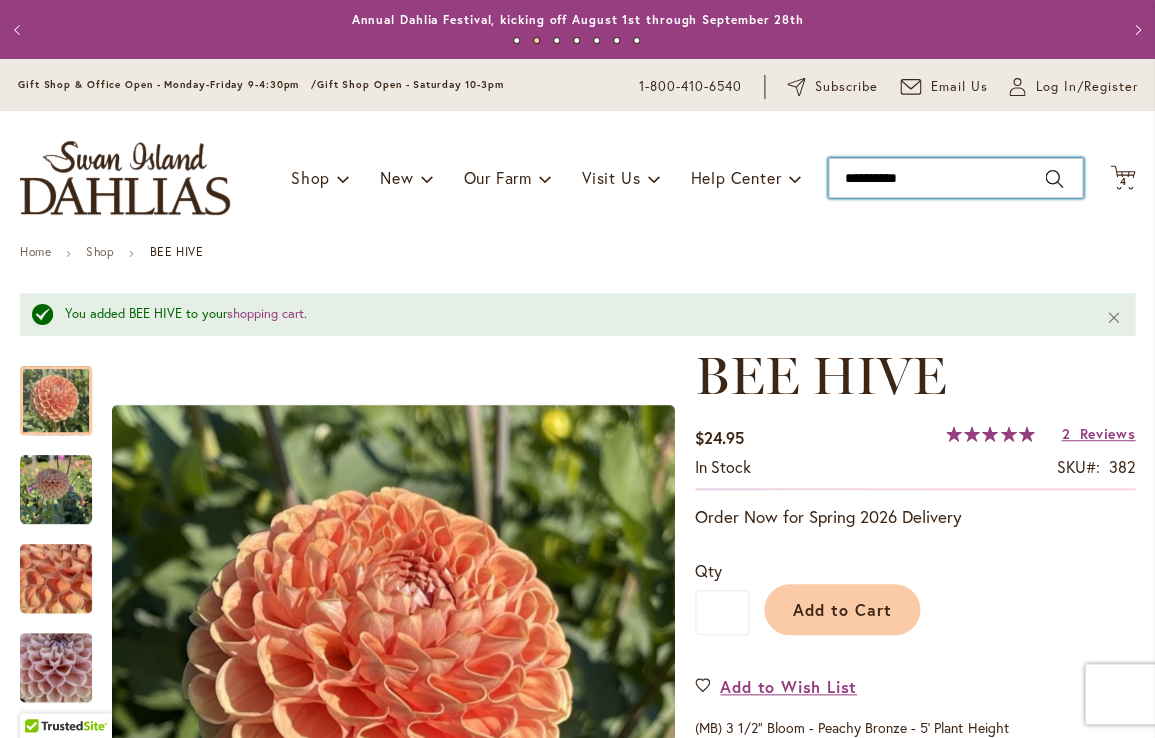 type on "**********" 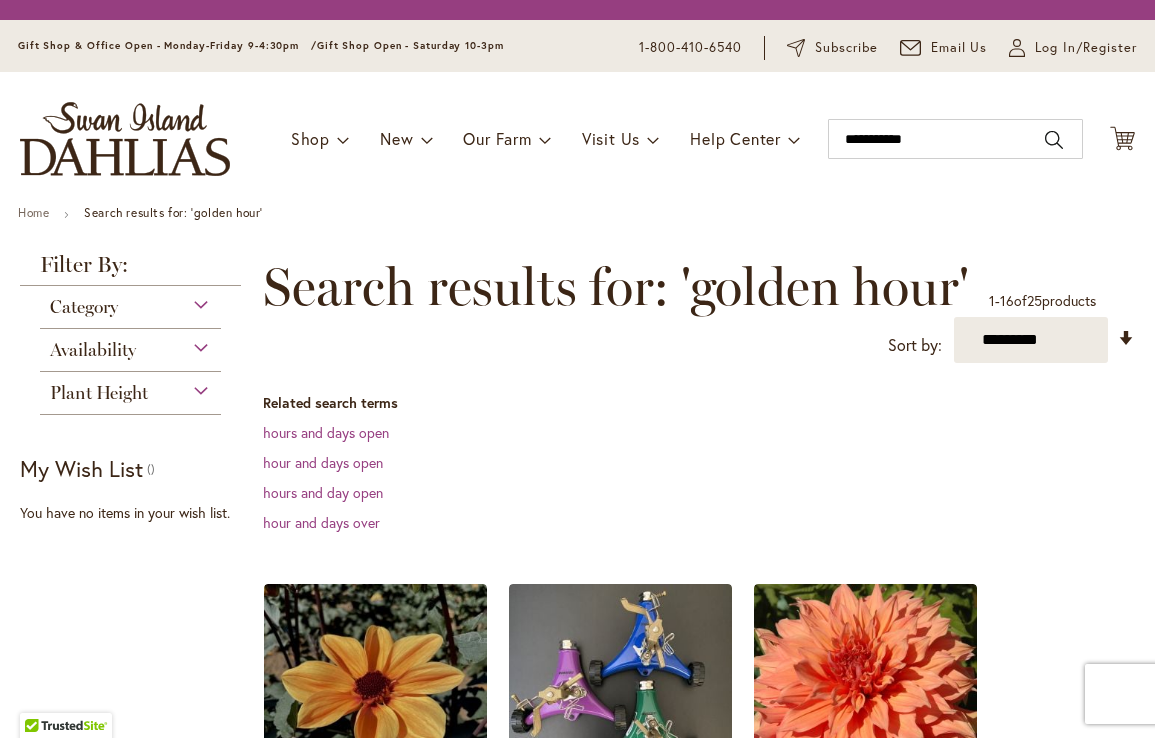 scroll, scrollTop: 0, scrollLeft: 0, axis: both 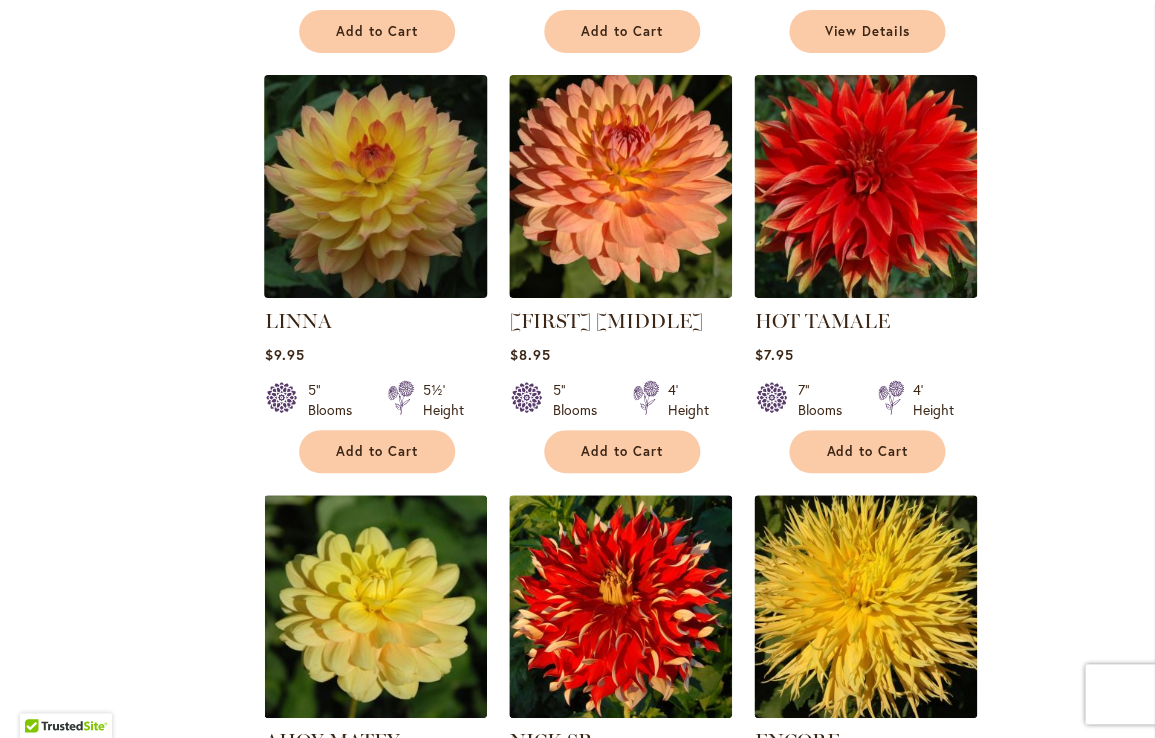 click at bounding box center (376, 187) 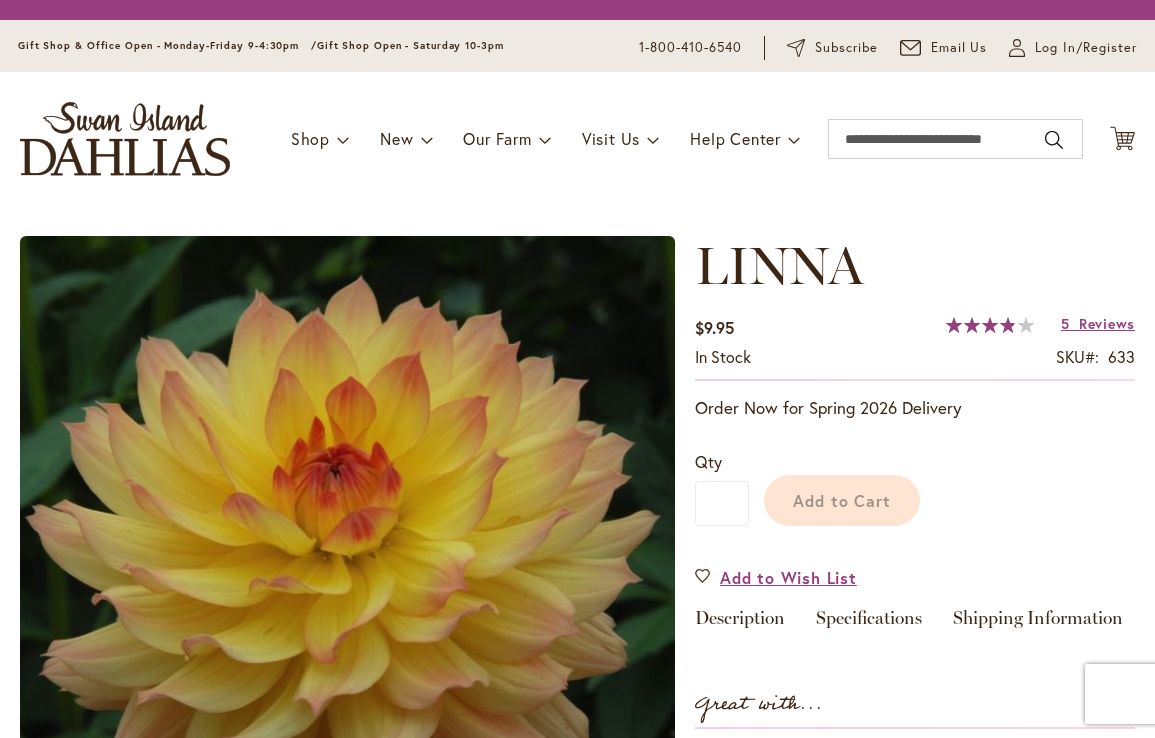 scroll, scrollTop: 0, scrollLeft: 0, axis: both 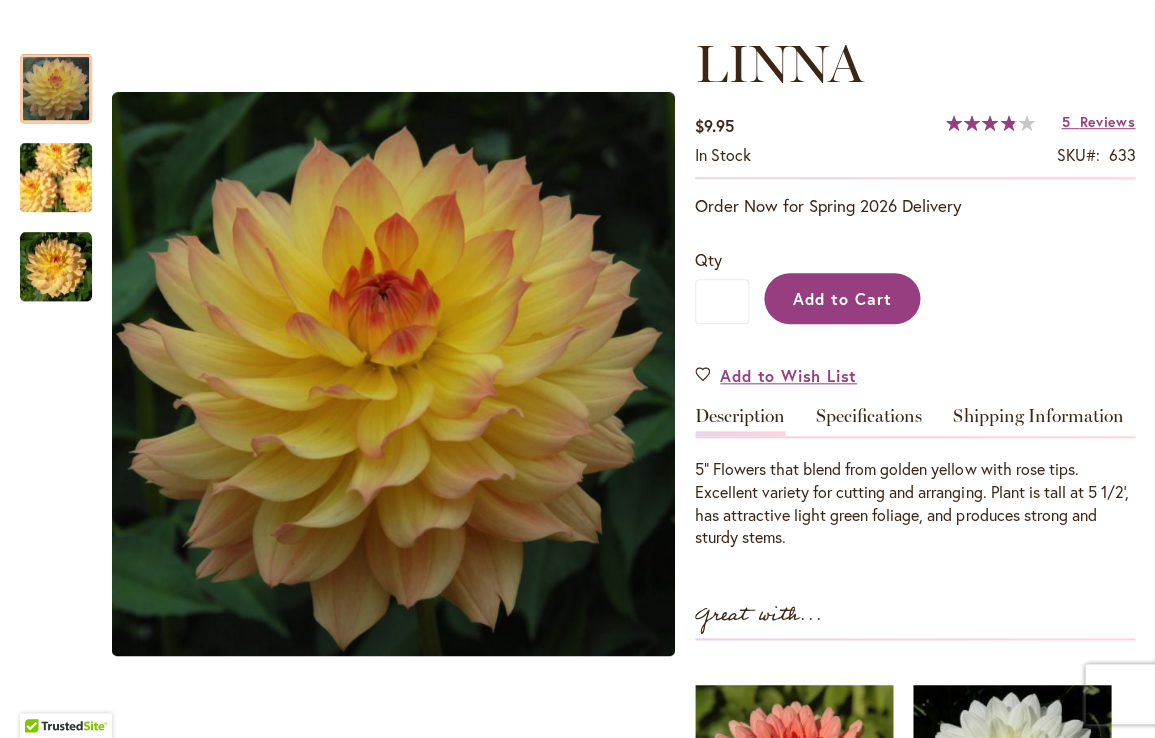 click on "Add to Cart" at bounding box center (842, 298) 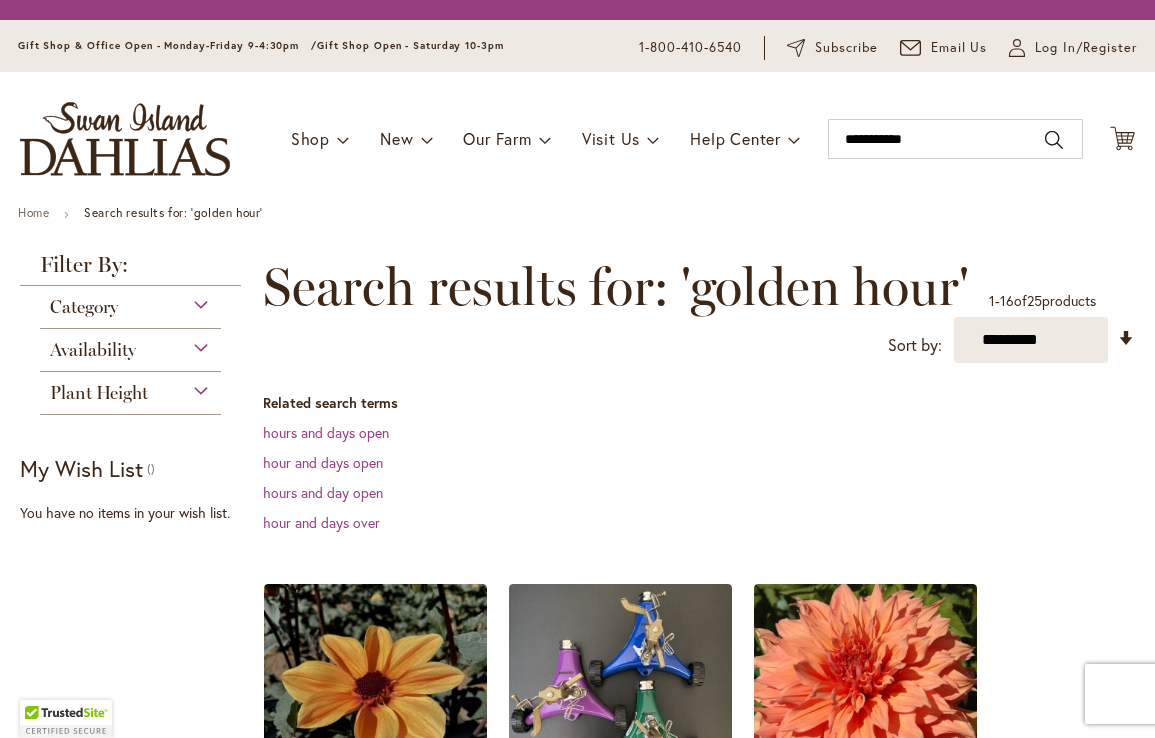 scroll, scrollTop: 0, scrollLeft: 0, axis: both 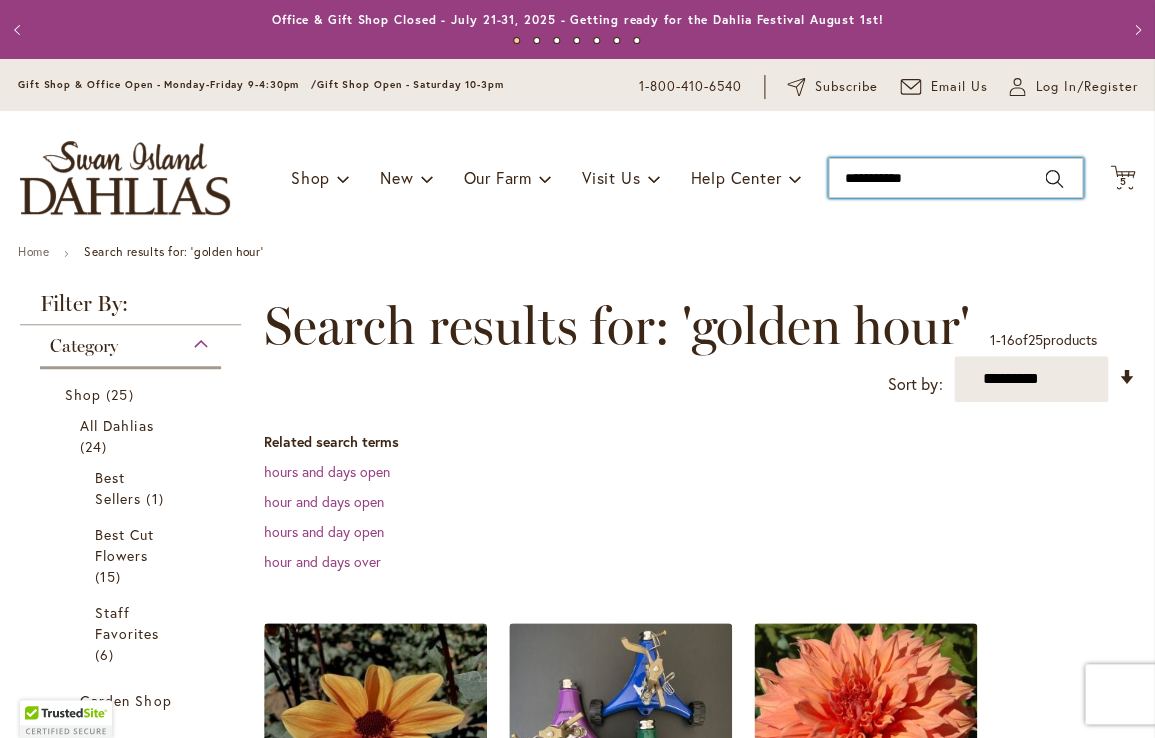 click on "**********" at bounding box center (955, 178) 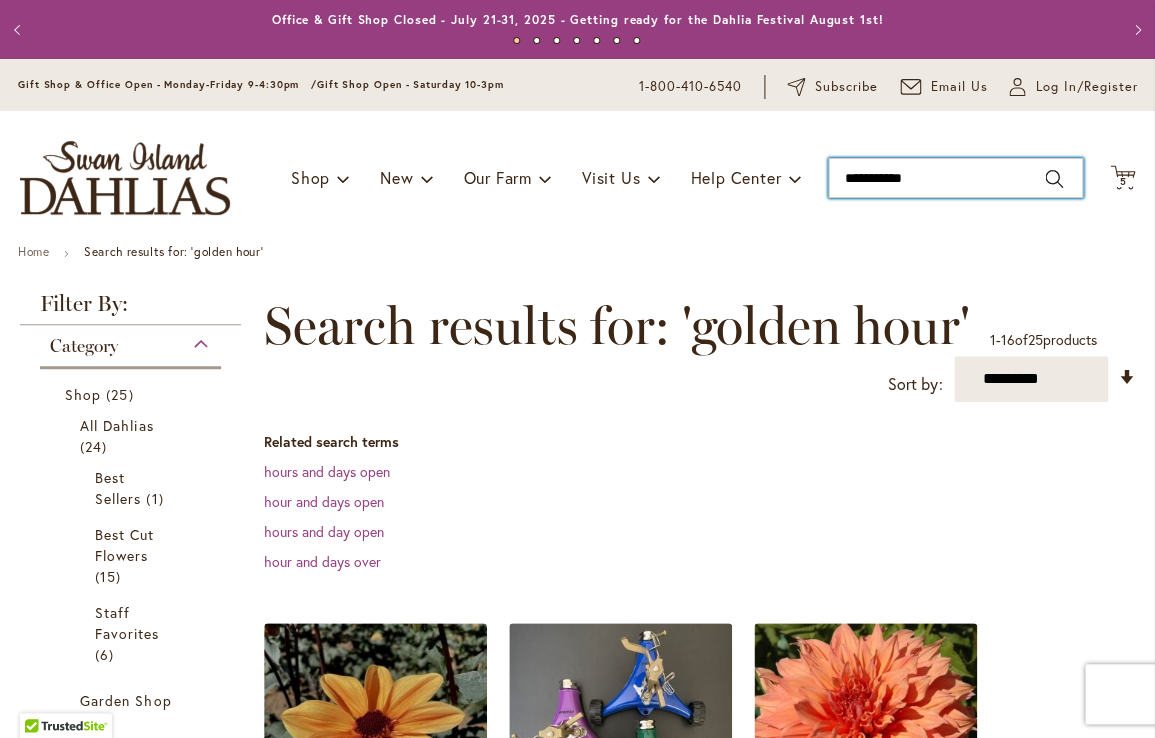 drag, startPoint x: 955, startPoint y: 178, endPoint x: 803, endPoint y: 177, distance: 152.0033 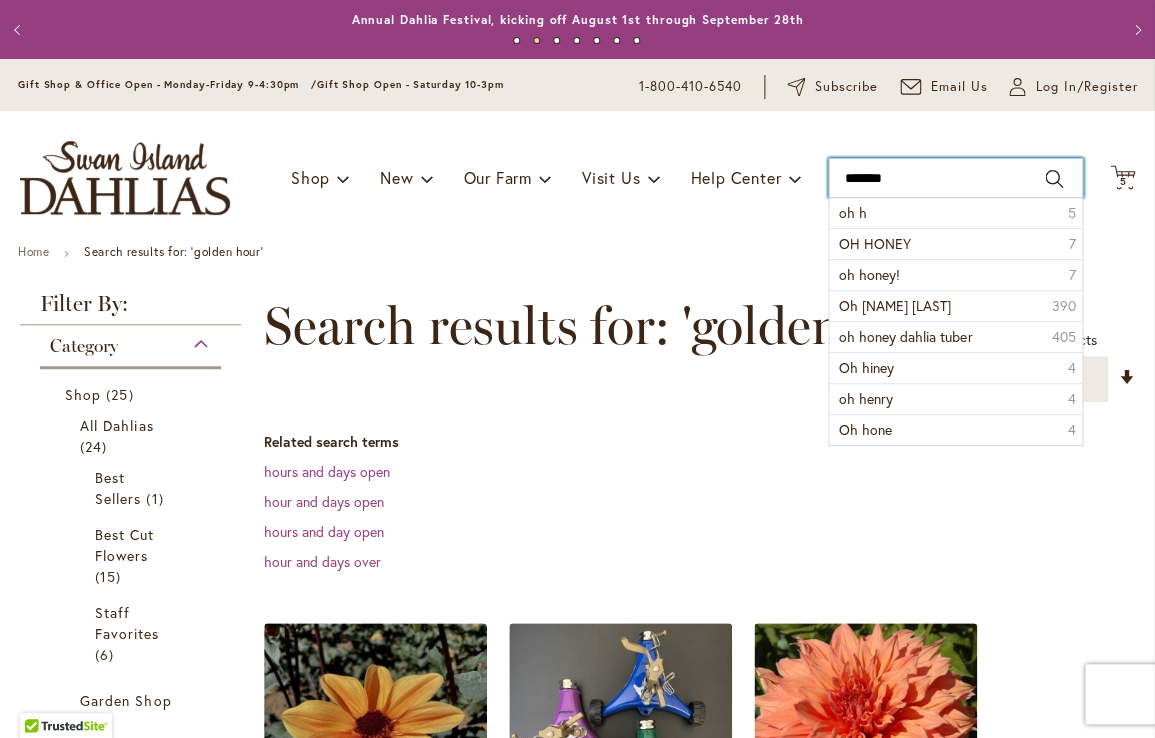 type on "********" 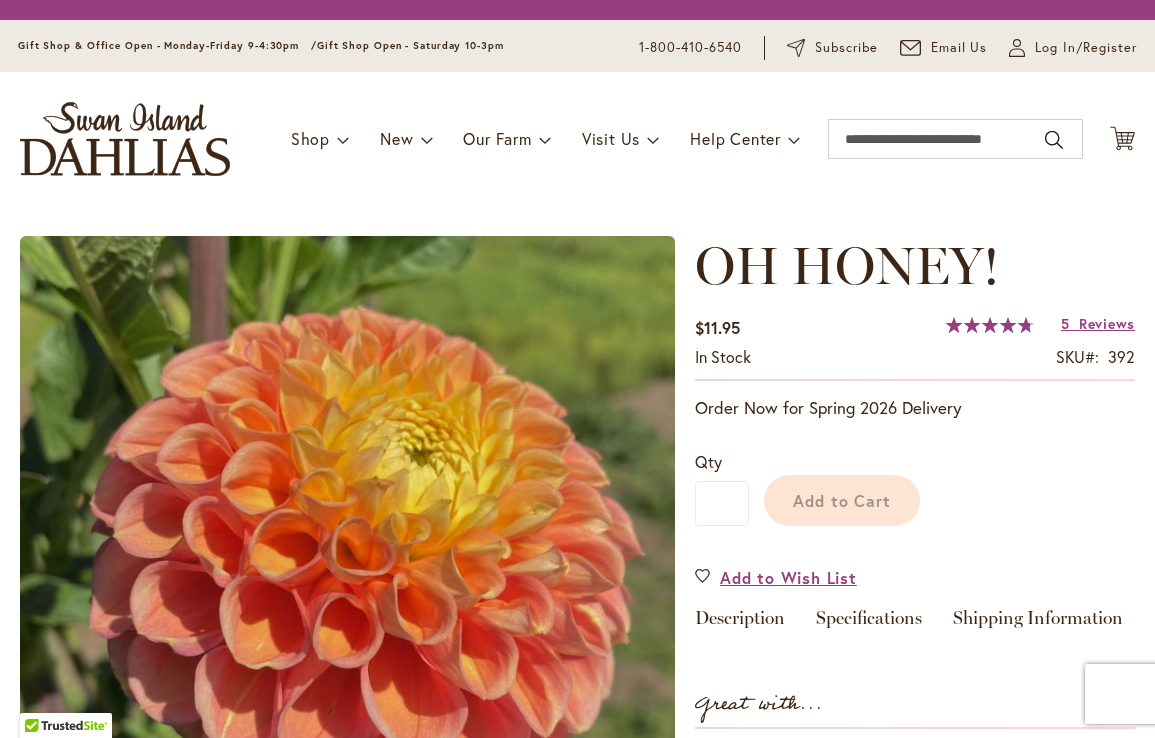 scroll, scrollTop: 0, scrollLeft: 0, axis: both 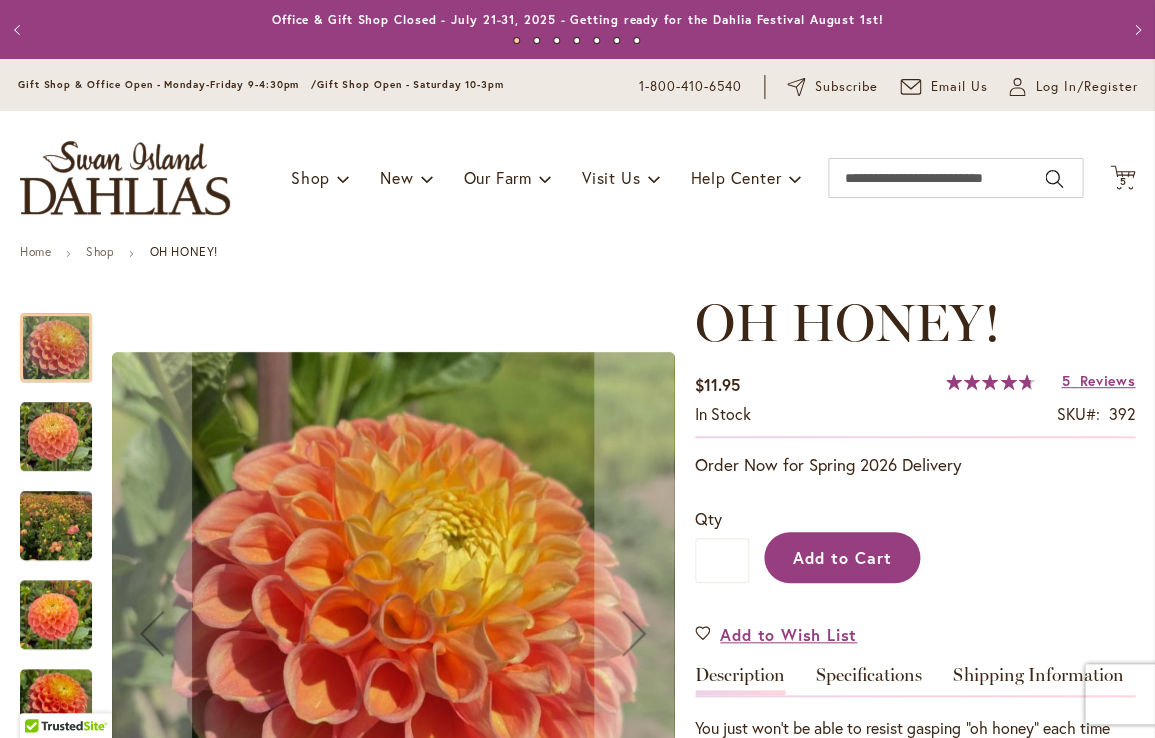 click on "Add to Cart" at bounding box center [842, 557] 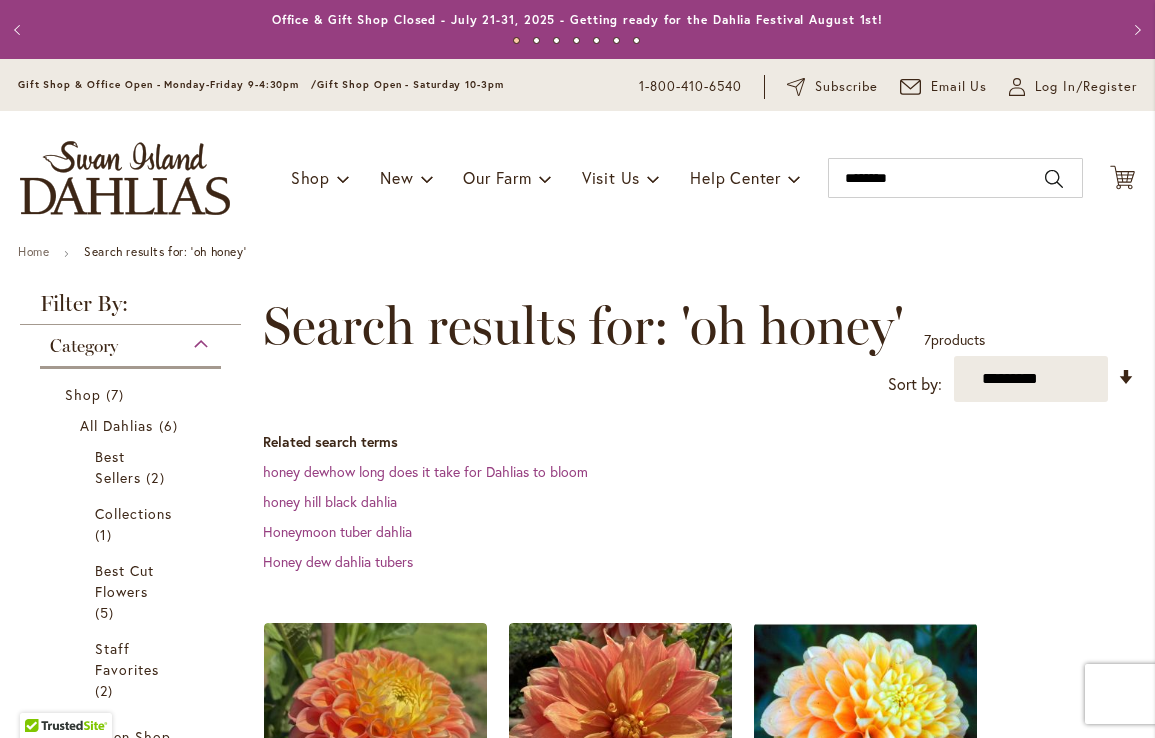 scroll, scrollTop: 0, scrollLeft: 0, axis: both 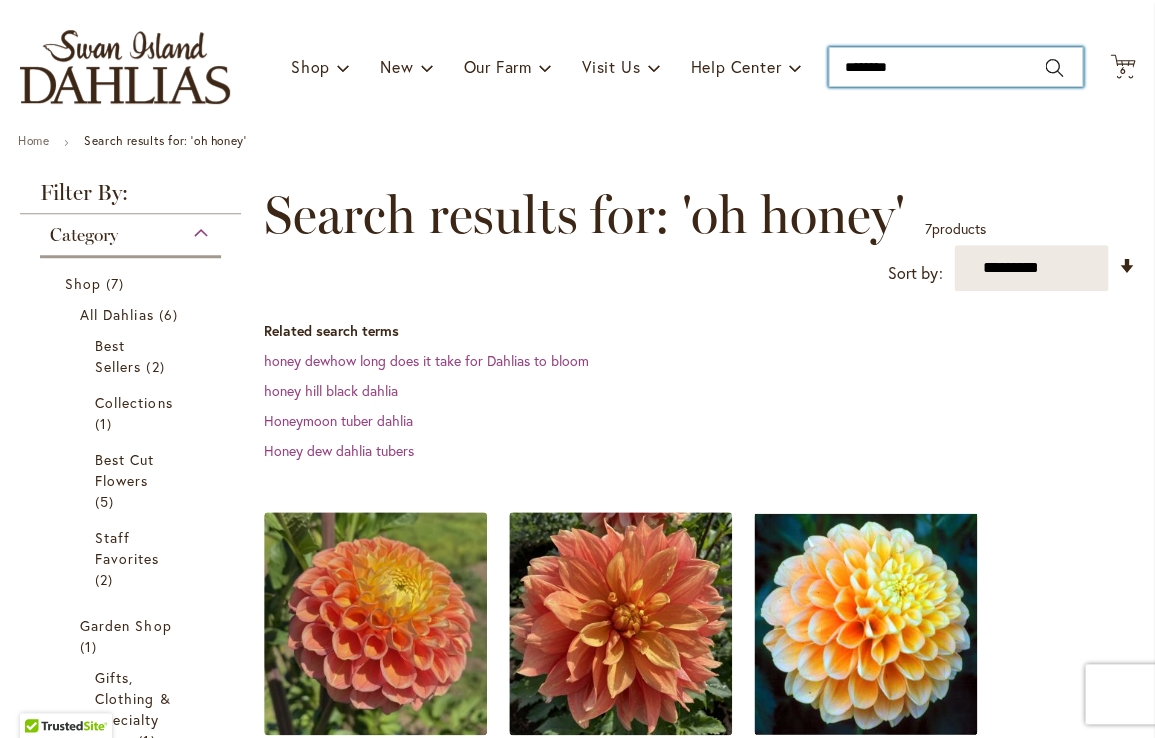 drag, startPoint x: 927, startPoint y: 59, endPoint x: 804, endPoint y: 61, distance: 123.01626 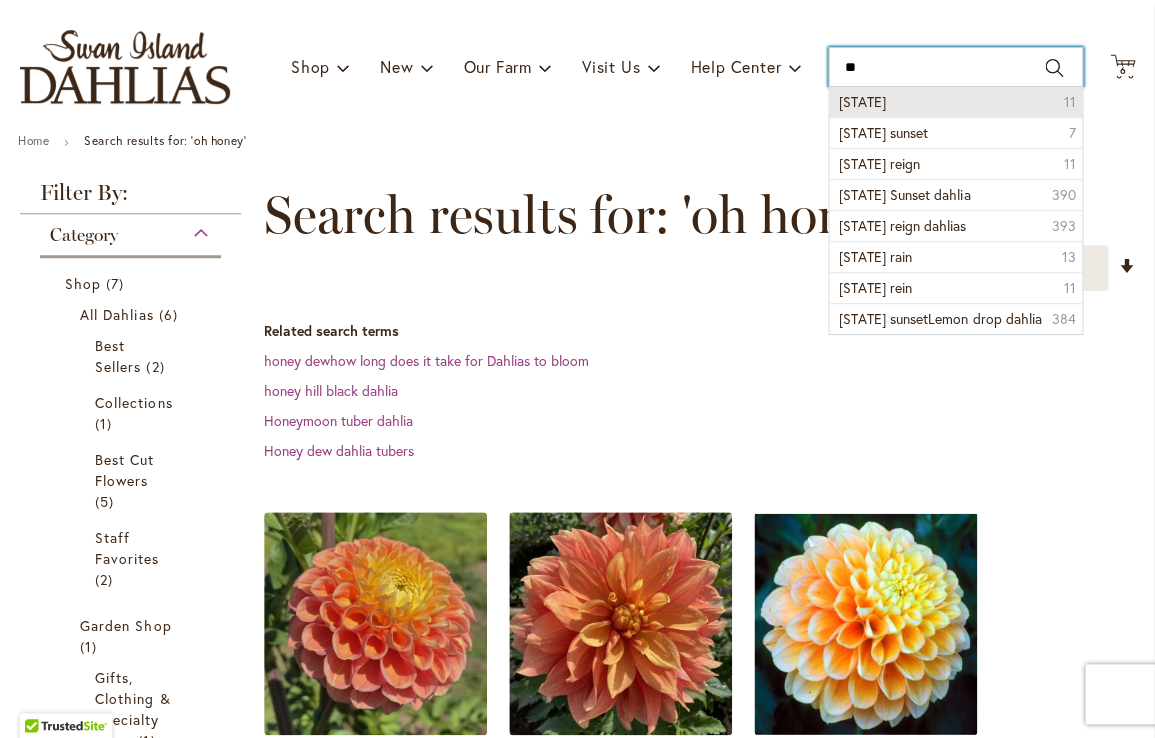type on "*" 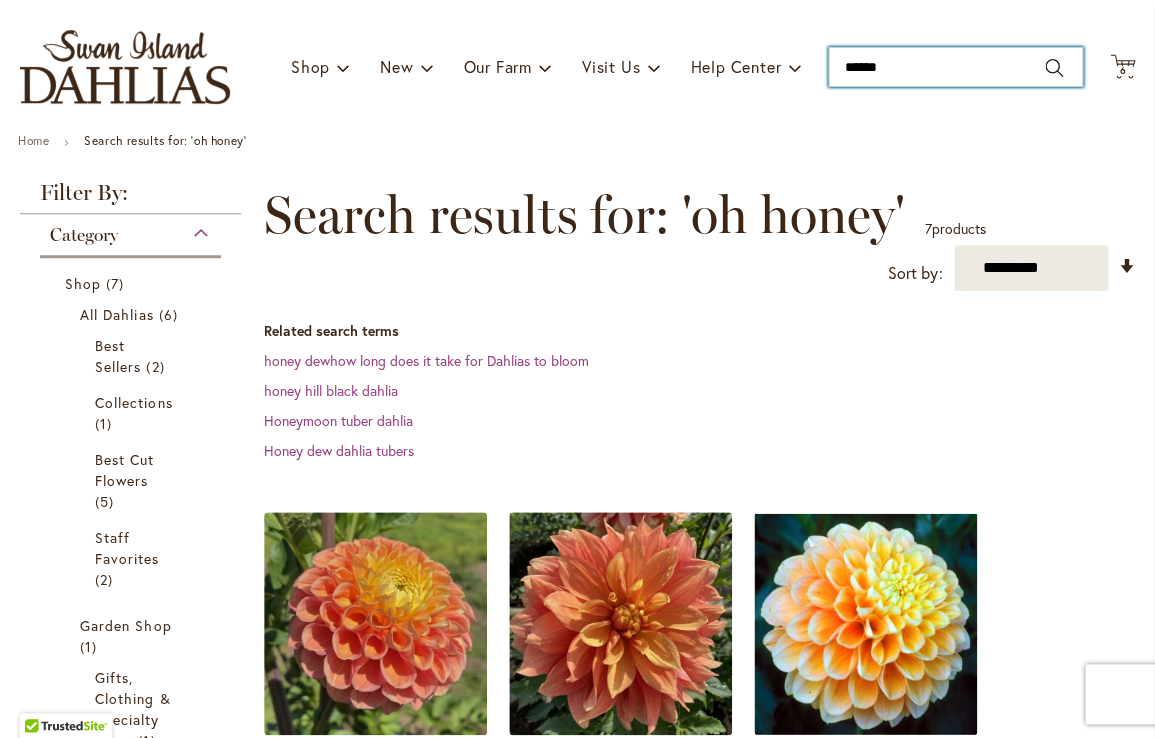 type on "*******" 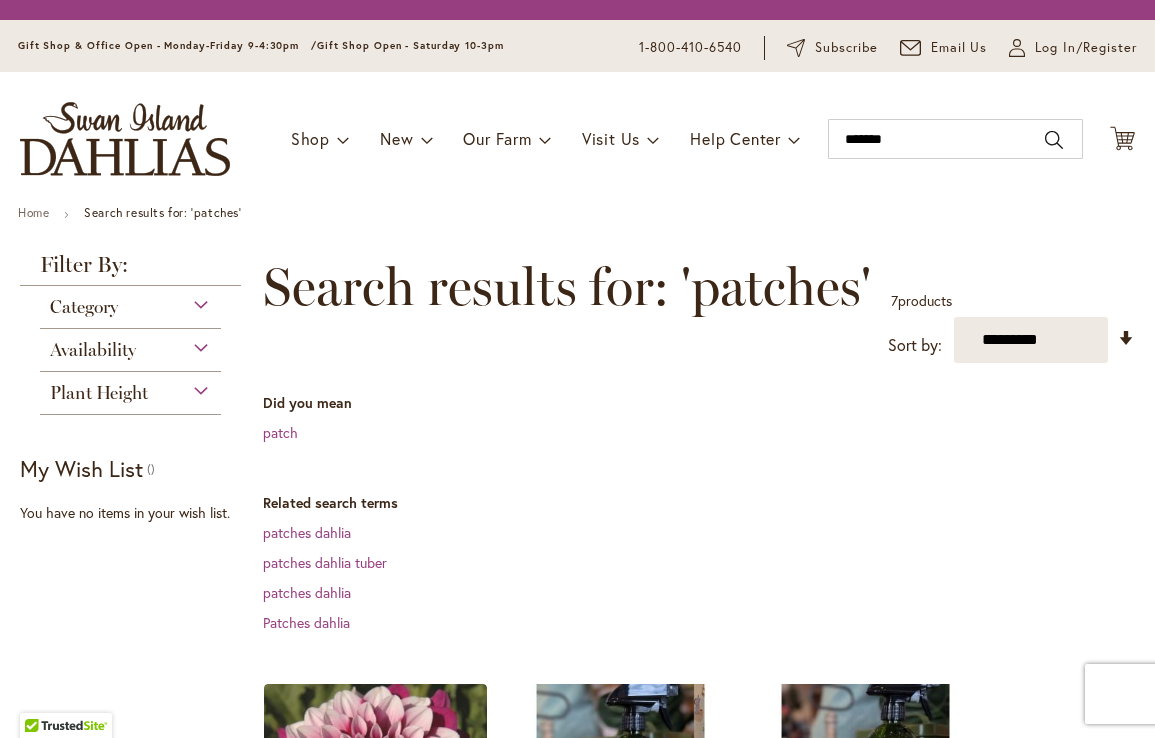 scroll, scrollTop: 0, scrollLeft: 0, axis: both 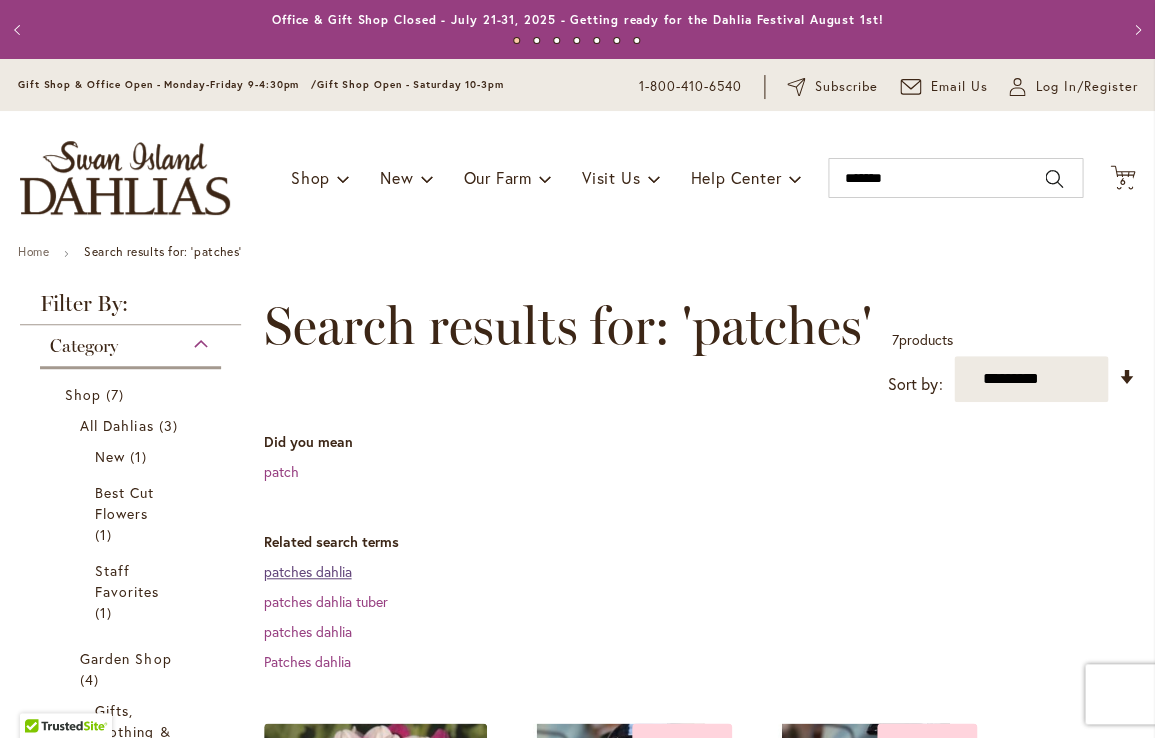 click on "patches     dahlia" at bounding box center (307, 571) 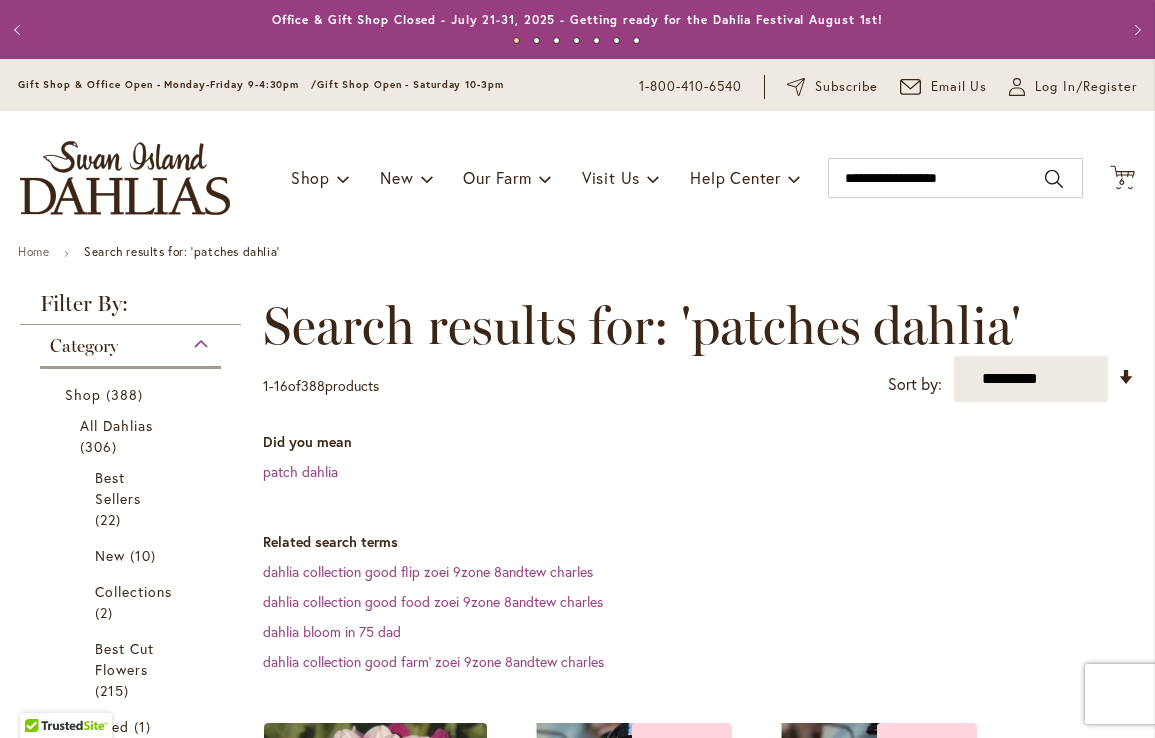 scroll, scrollTop: 0, scrollLeft: 0, axis: both 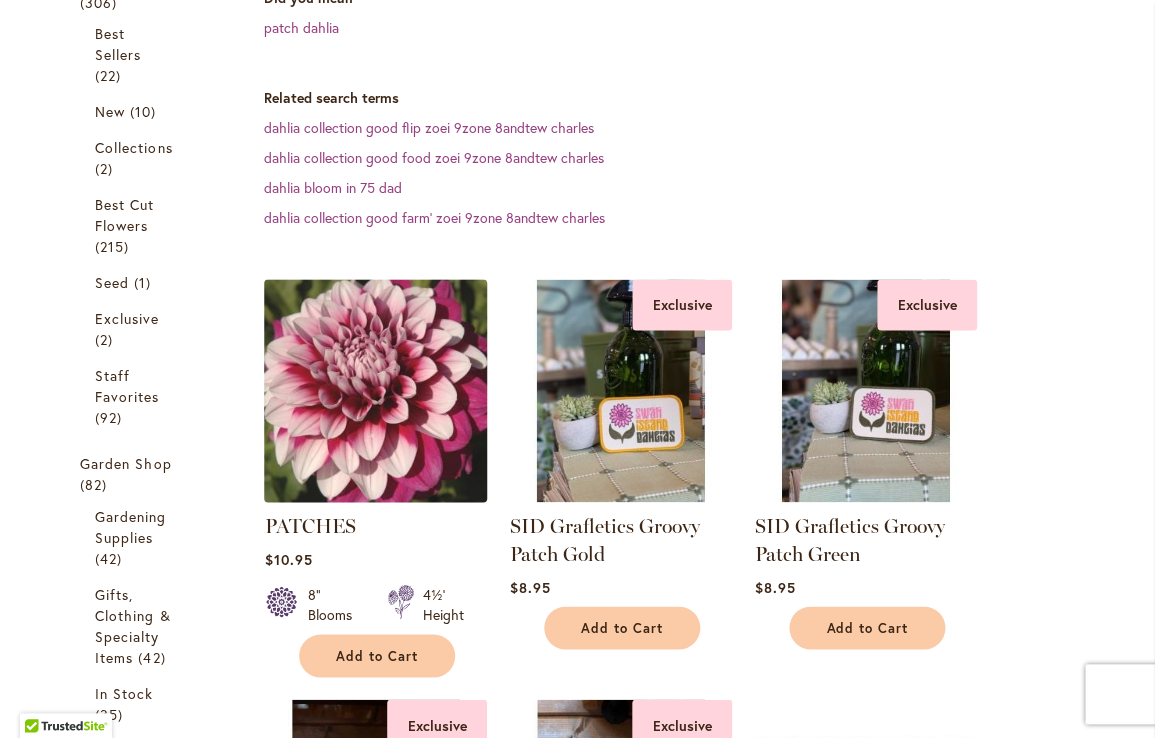 click at bounding box center [376, 391] 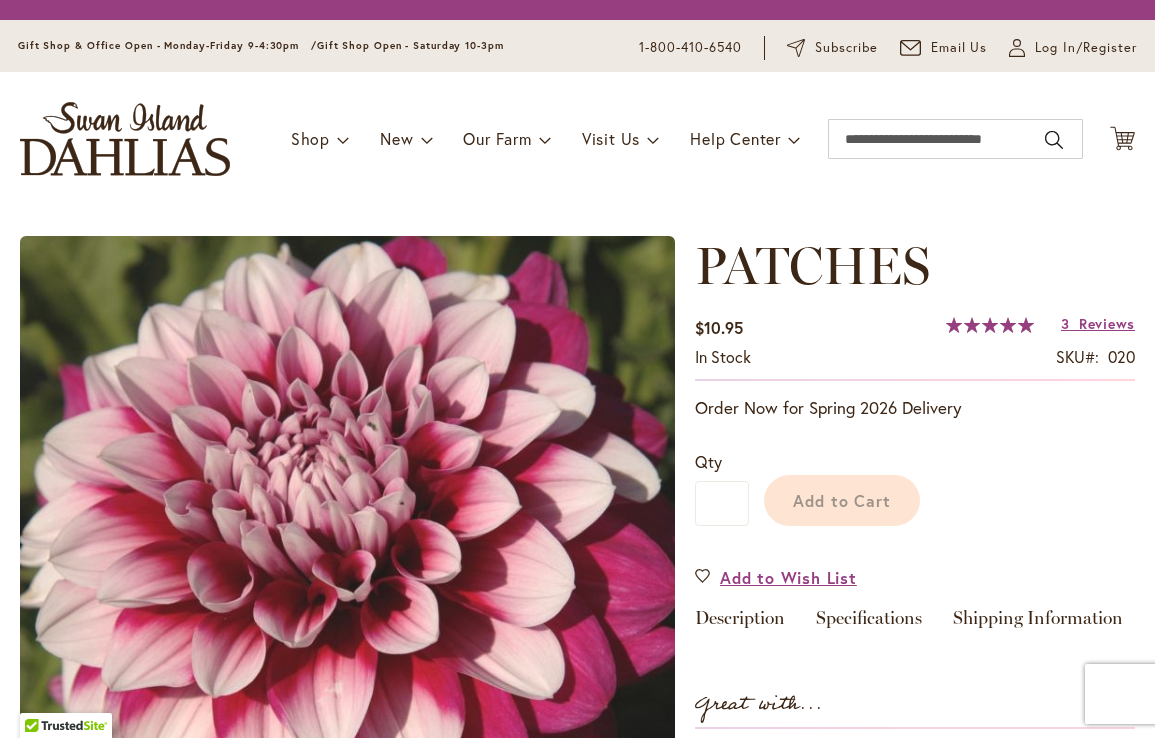 scroll, scrollTop: 0, scrollLeft: 0, axis: both 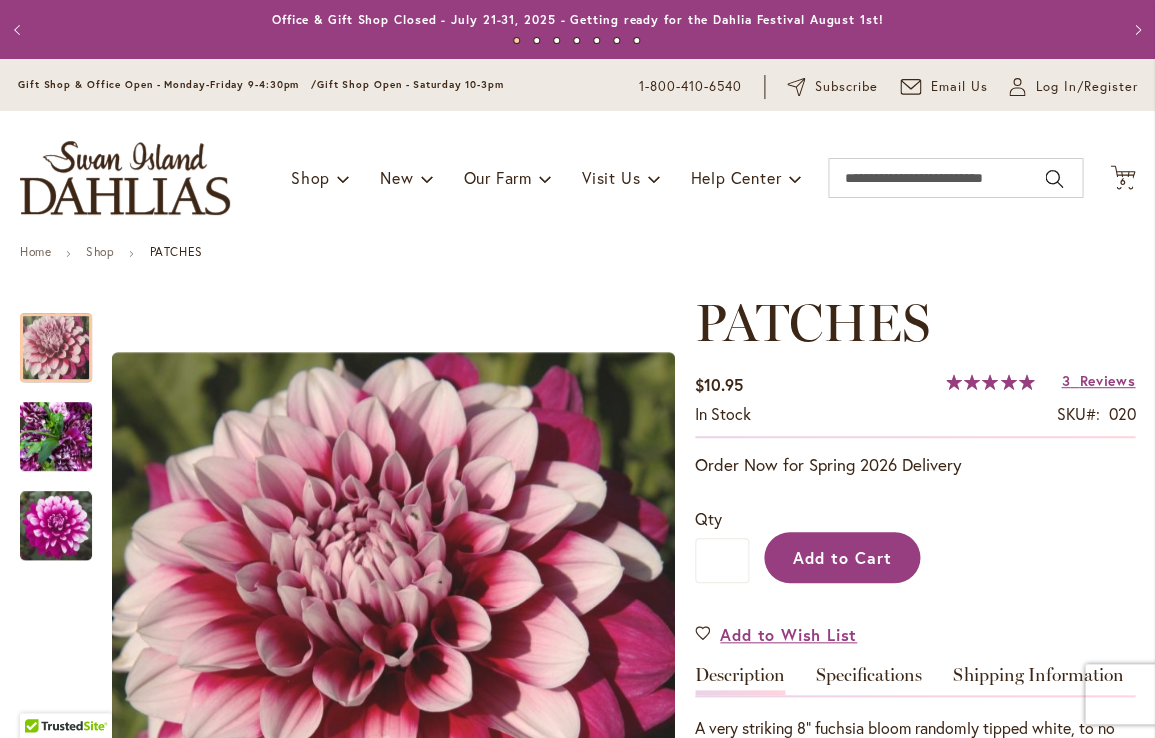 click on "Add to Cart" at bounding box center [842, 557] 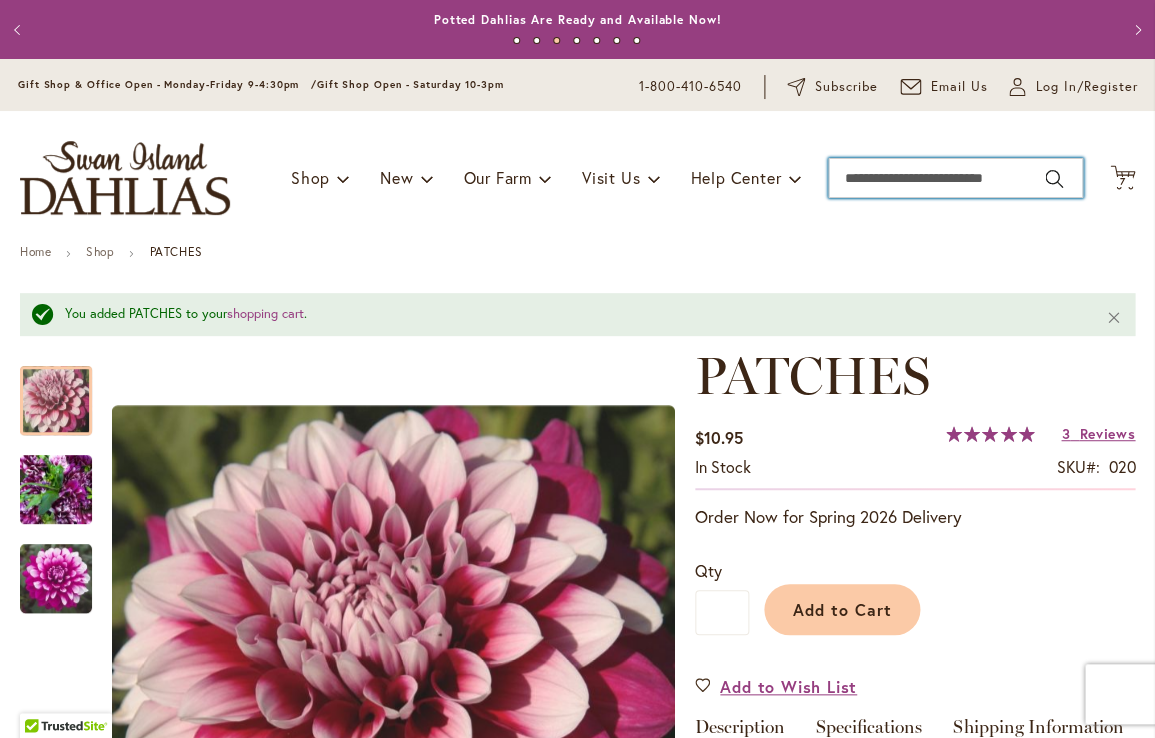 drag, startPoint x: 1024, startPoint y: 177, endPoint x: 823, endPoint y: 177, distance: 201 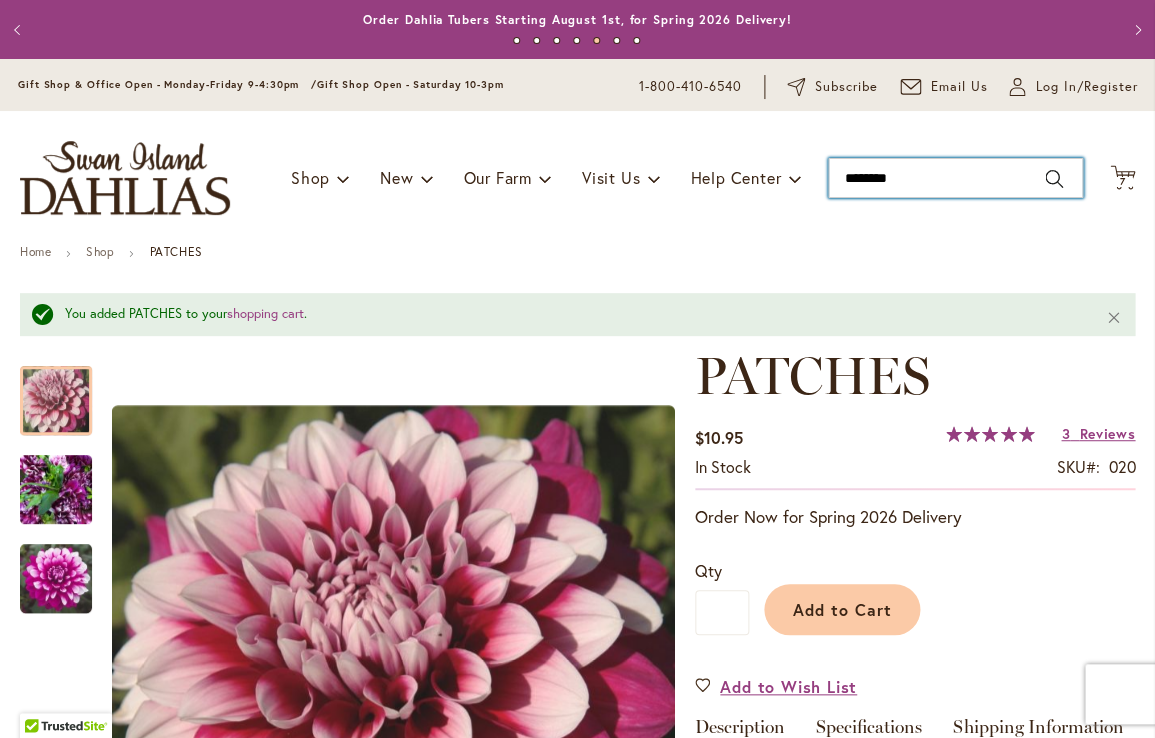 type on "*********" 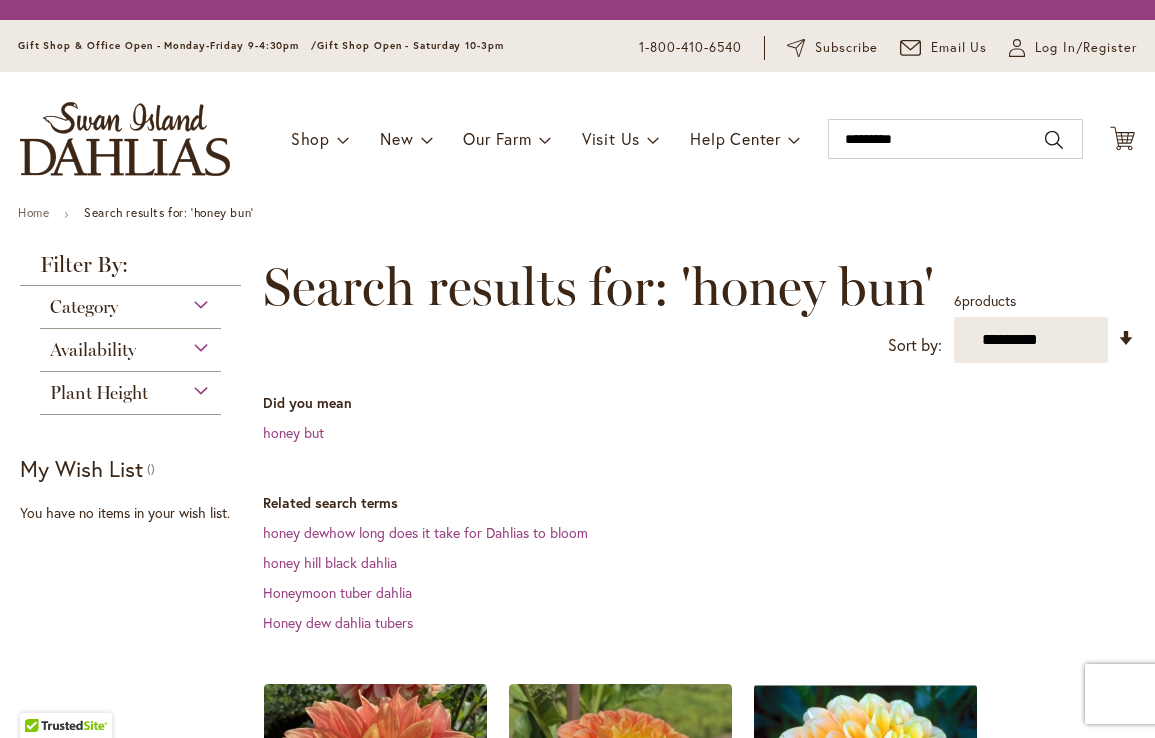 scroll, scrollTop: 0, scrollLeft: 0, axis: both 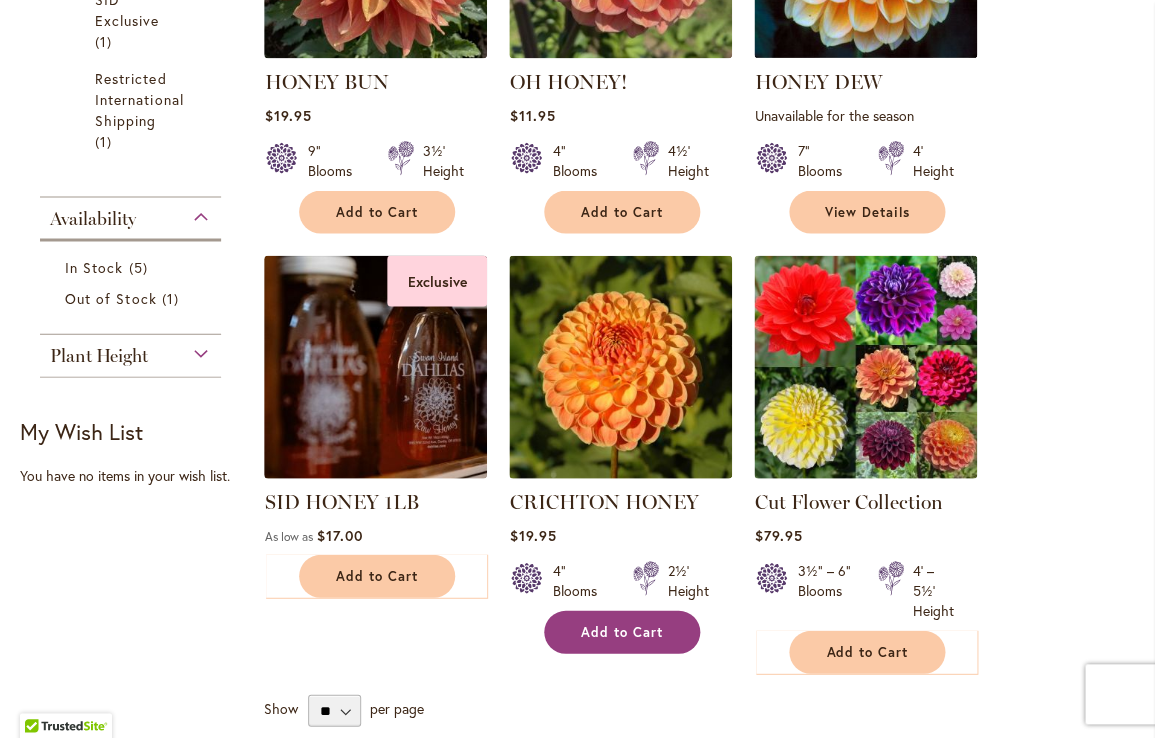 click on "Add to Cart" at bounding box center [622, 631] 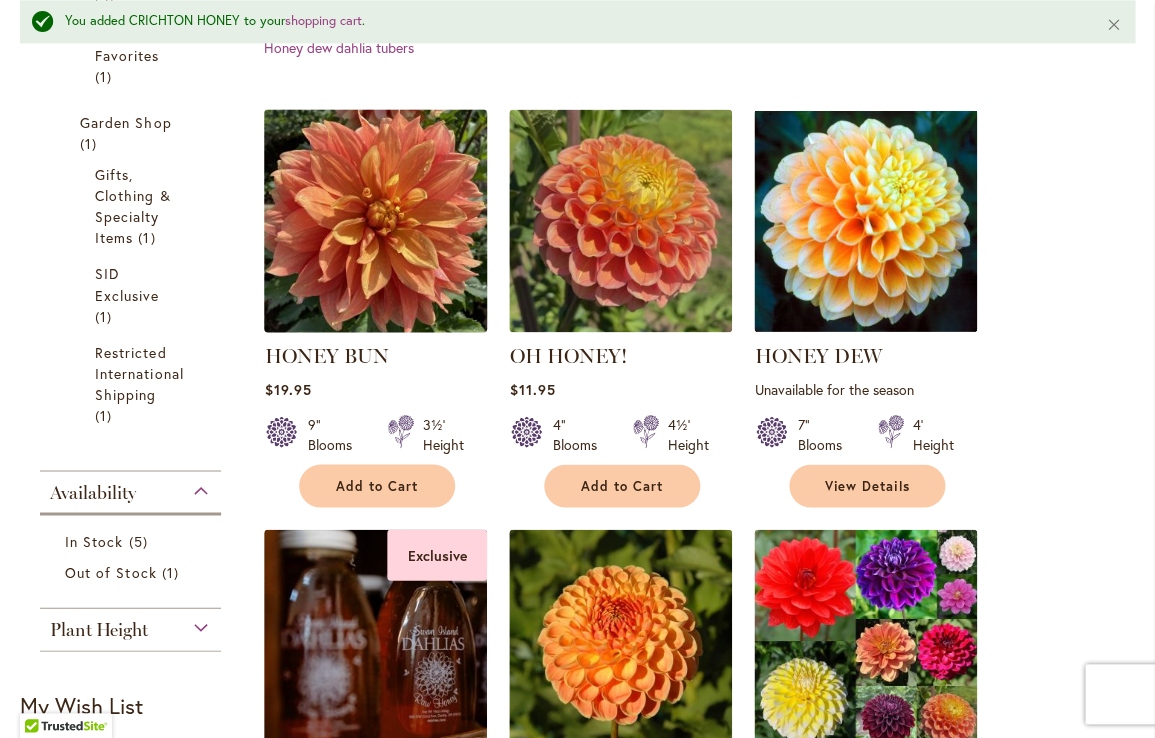 scroll, scrollTop: 608, scrollLeft: 0, axis: vertical 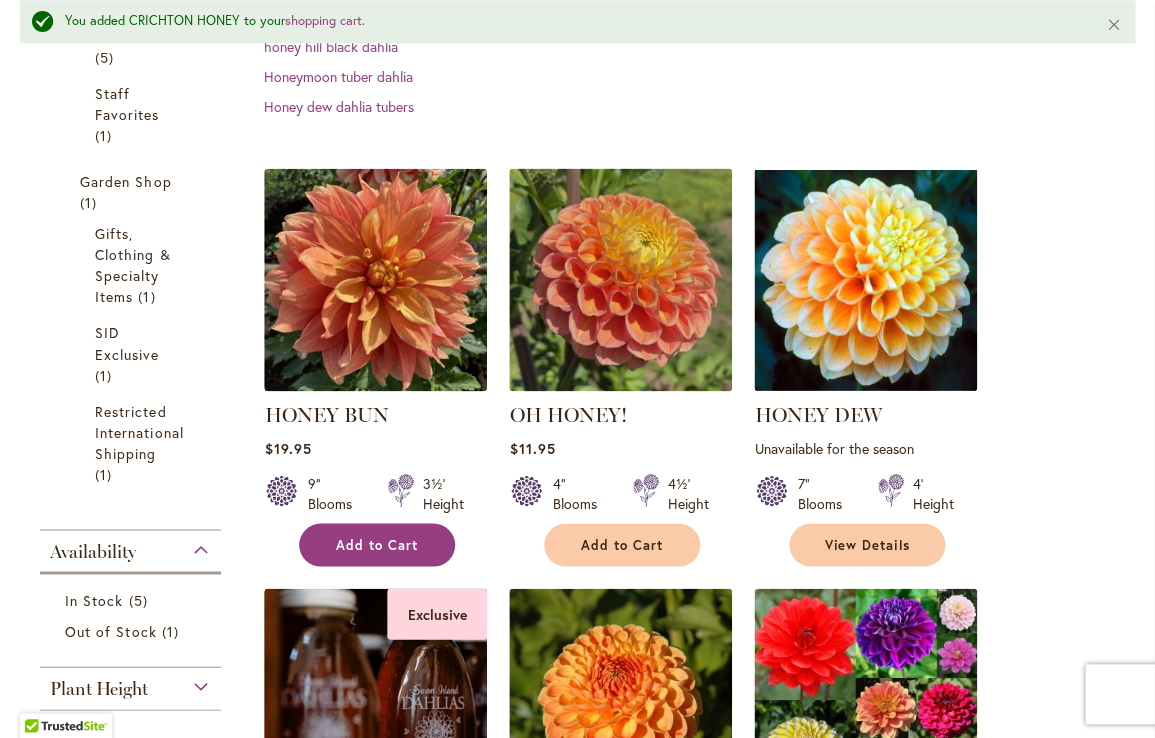 click on "Add to Cart" at bounding box center [377, 544] 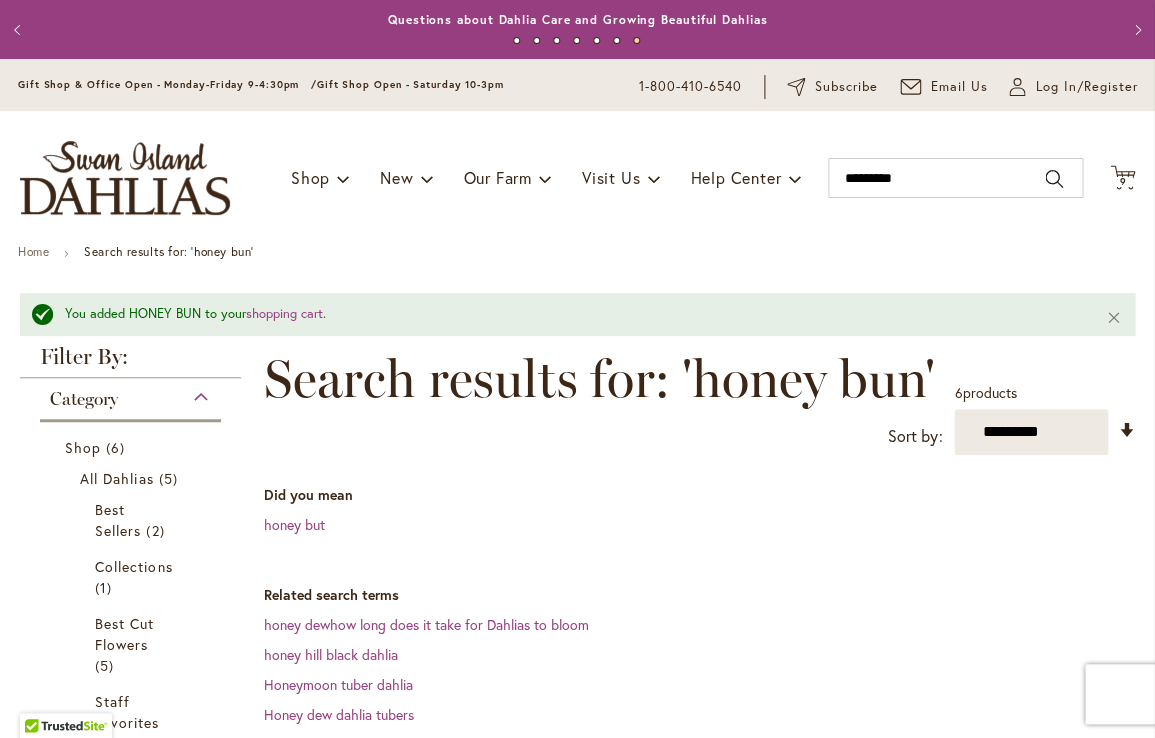 scroll, scrollTop: 0, scrollLeft: 0, axis: both 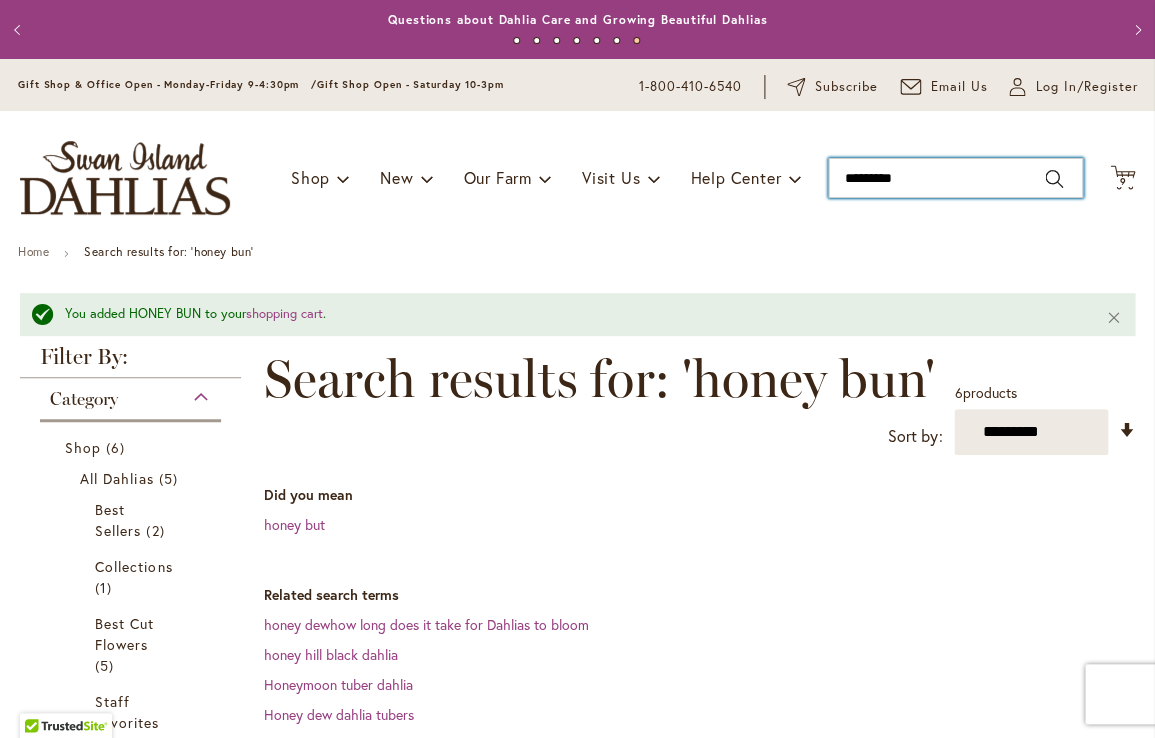 drag, startPoint x: 971, startPoint y: 172, endPoint x: 802, endPoint y: 164, distance: 169.18924 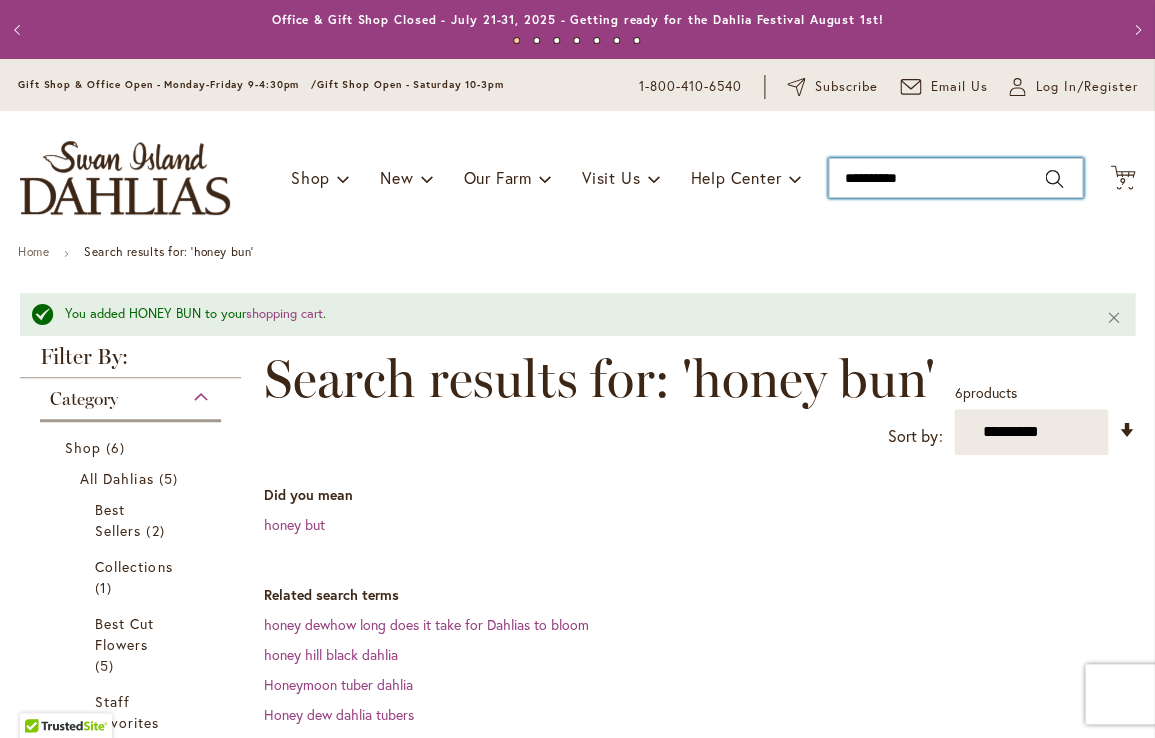 type on "**********" 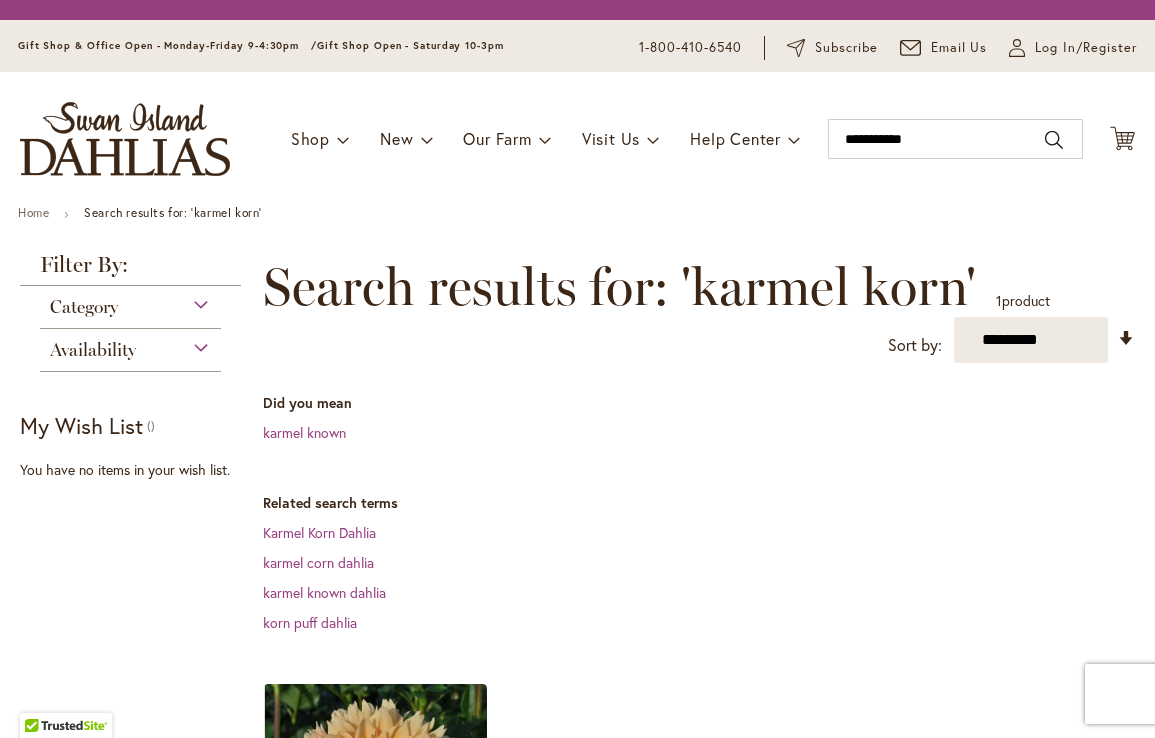 scroll, scrollTop: 0, scrollLeft: 0, axis: both 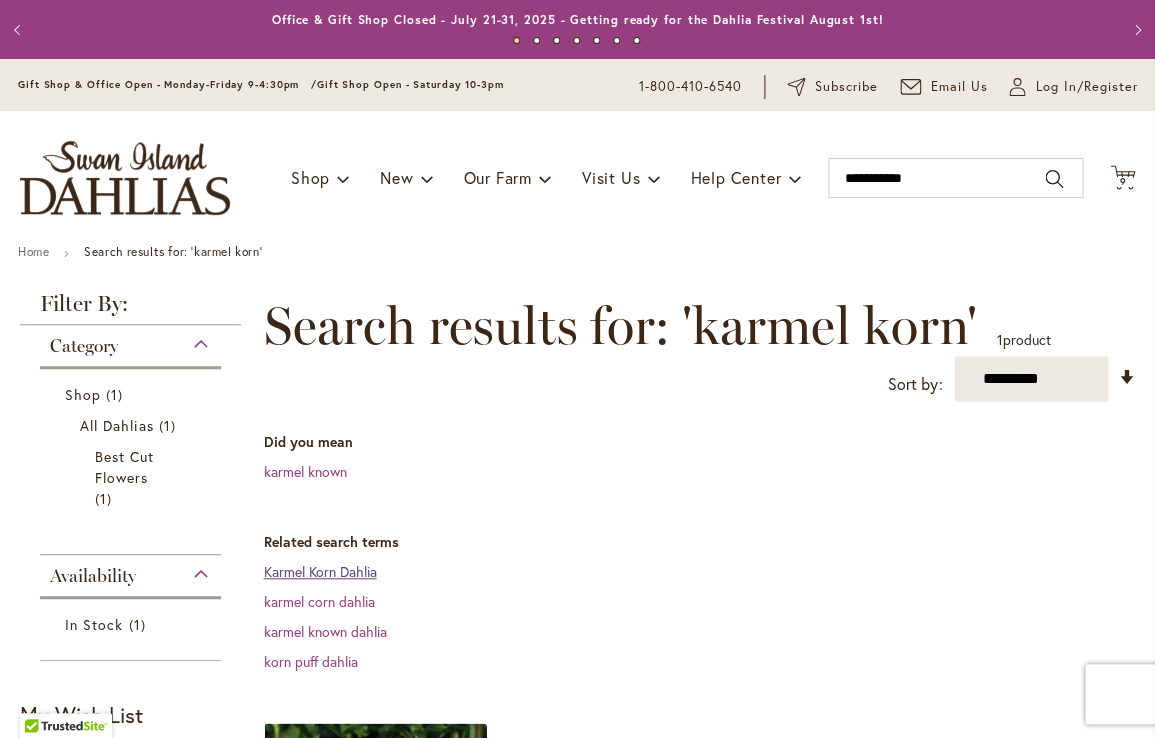 click on "Karmel Korn Dahlia" at bounding box center [319, 571] 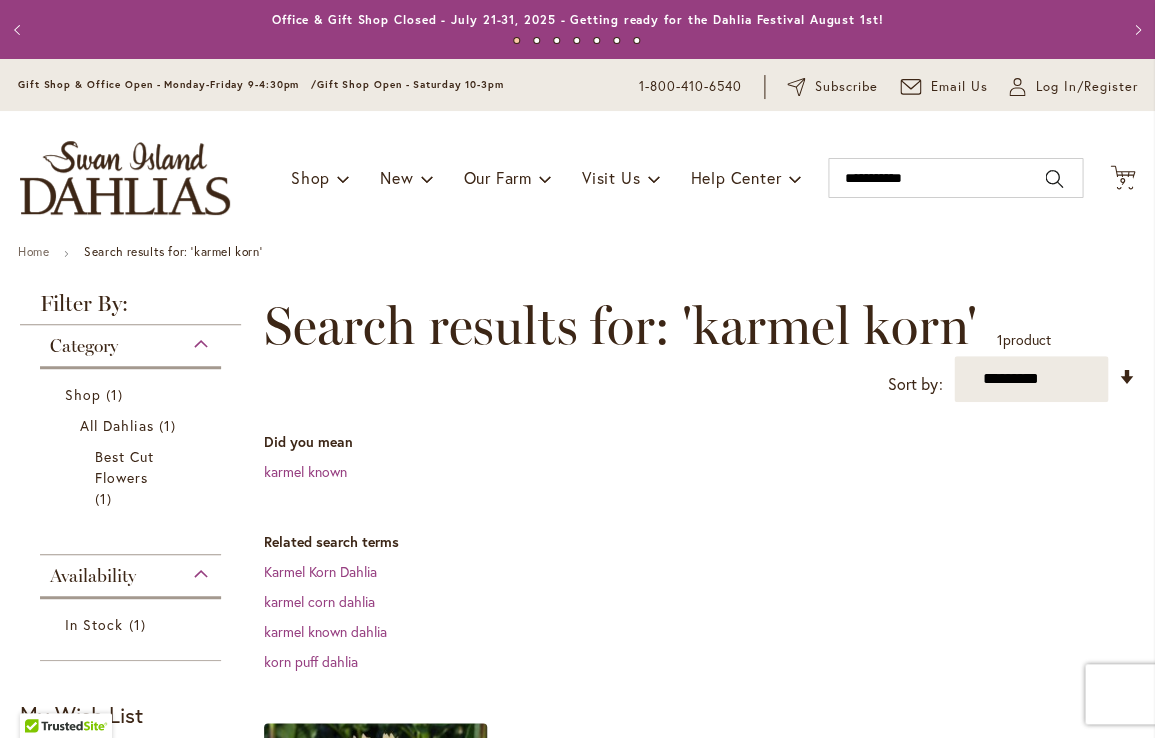 click at bounding box center (376, 835) 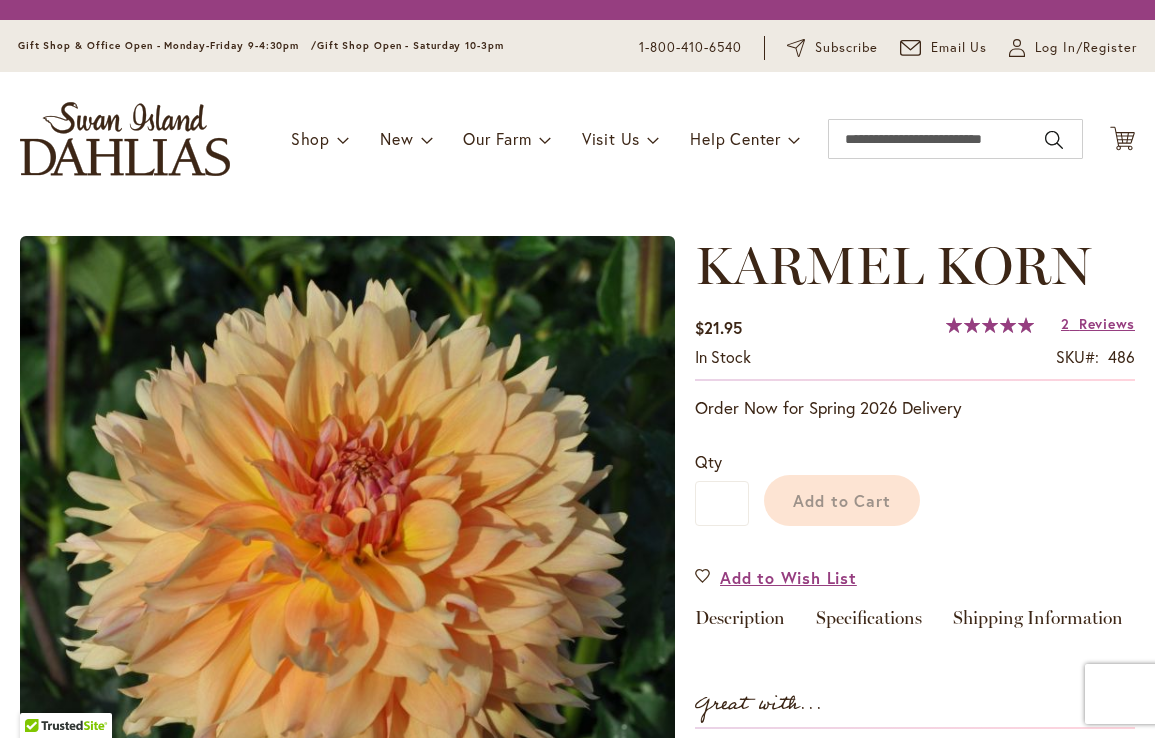 scroll, scrollTop: 0, scrollLeft: 0, axis: both 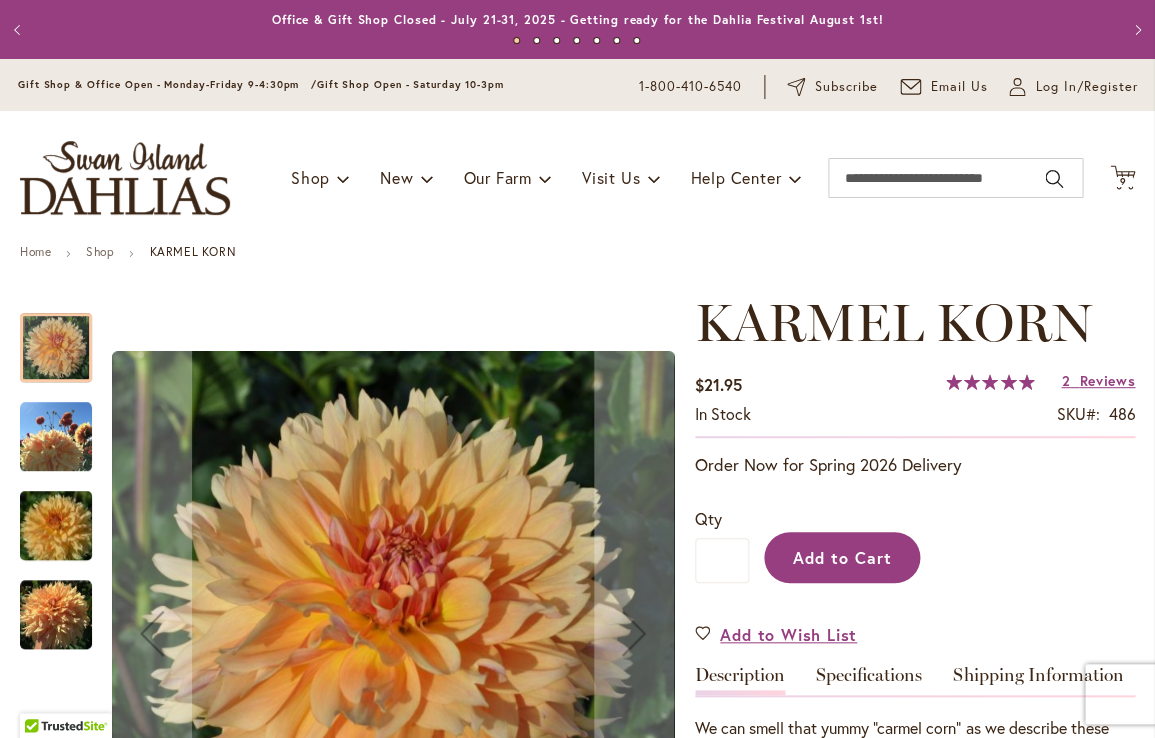 click on "Add to Cart" at bounding box center [842, 557] 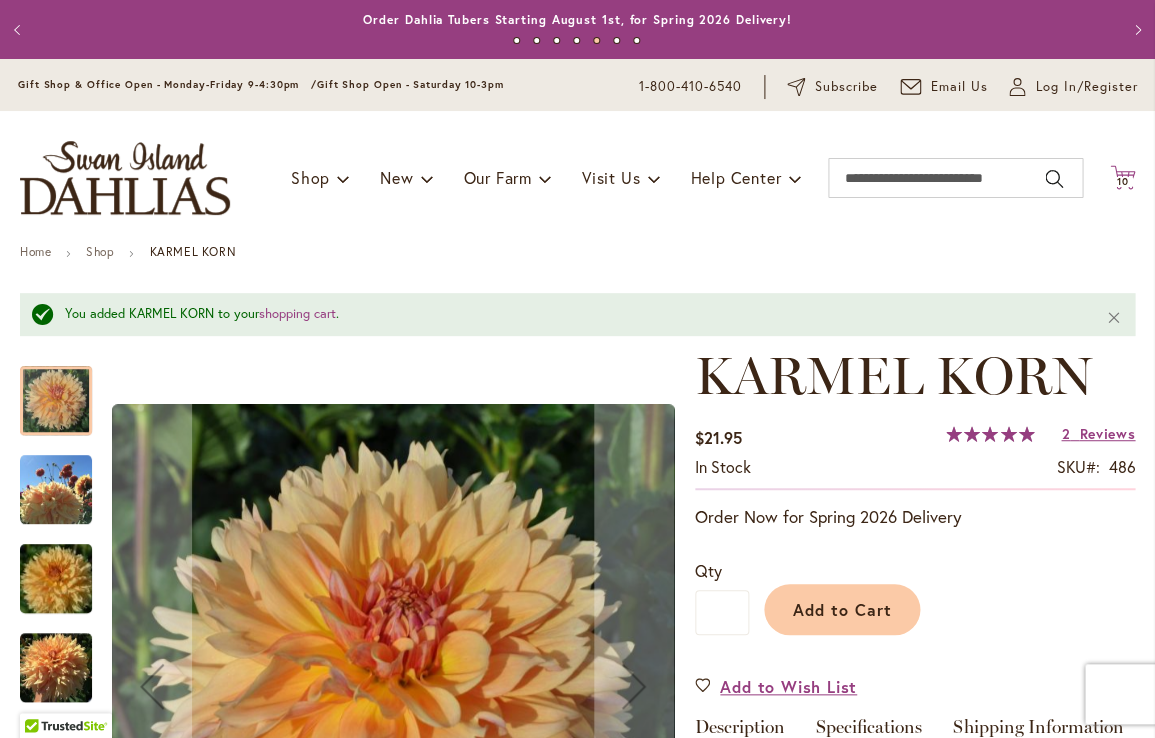 click on "Cart
.cls-1 {
fill: #231f20;
}" 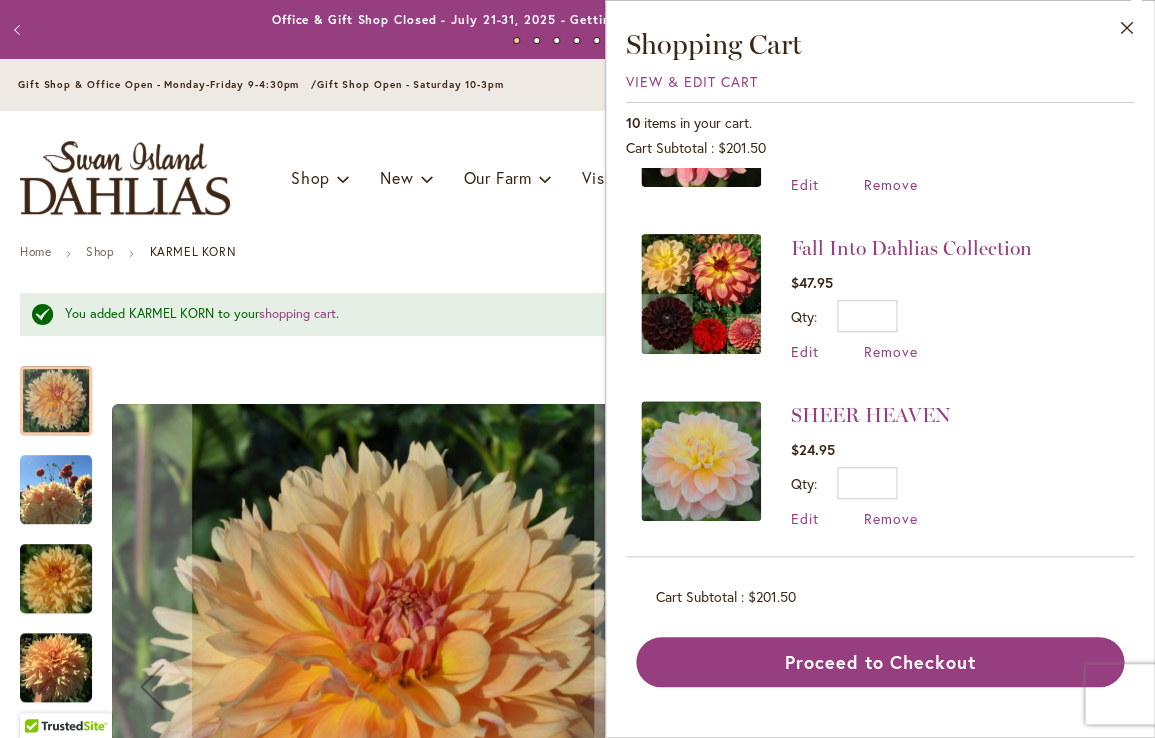scroll, scrollTop: 1283, scrollLeft: 0, axis: vertical 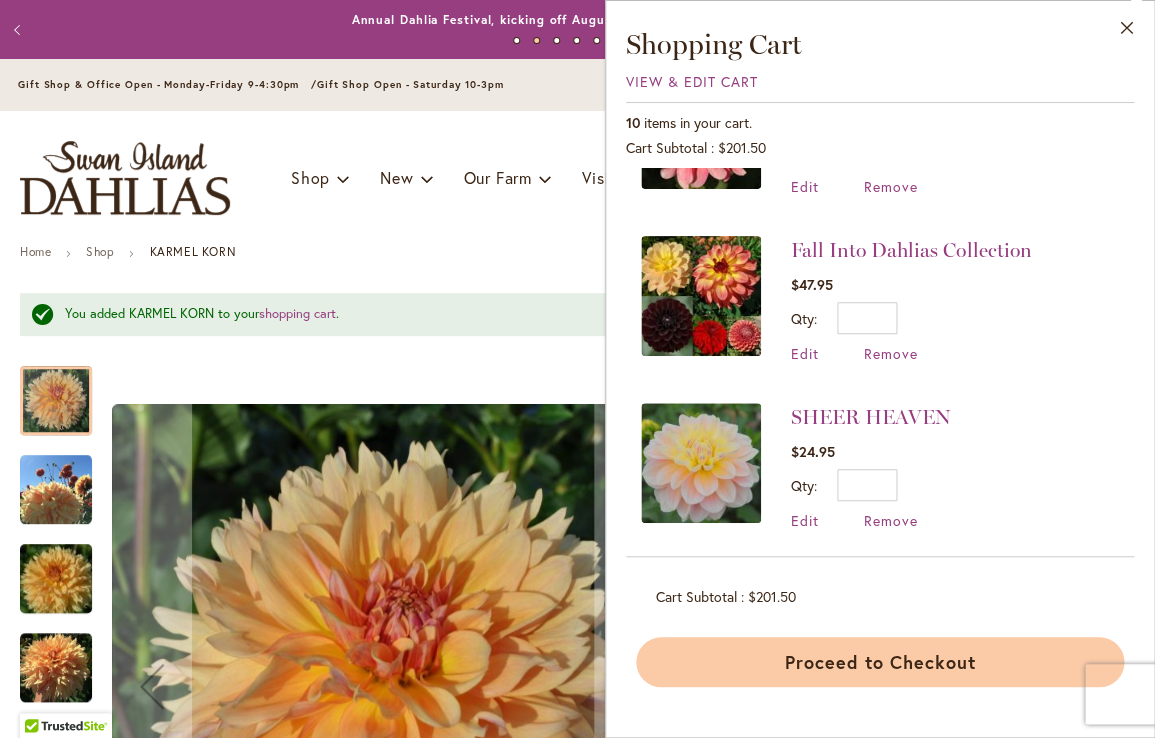 click on "Proceed to Checkout" at bounding box center (880, 662) 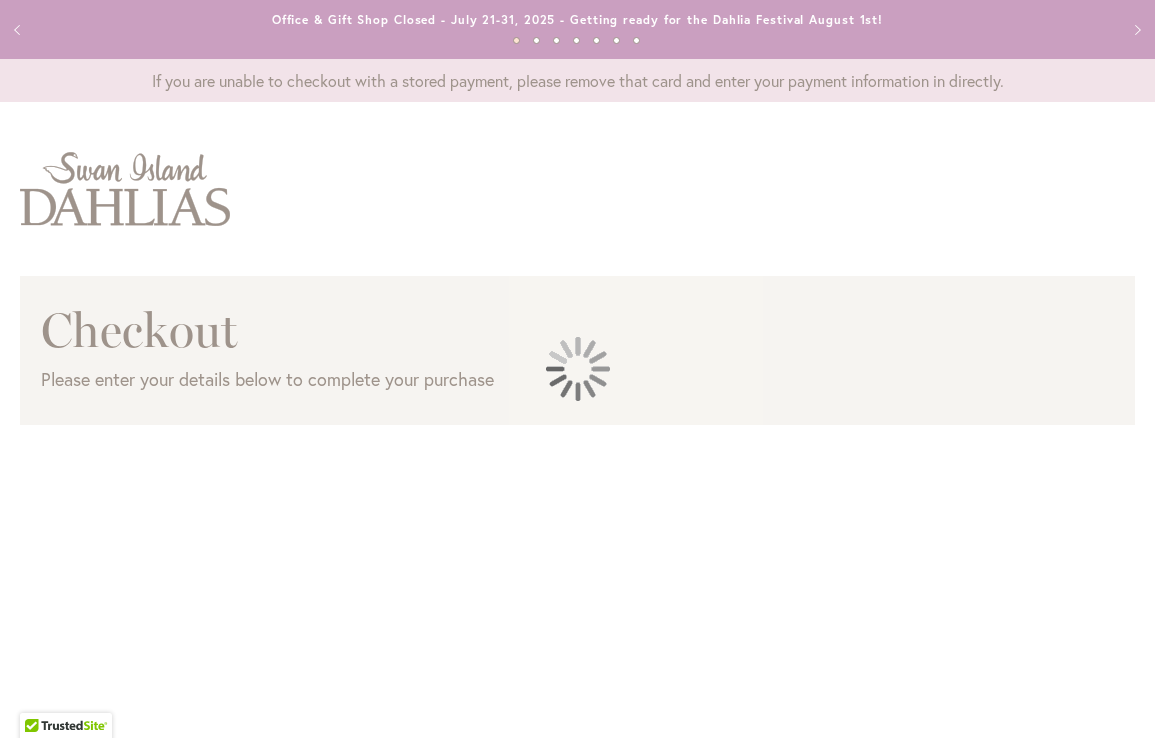 scroll, scrollTop: 0, scrollLeft: 0, axis: both 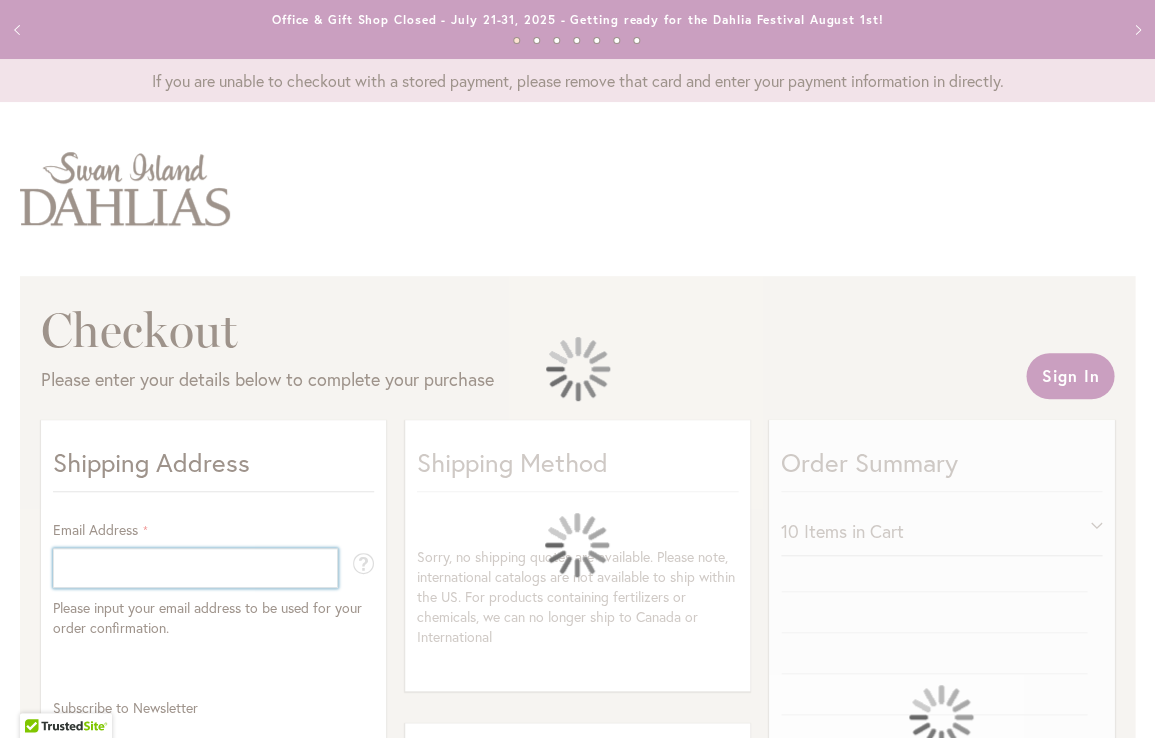 select on "**" 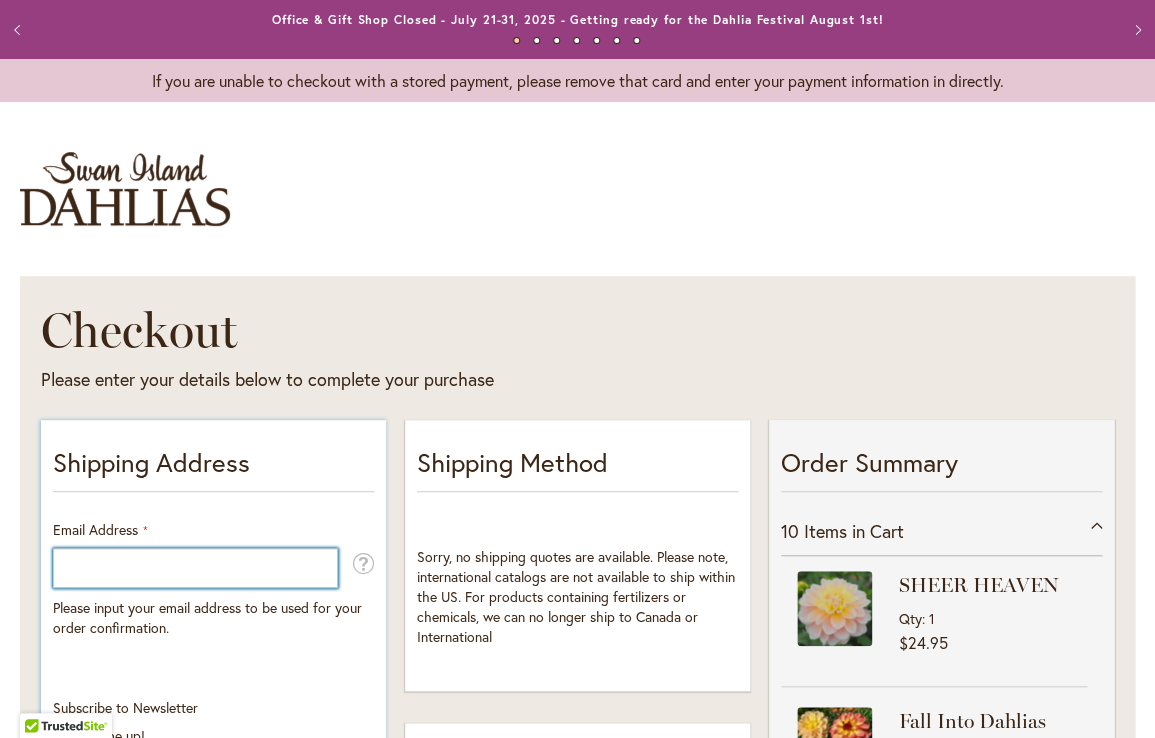 type on "**********" 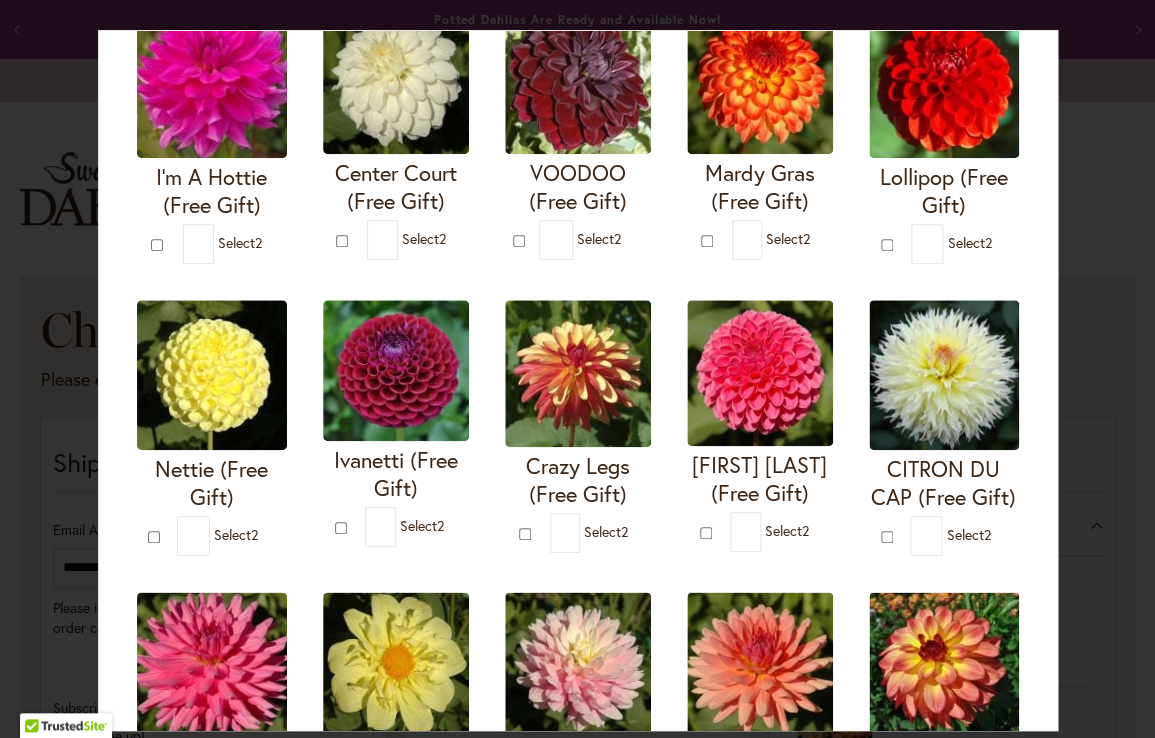 scroll, scrollTop: 220, scrollLeft: 0, axis: vertical 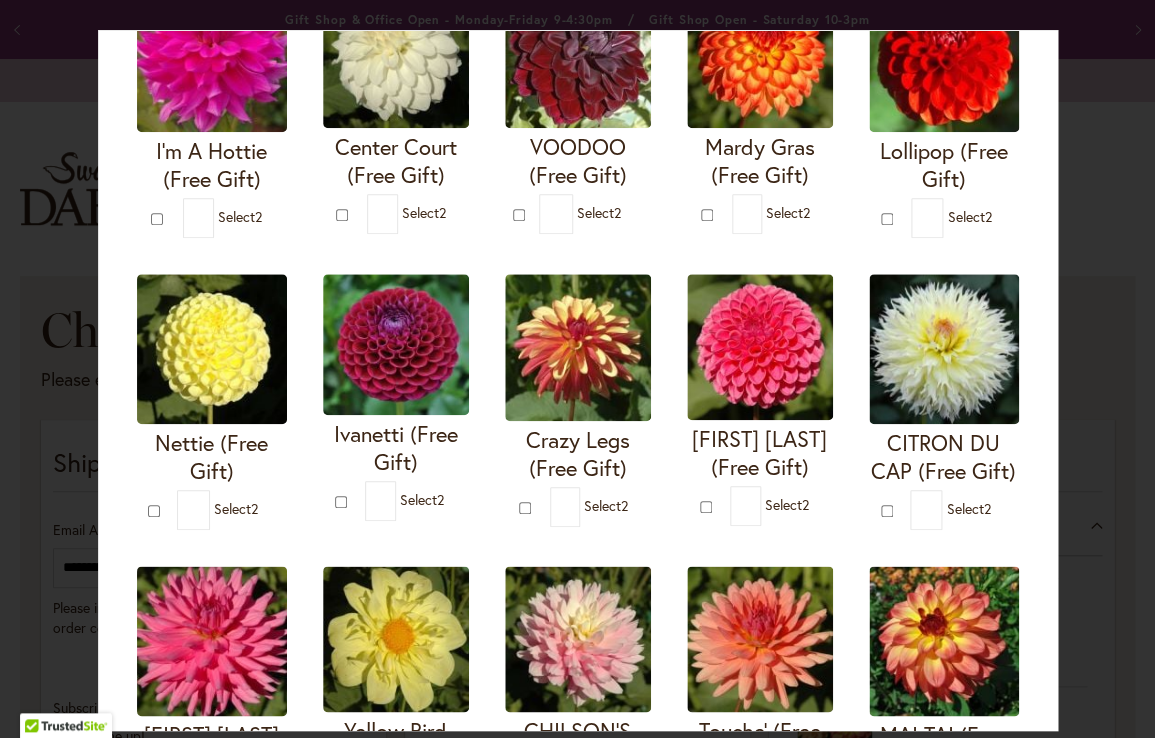 click at bounding box center [396, 344] 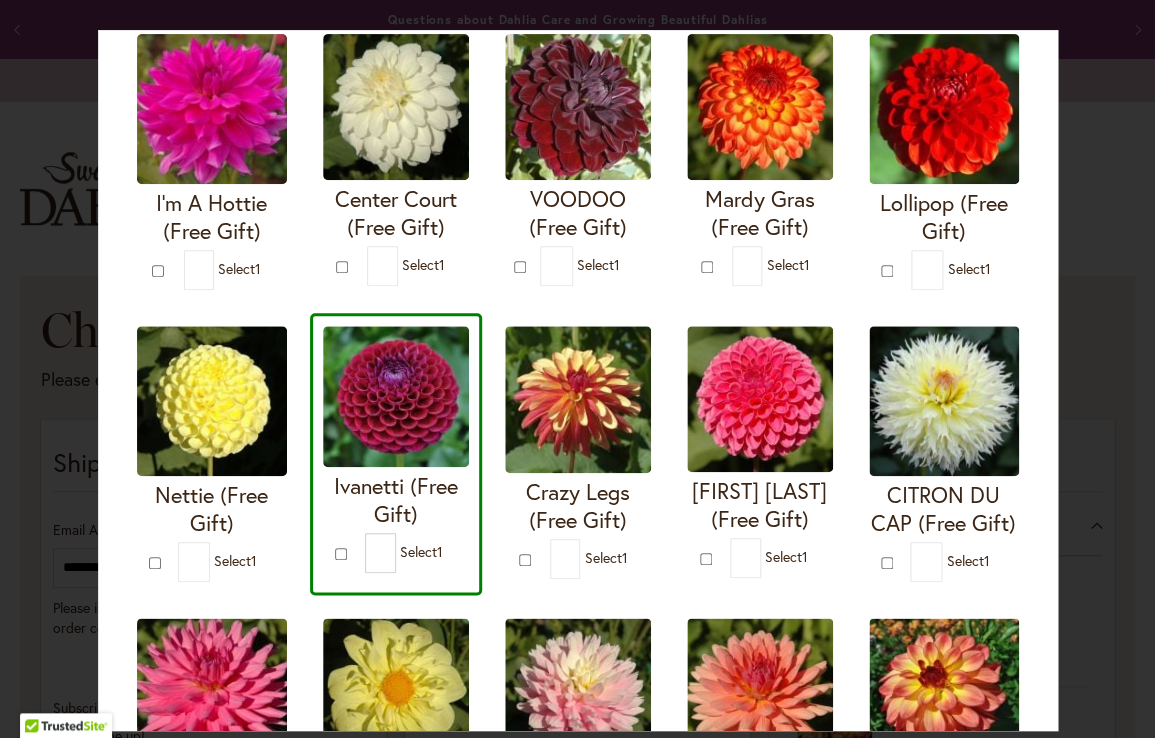 scroll, scrollTop: 155, scrollLeft: 0, axis: vertical 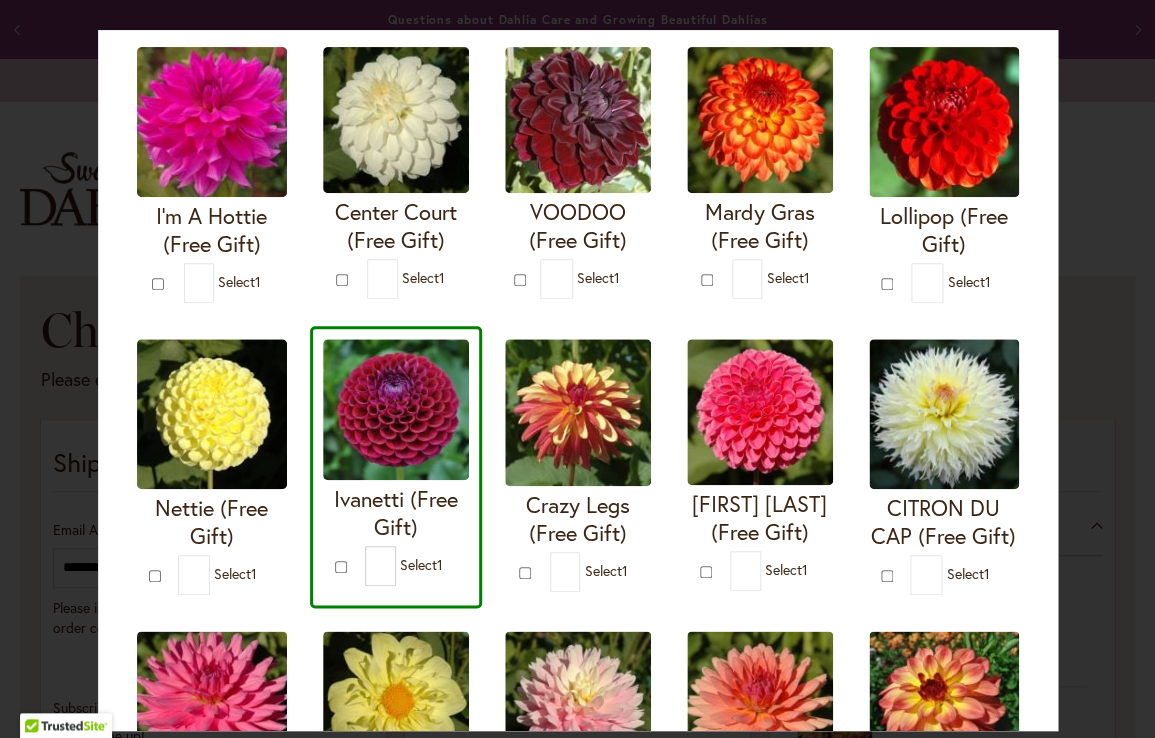 click at bounding box center (578, 412) 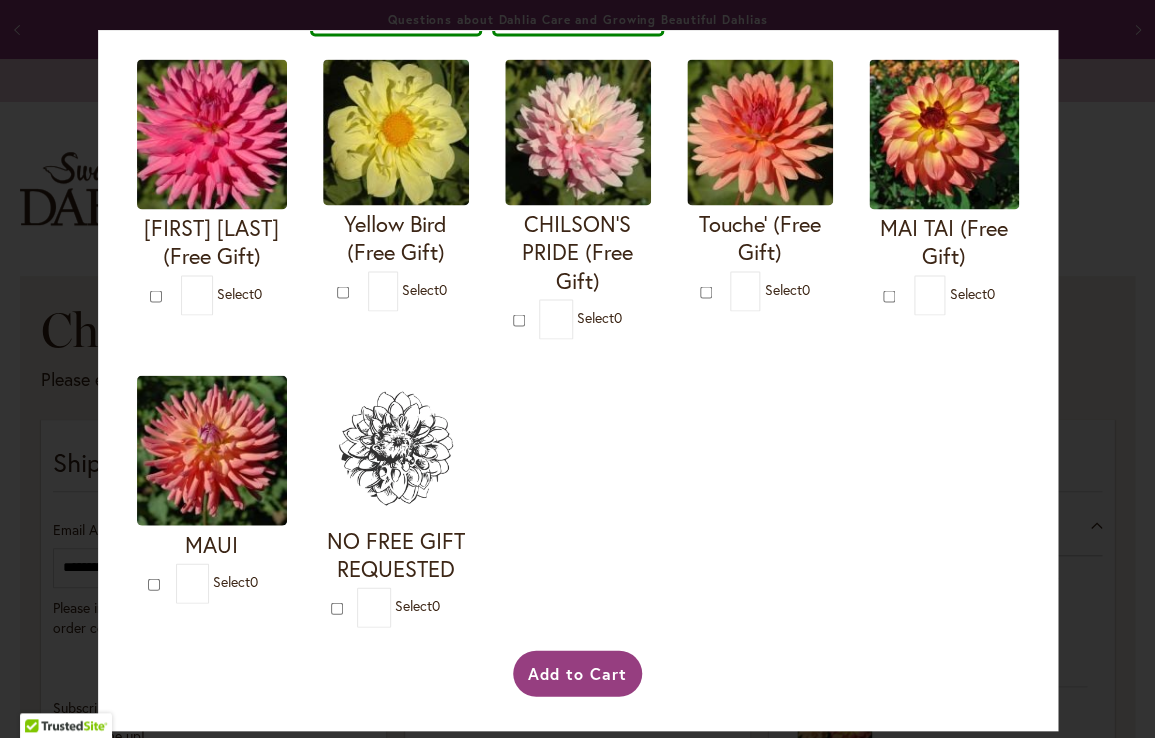 scroll, scrollTop: 726, scrollLeft: 0, axis: vertical 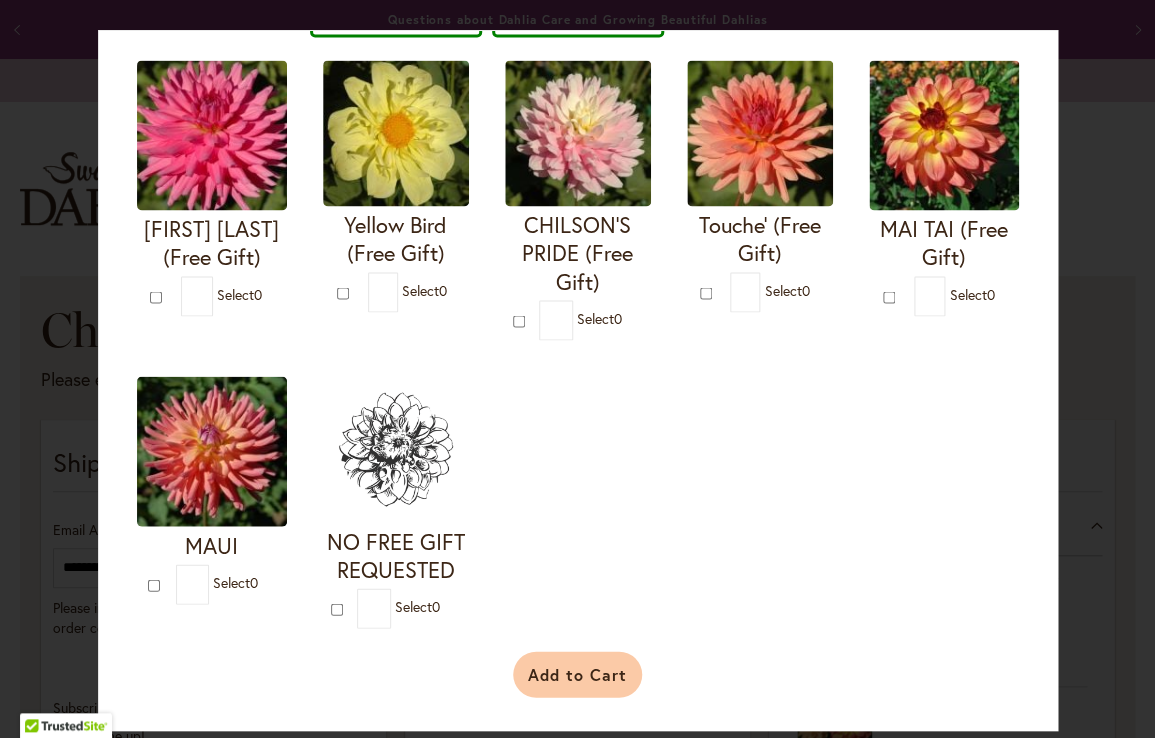 click on "Add to Cart" at bounding box center (577, 674) 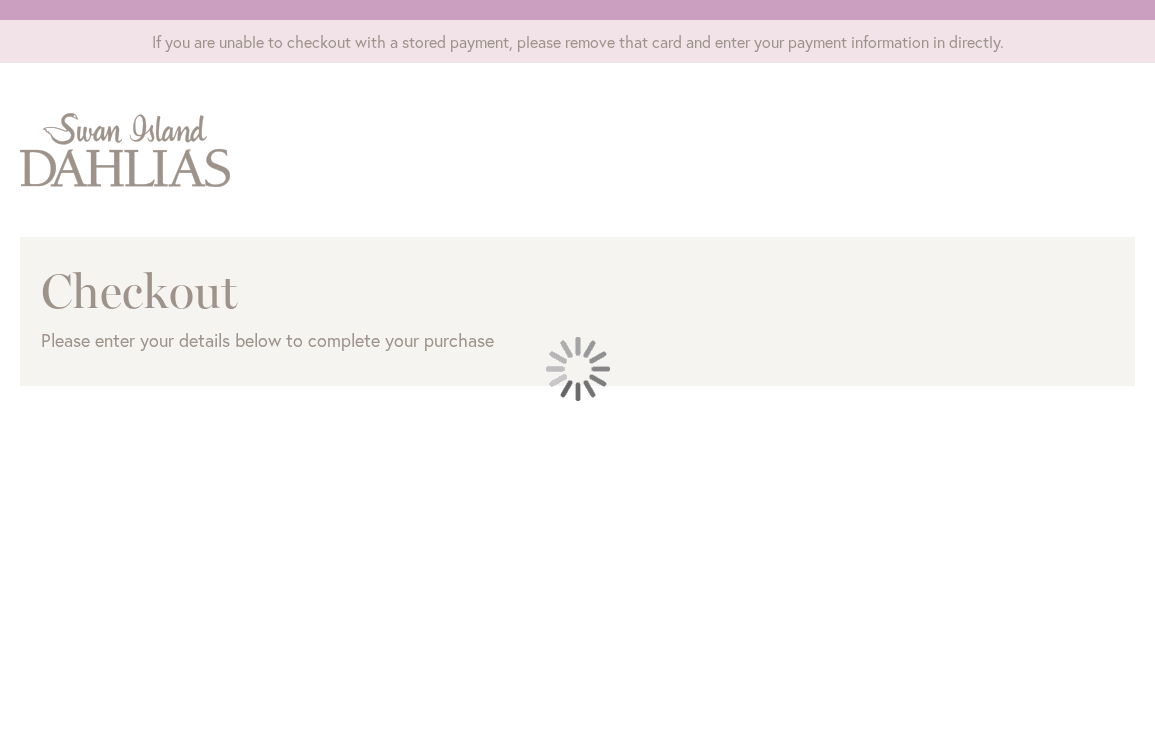 scroll, scrollTop: 0, scrollLeft: 0, axis: both 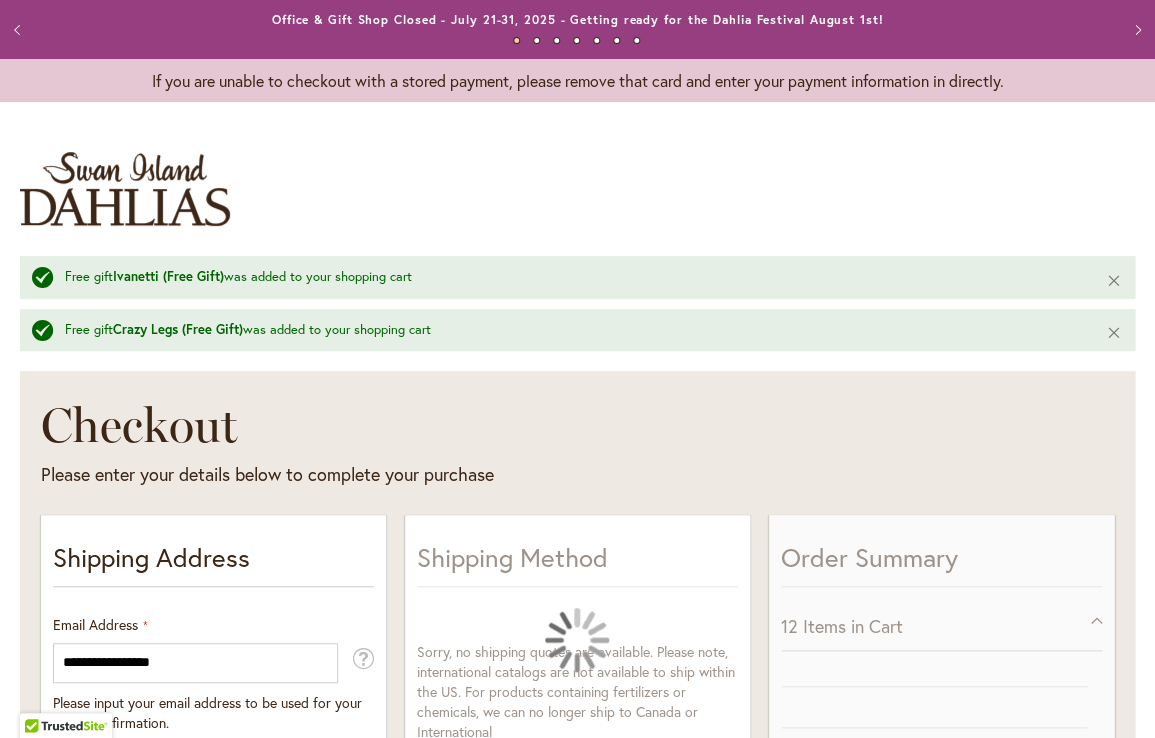 select on "**" 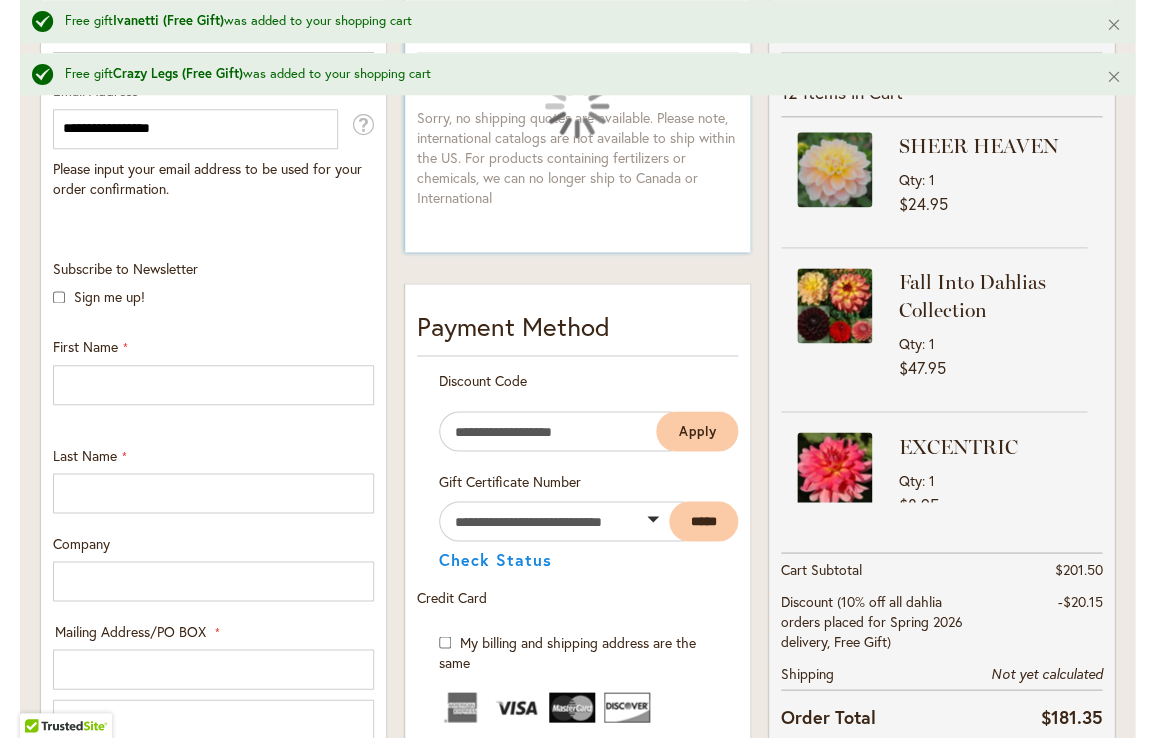 scroll, scrollTop: 540, scrollLeft: 0, axis: vertical 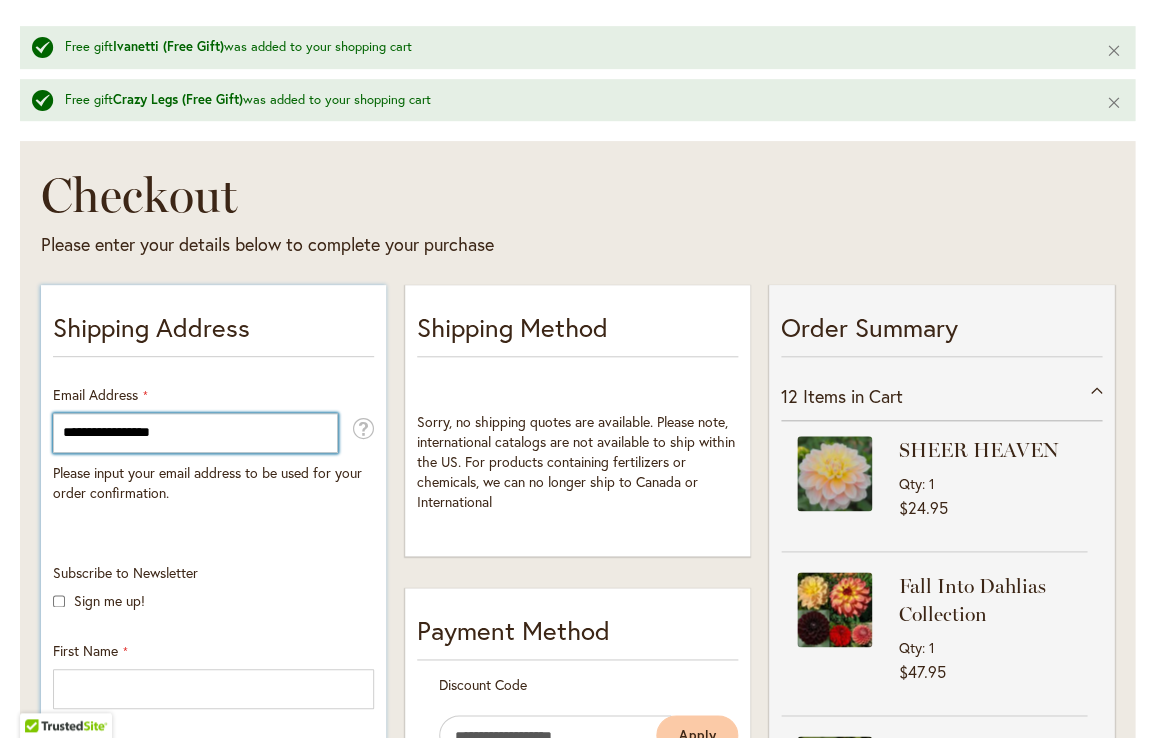 click on "**********" at bounding box center (195, 433) 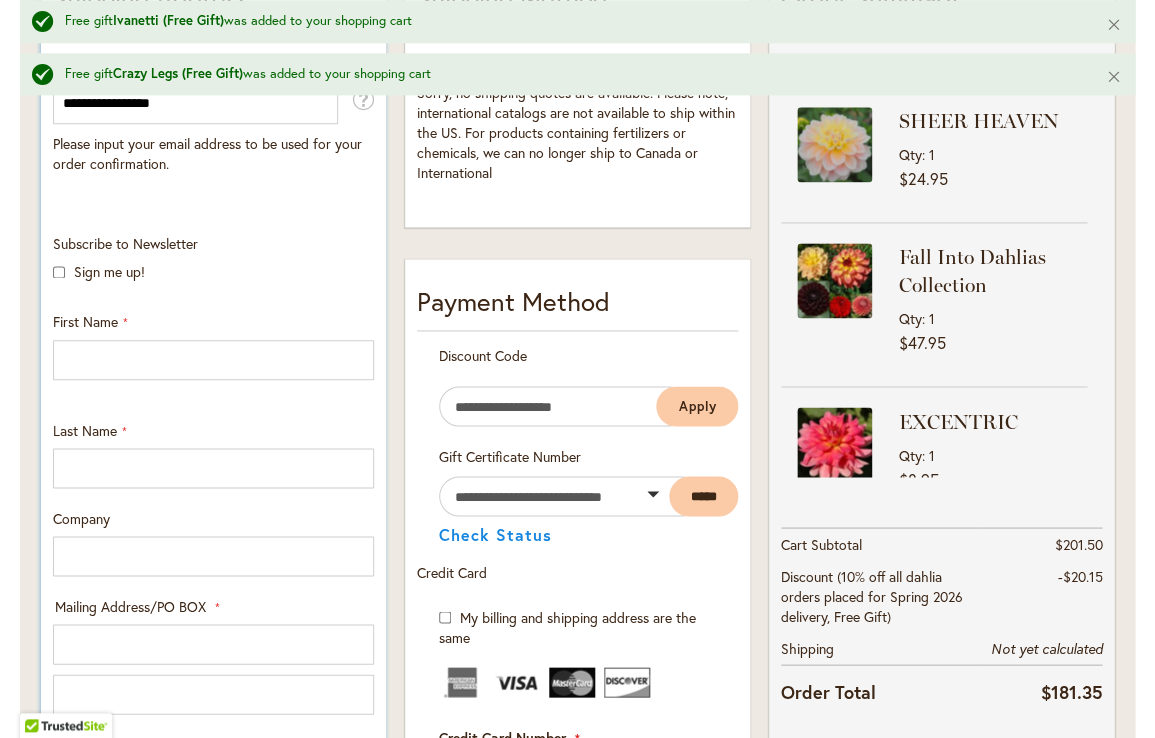 scroll, scrollTop: 552, scrollLeft: 0, axis: vertical 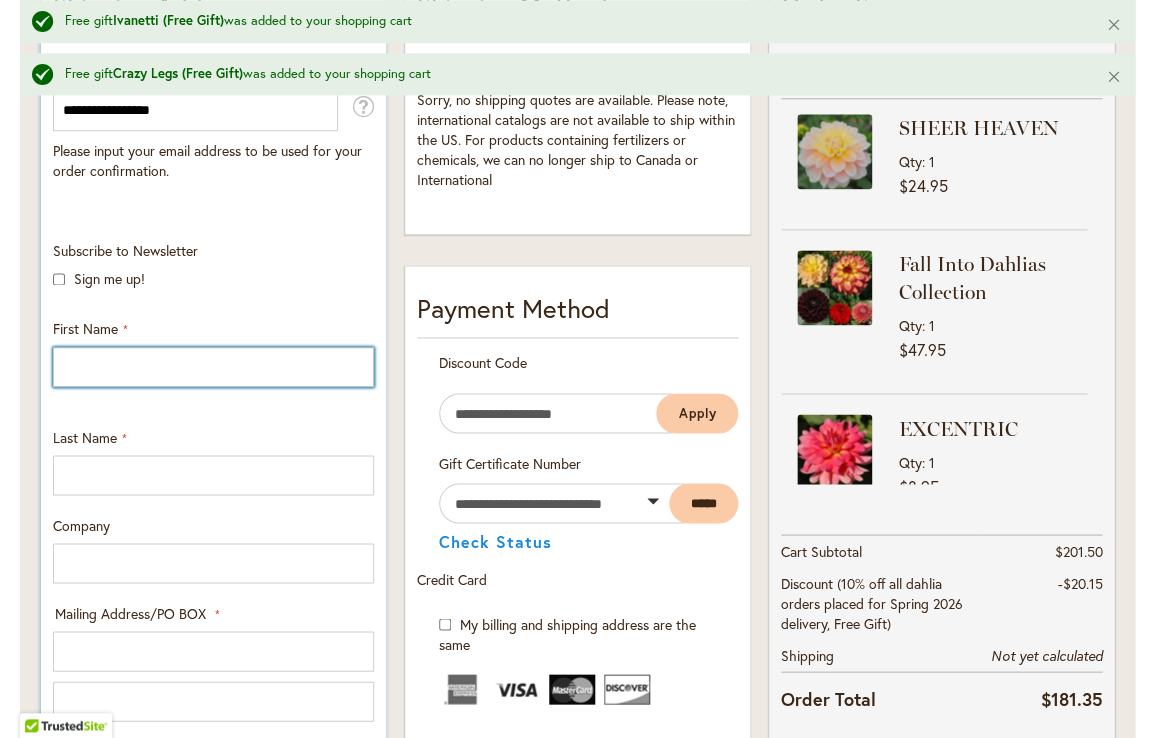 click on "First Name" at bounding box center [213, 367] 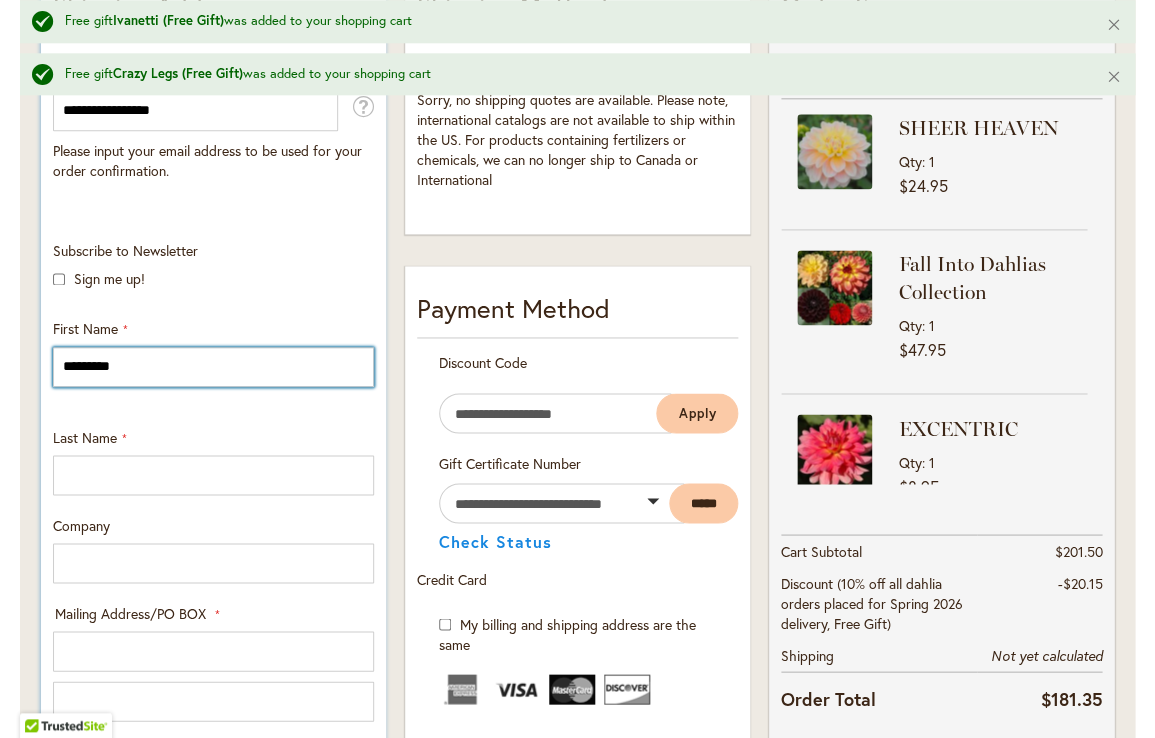 type on "*********" 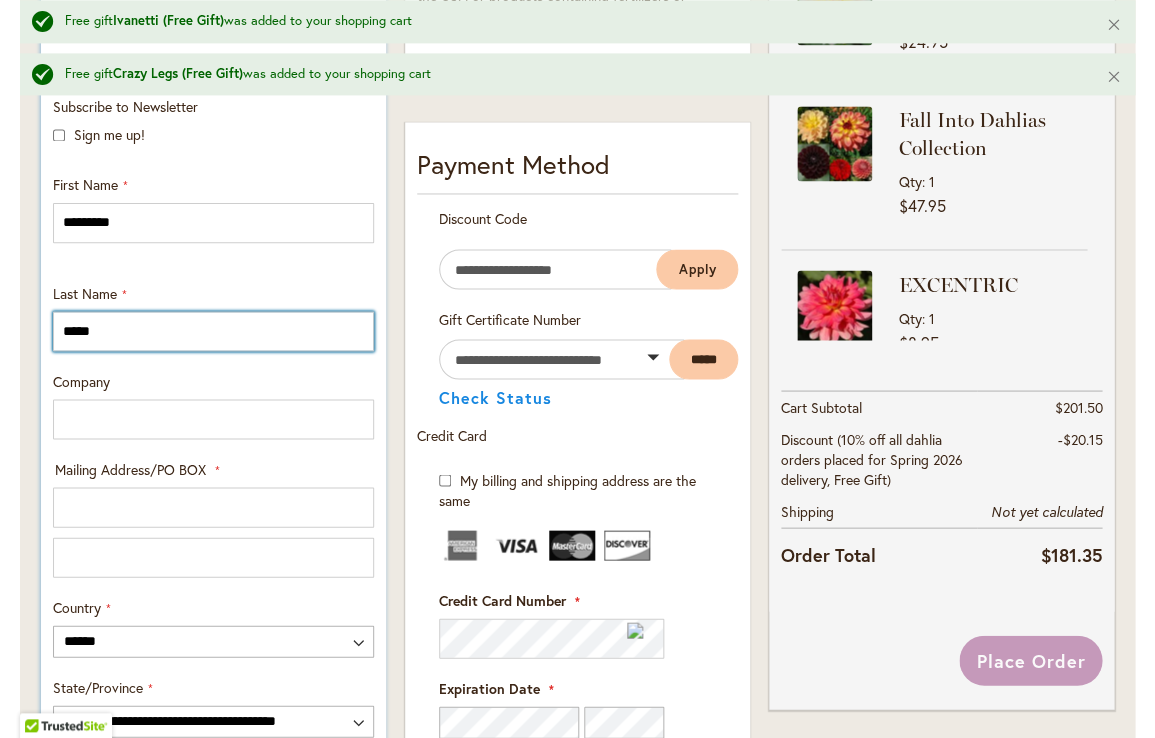 scroll, scrollTop: 704, scrollLeft: 0, axis: vertical 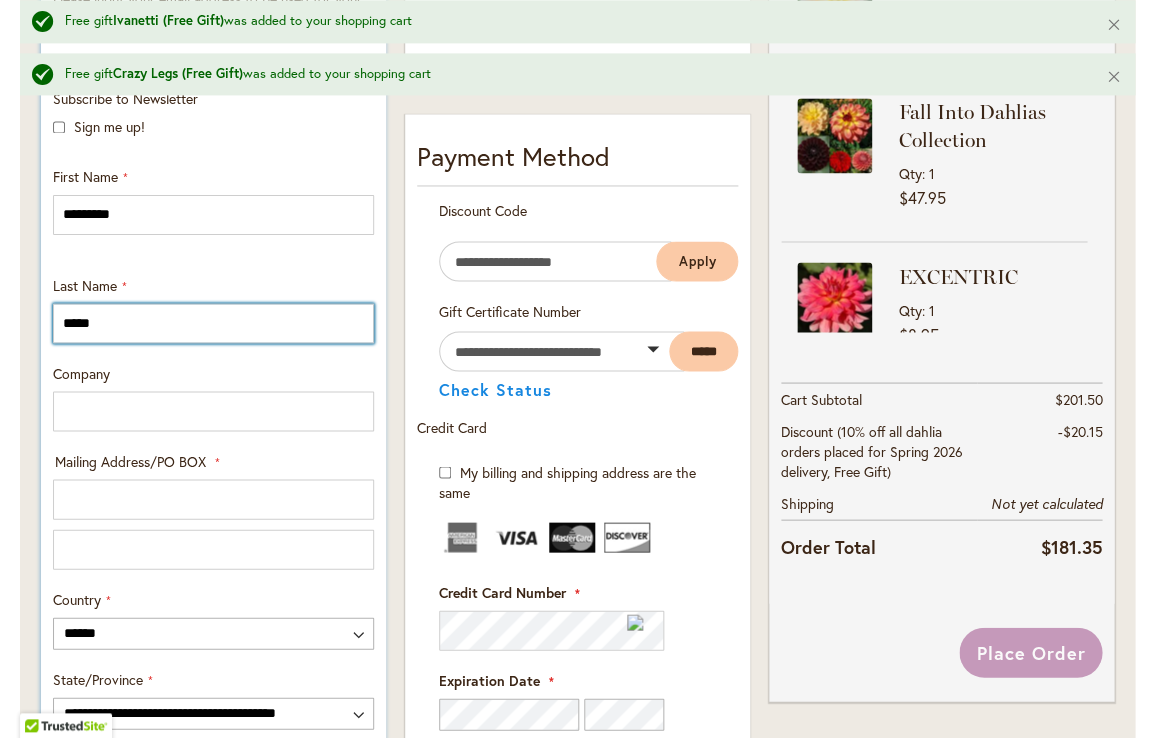 type on "*****" 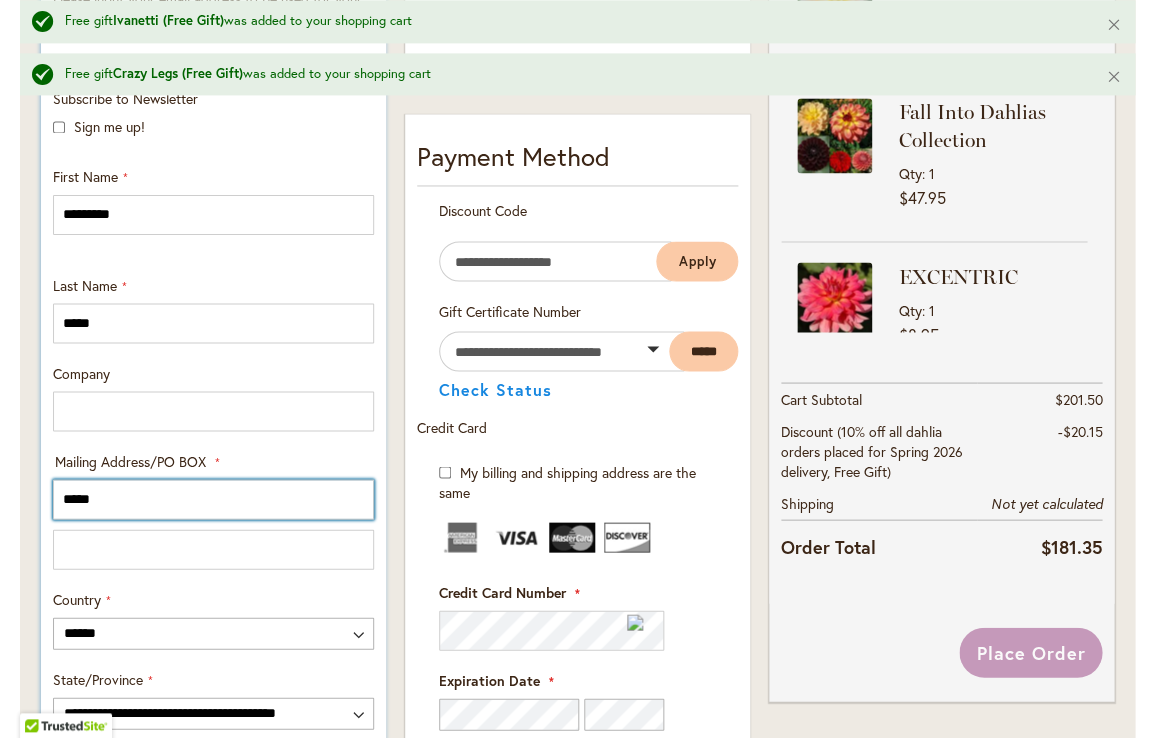 type on "******" 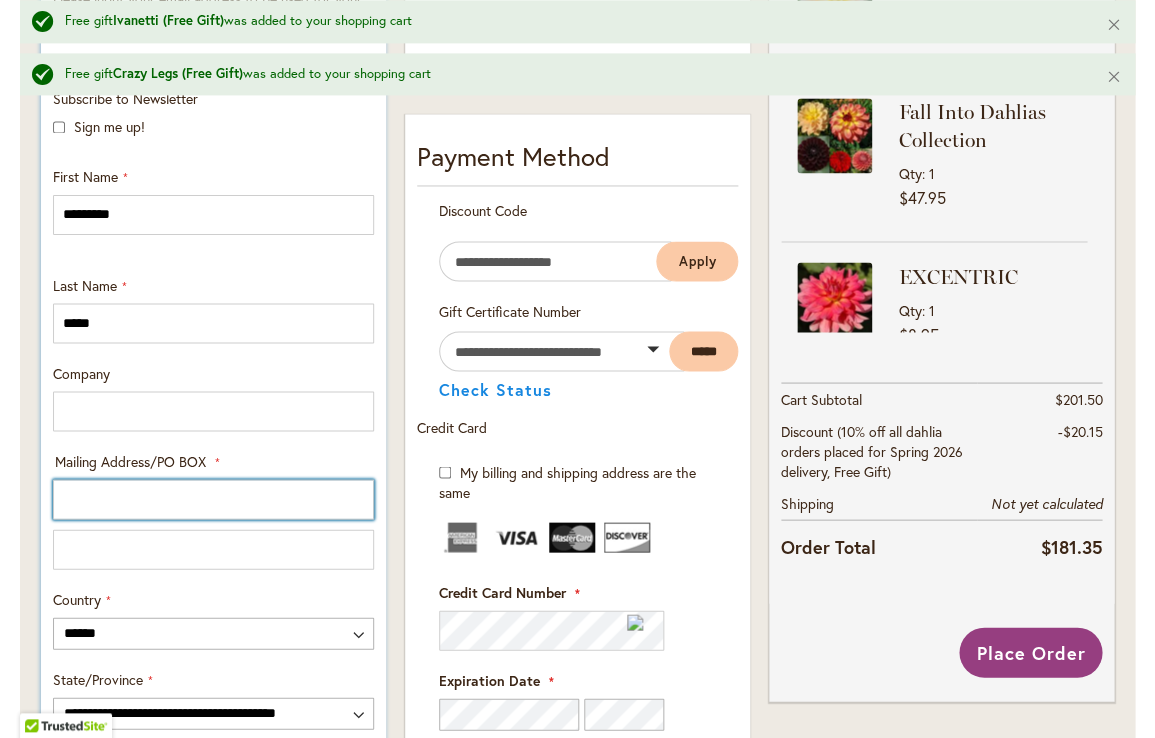type on "**********" 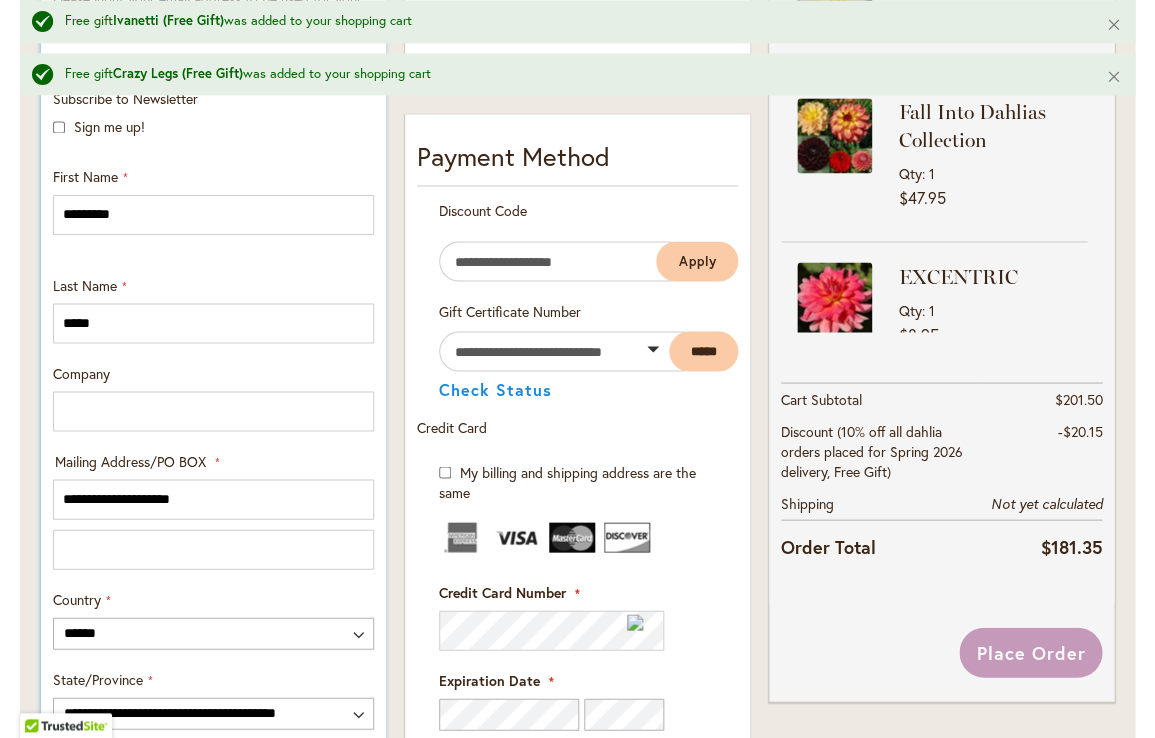 select on "**" 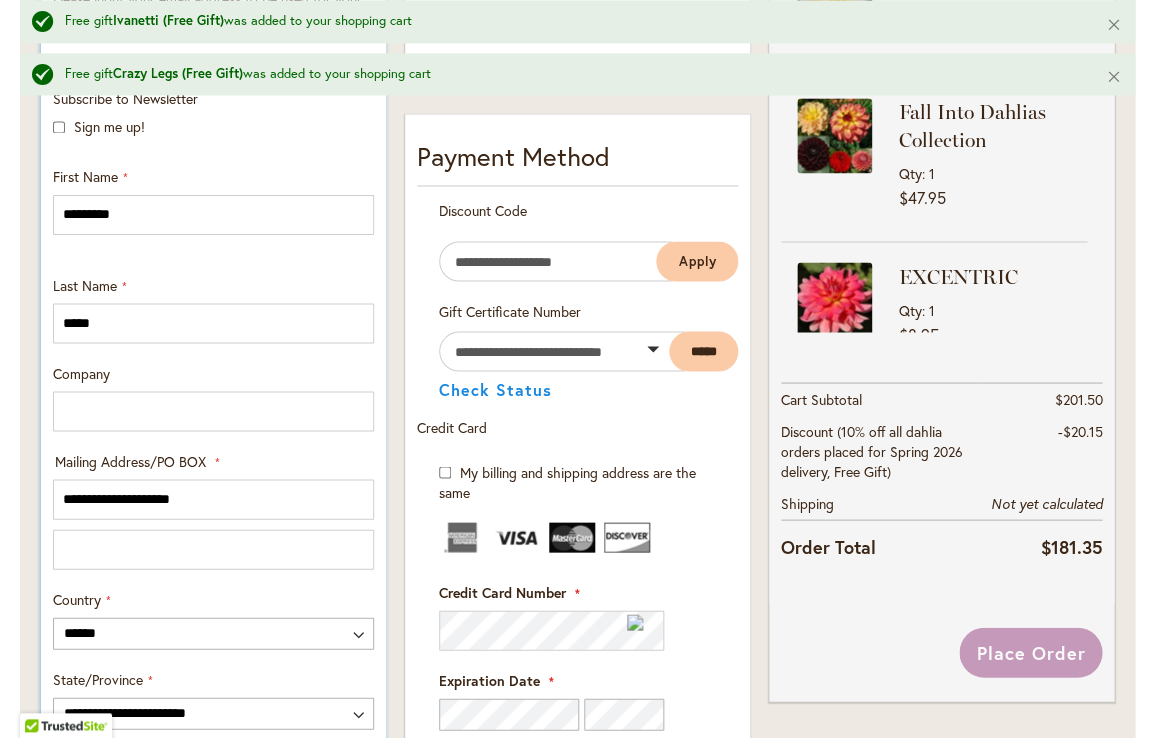 type on "**********" 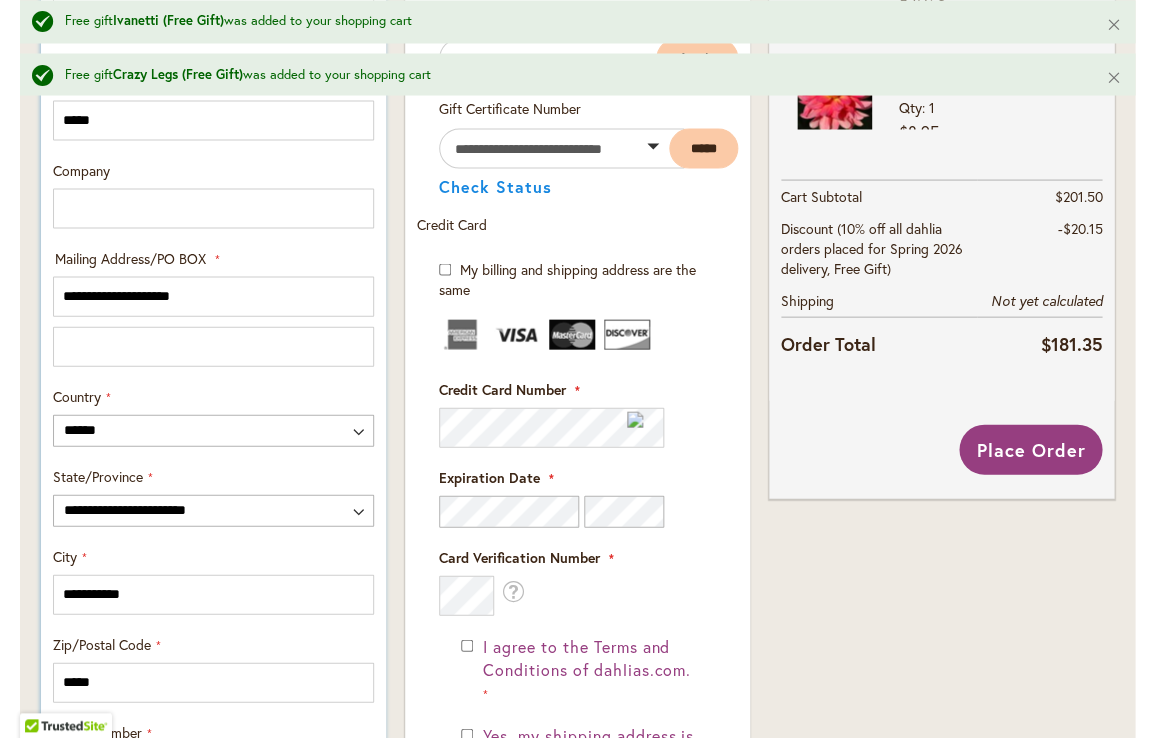 scroll, scrollTop: 910, scrollLeft: 0, axis: vertical 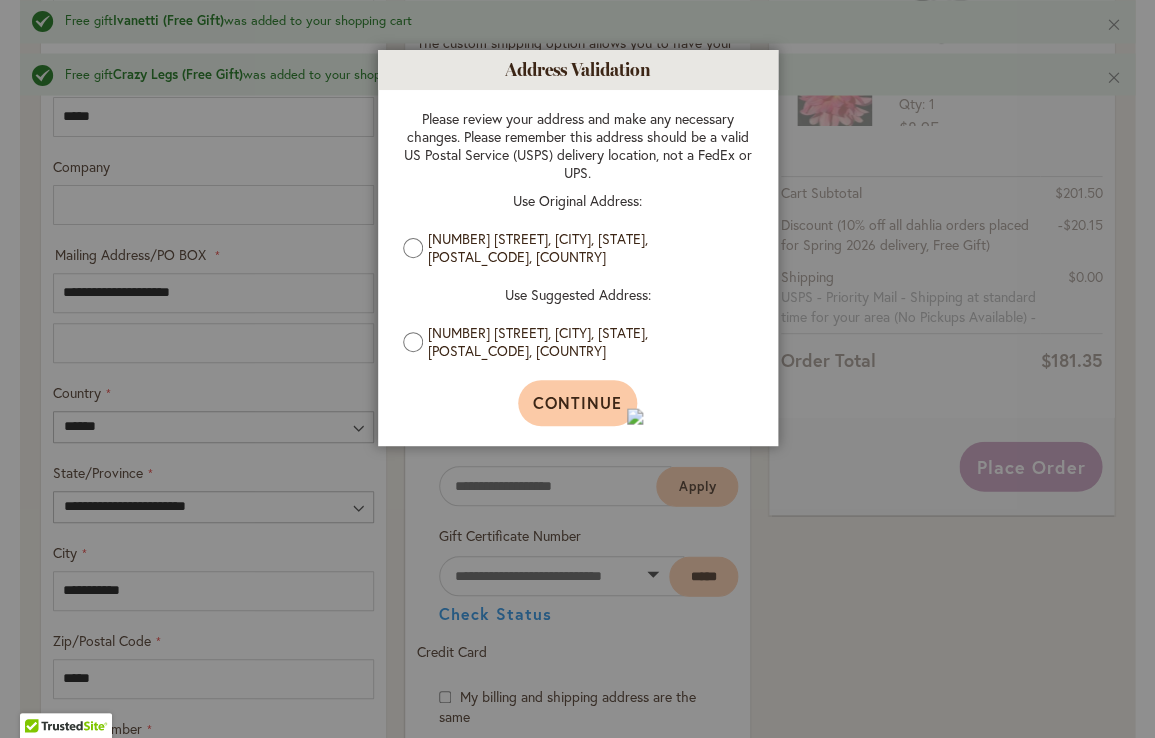 click on "Continue" at bounding box center (577, 402) 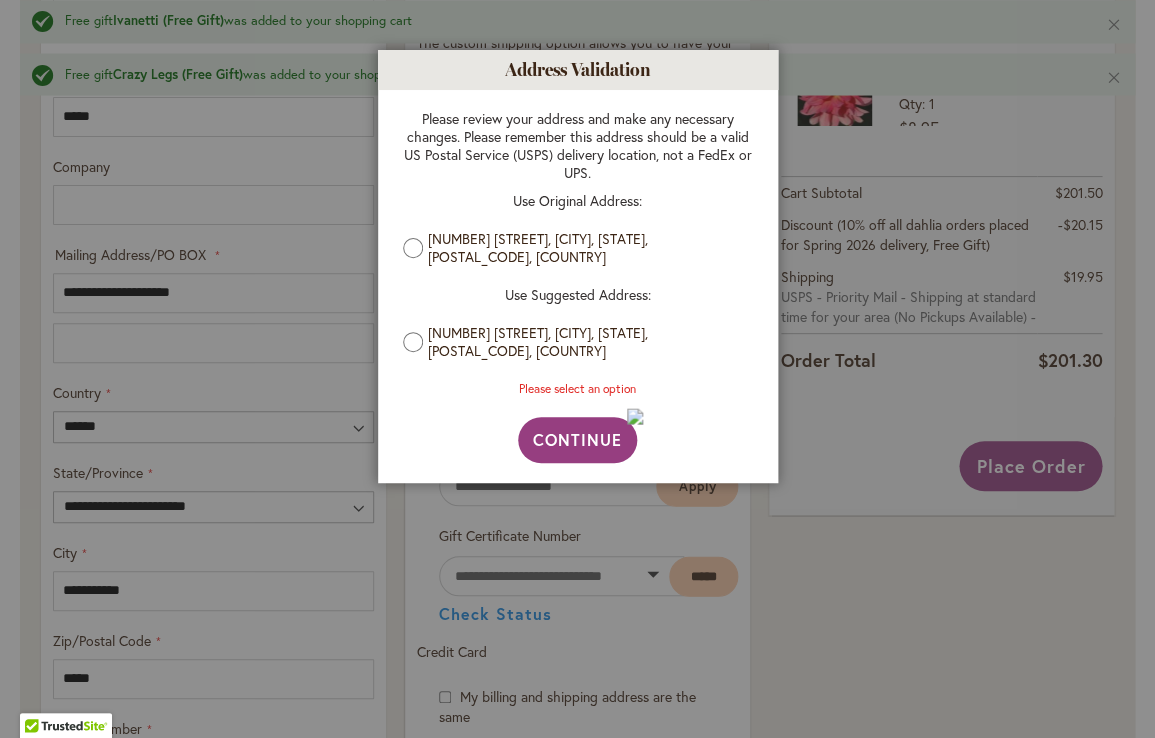 click on "1320 E UNIVERSITY ST, BLOOMINGTON, Indiana, 47401-5108, United States" at bounding box center [585, 342] 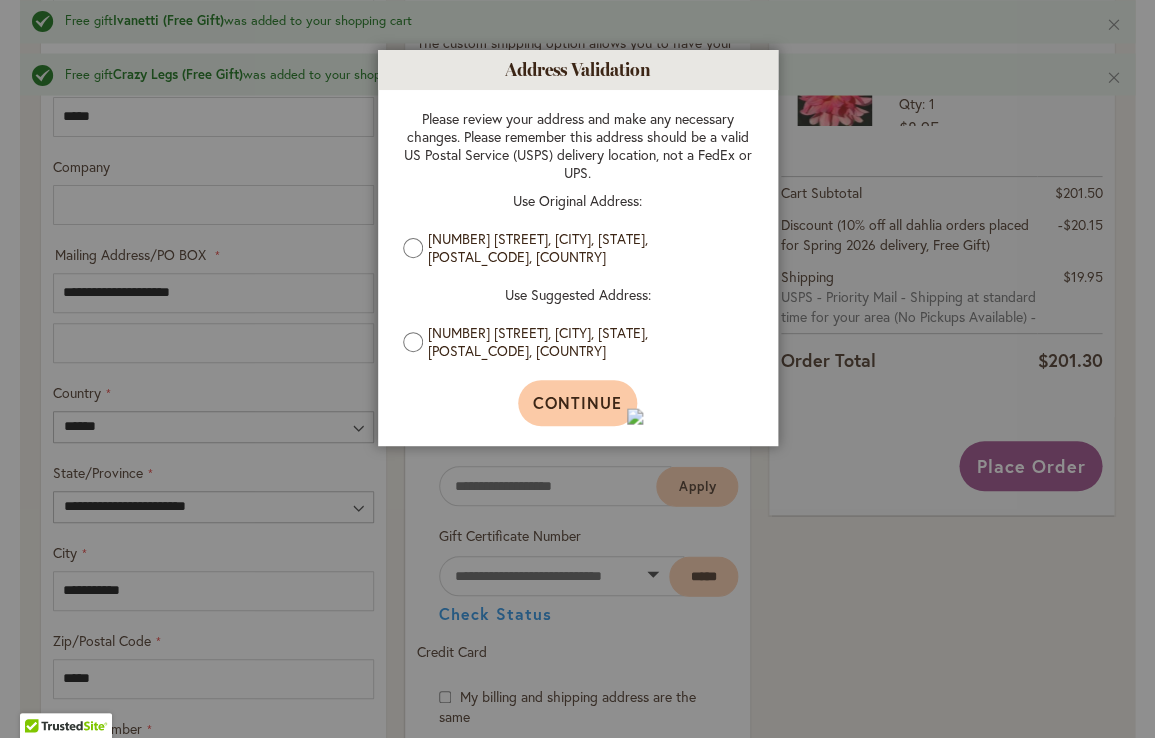 click on "Continue" at bounding box center [577, 402] 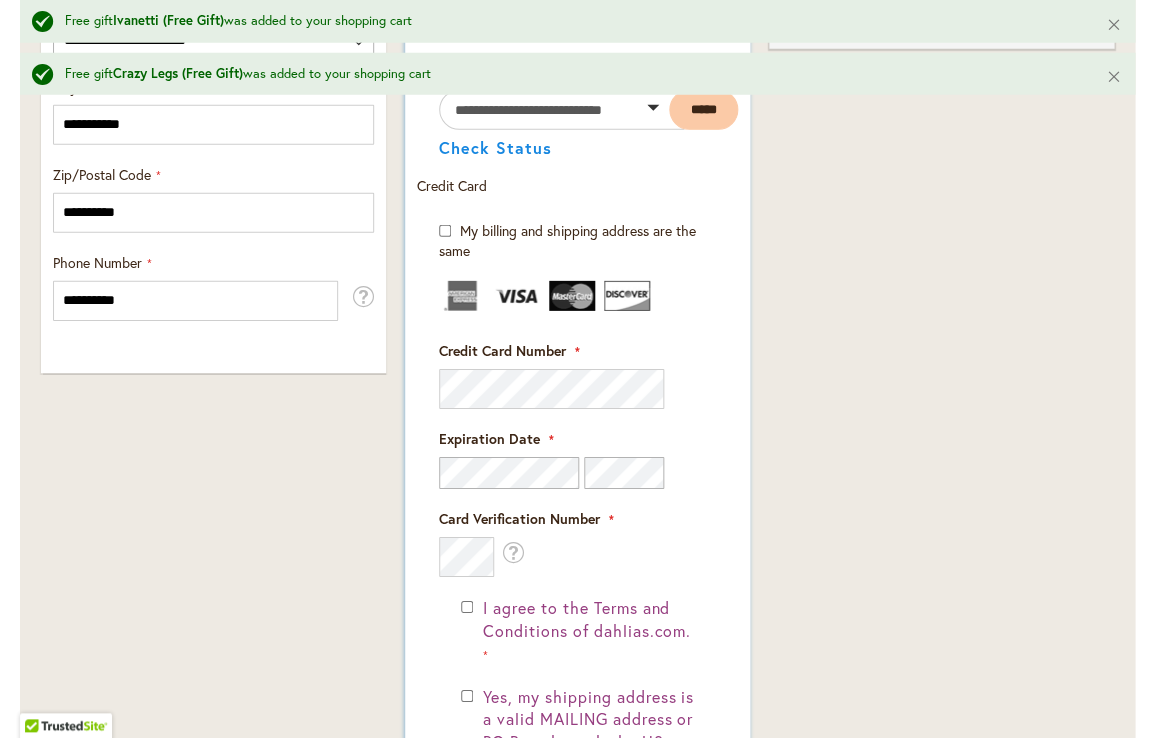 scroll, scrollTop: 1380, scrollLeft: 0, axis: vertical 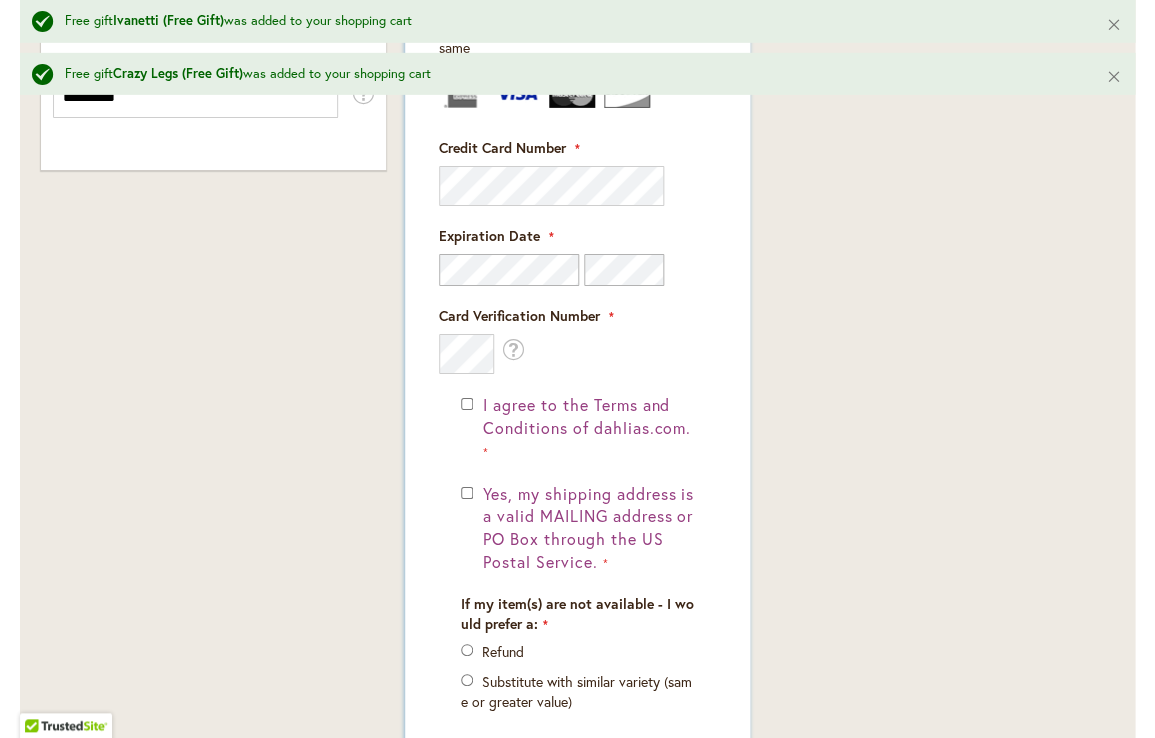 click on "Yes, my shipping address is a valid MAILING address or PO Box through the US Postal Service." at bounding box center (577, 528) 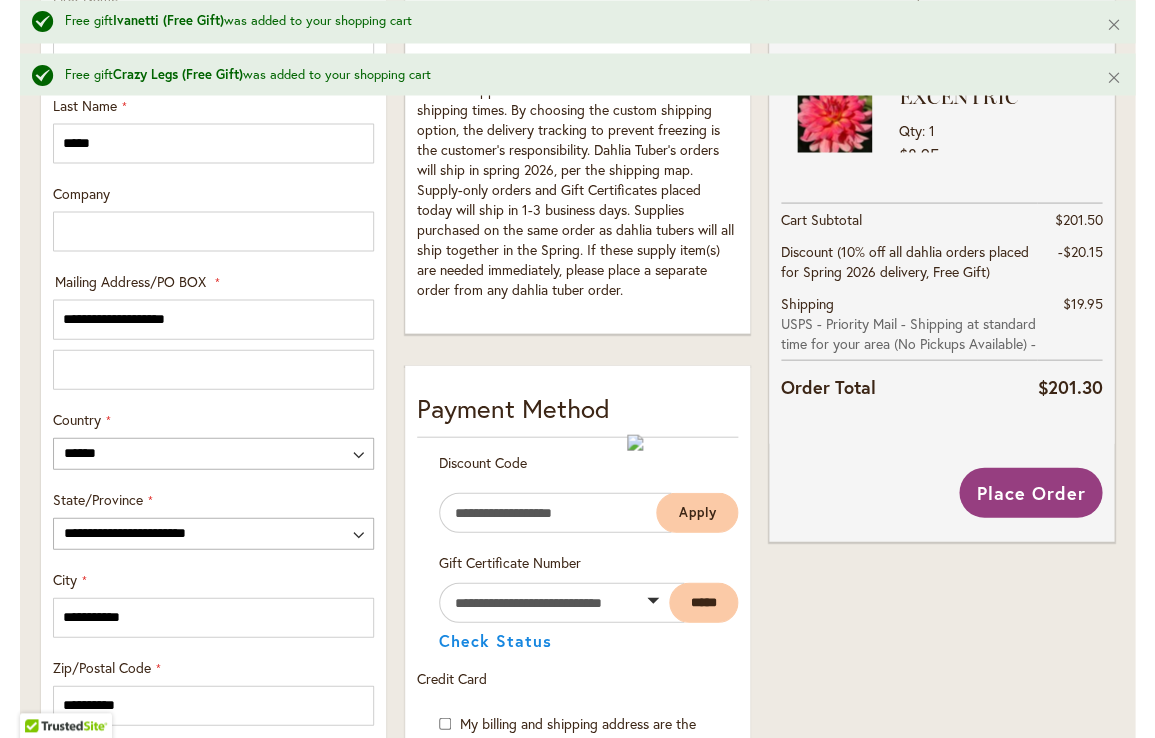 scroll, scrollTop: 891, scrollLeft: 0, axis: vertical 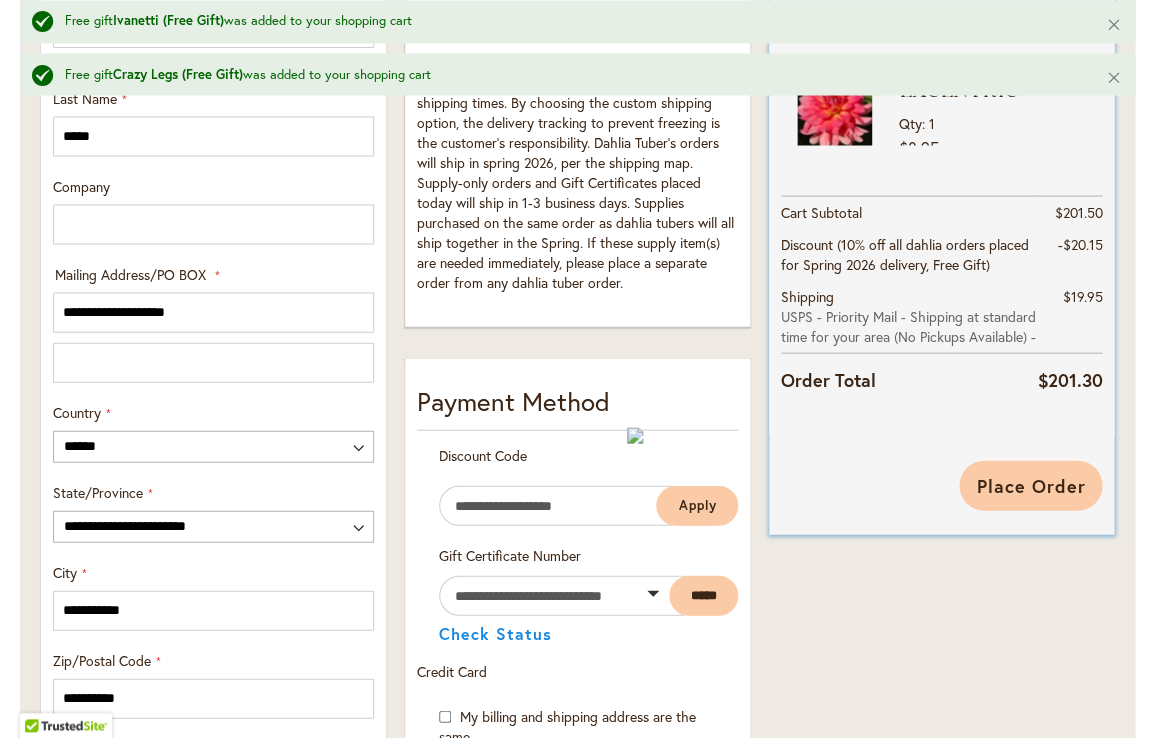 click on "Place Order" at bounding box center [1030, 485] 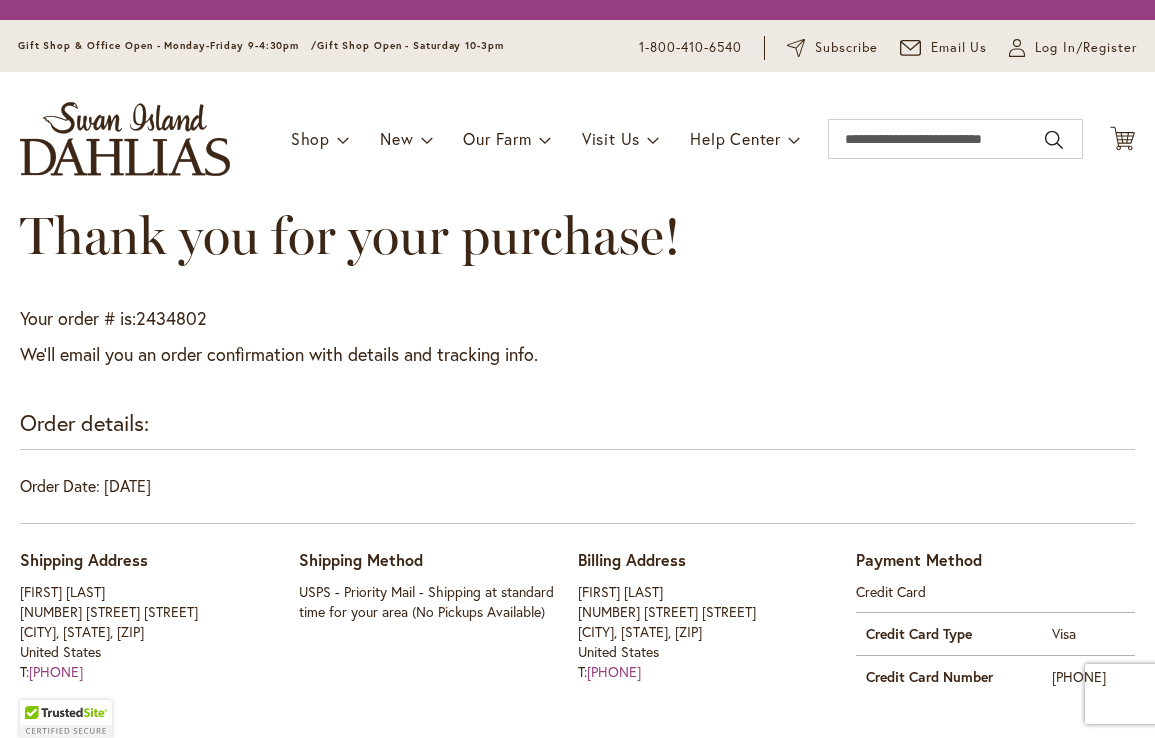 scroll, scrollTop: 0, scrollLeft: 0, axis: both 